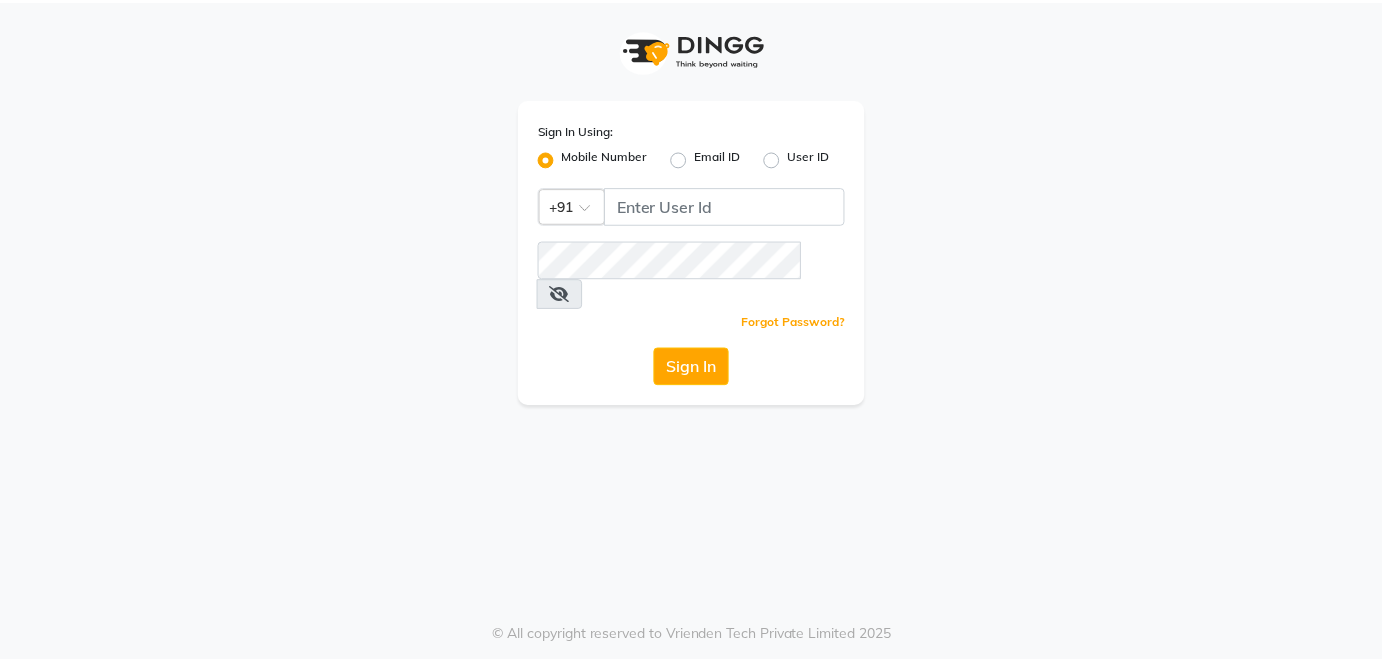 scroll, scrollTop: 0, scrollLeft: 0, axis: both 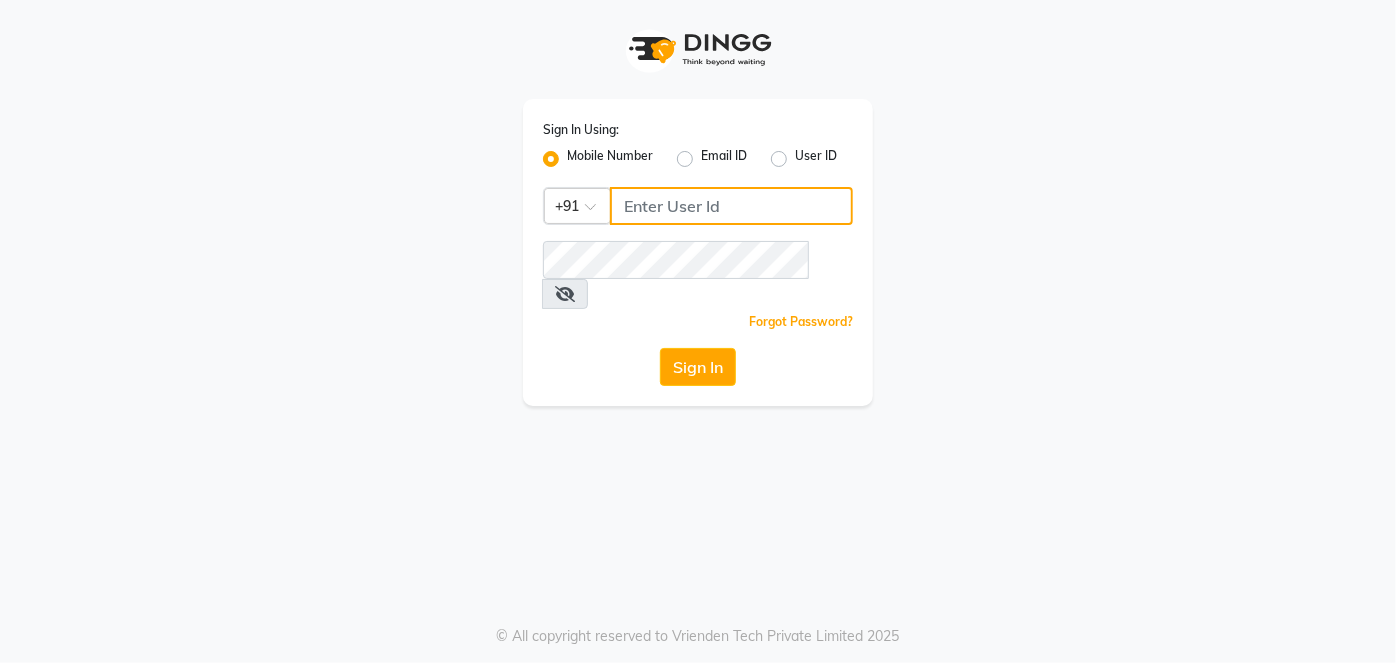 click 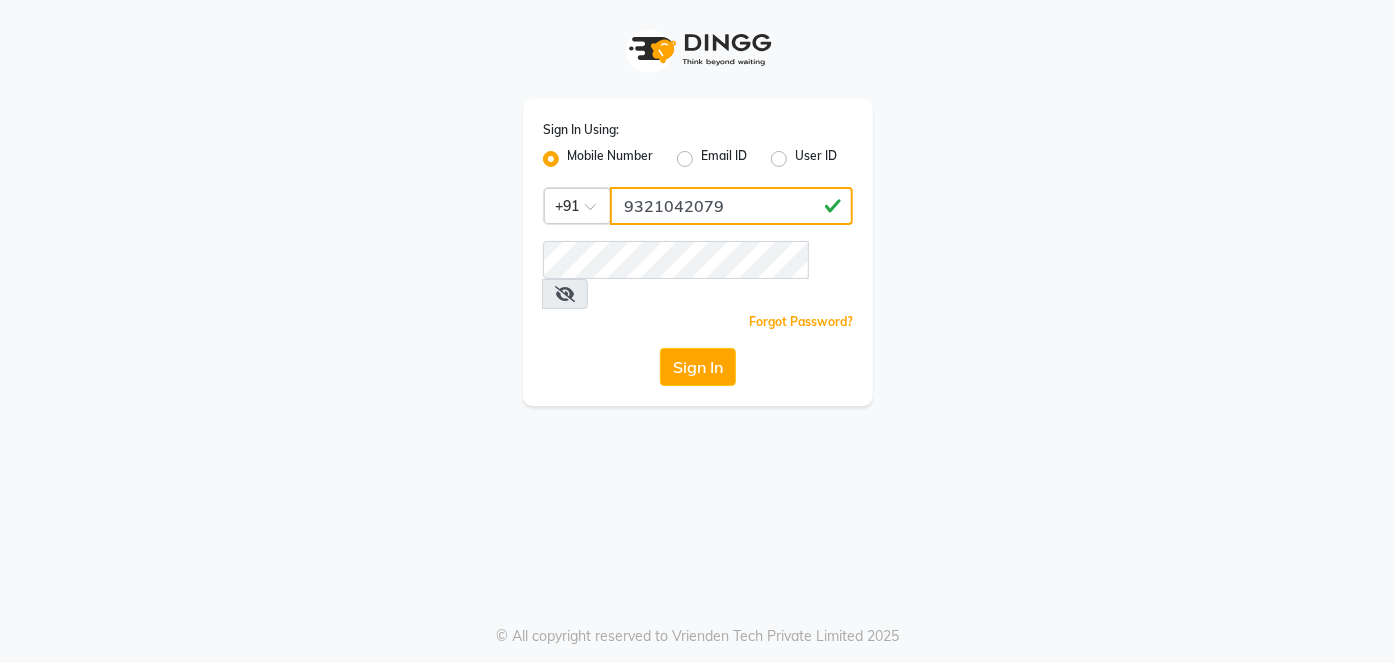 type on "9321042079" 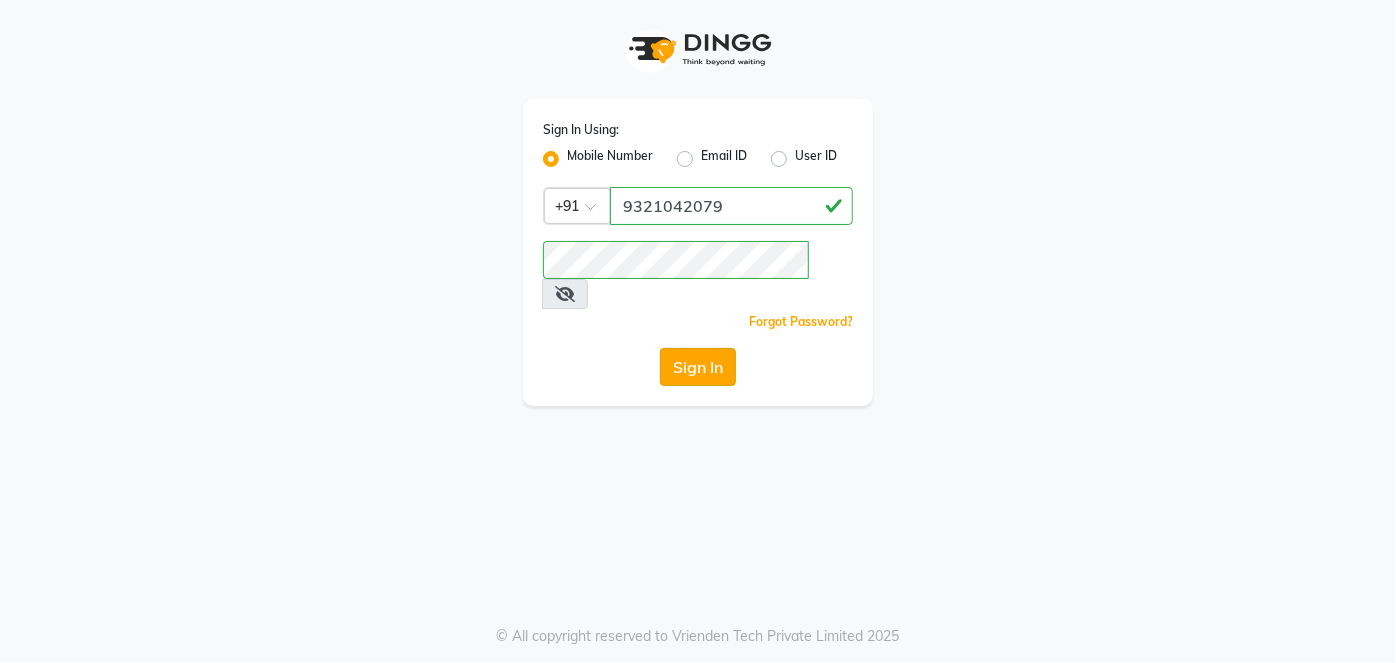 click on "Sign In" 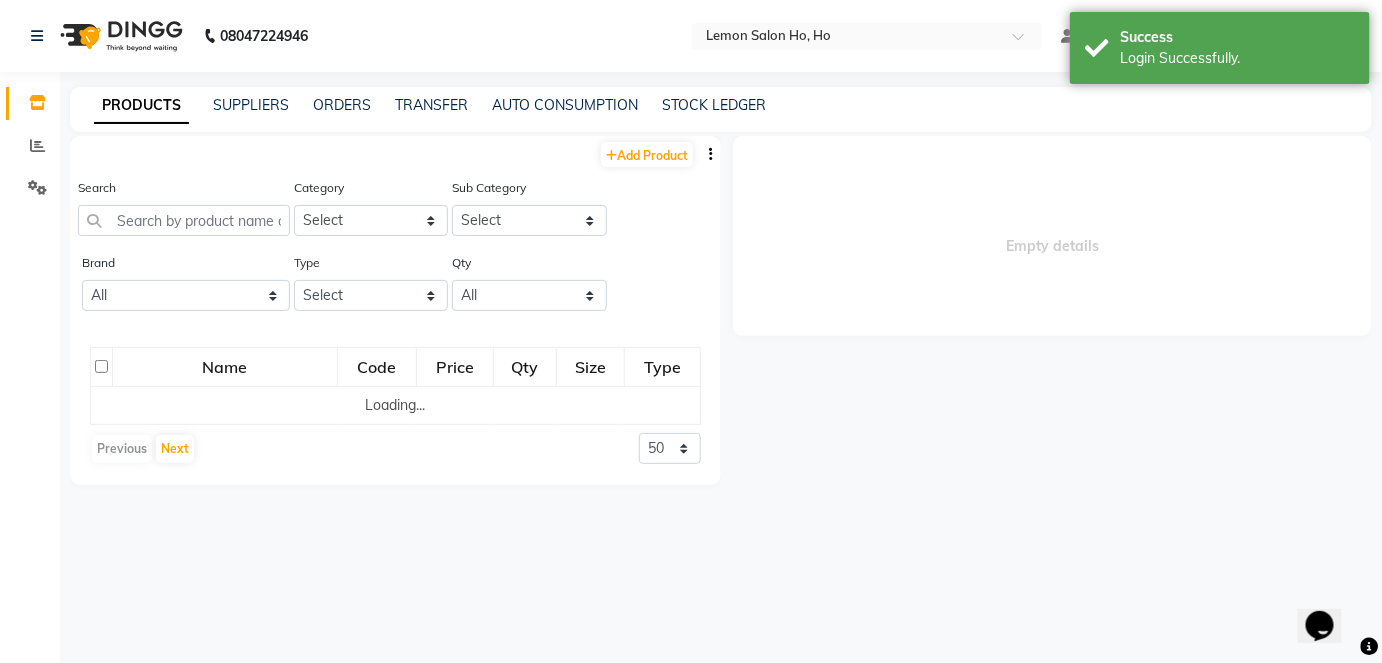 scroll, scrollTop: 0, scrollLeft: 0, axis: both 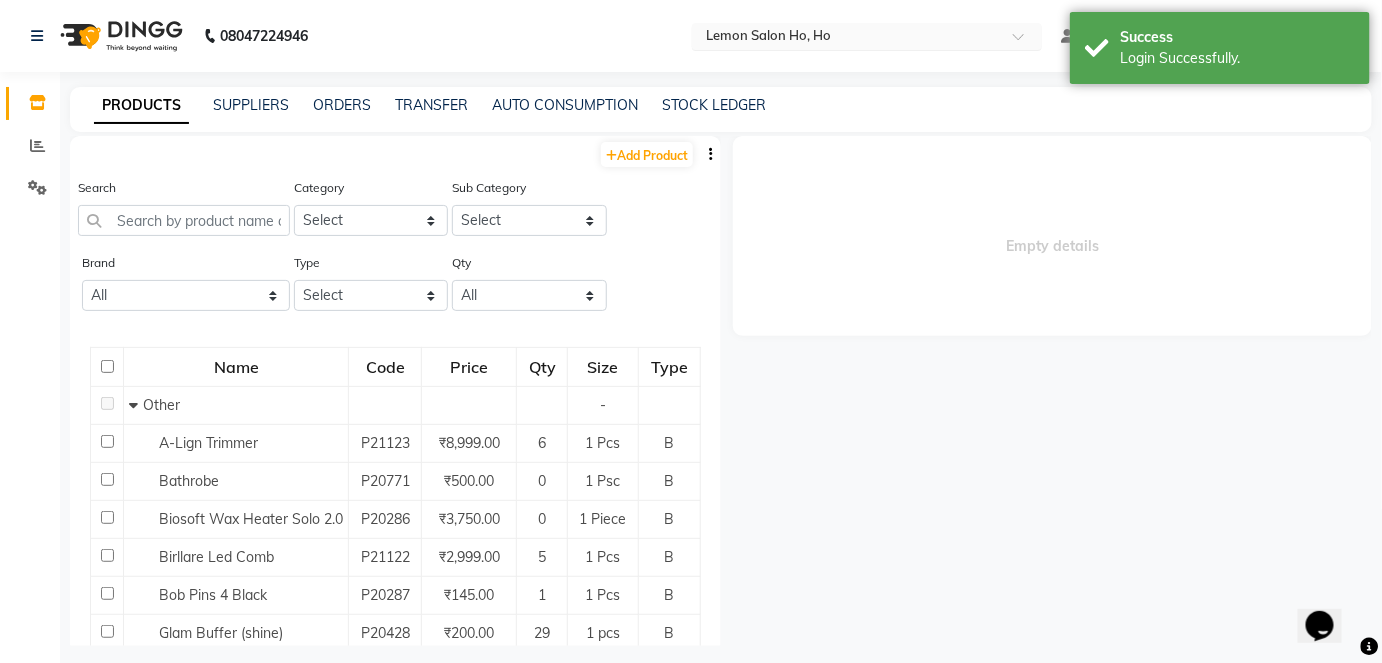 click at bounding box center [1025, 42] 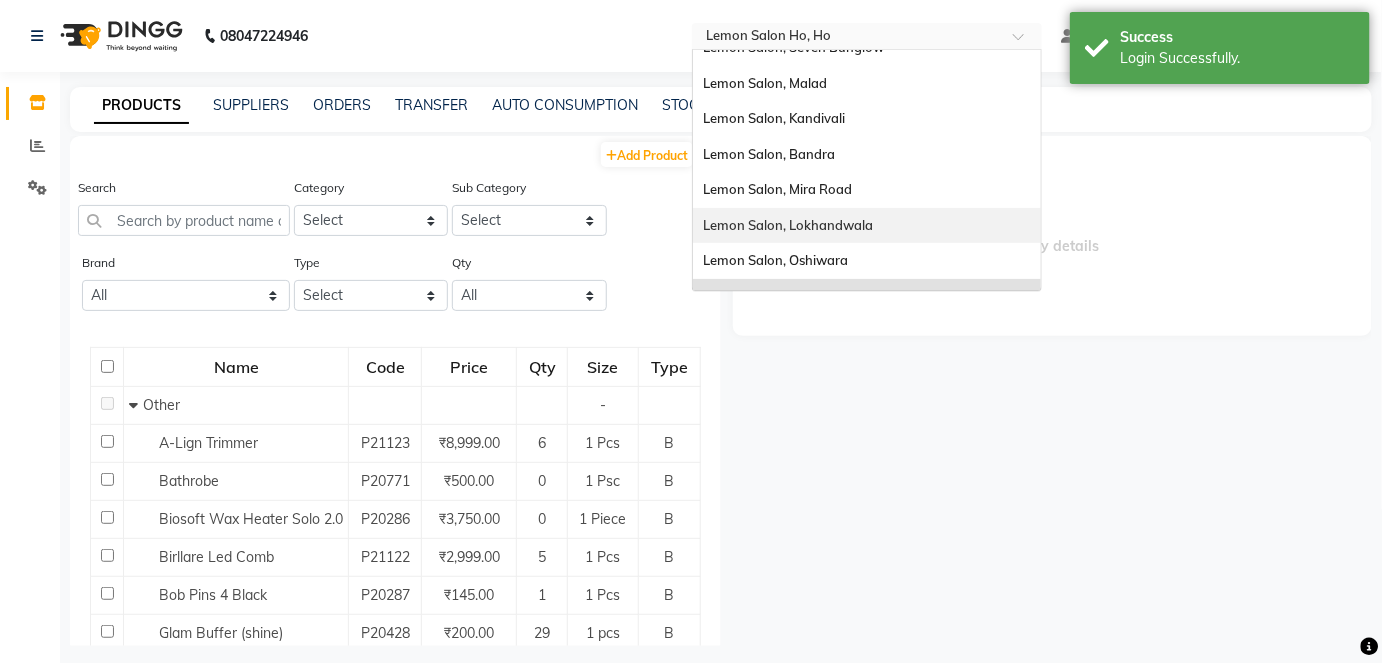 scroll, scrollTop: 95, scrollLeft: 0, axis: vertical 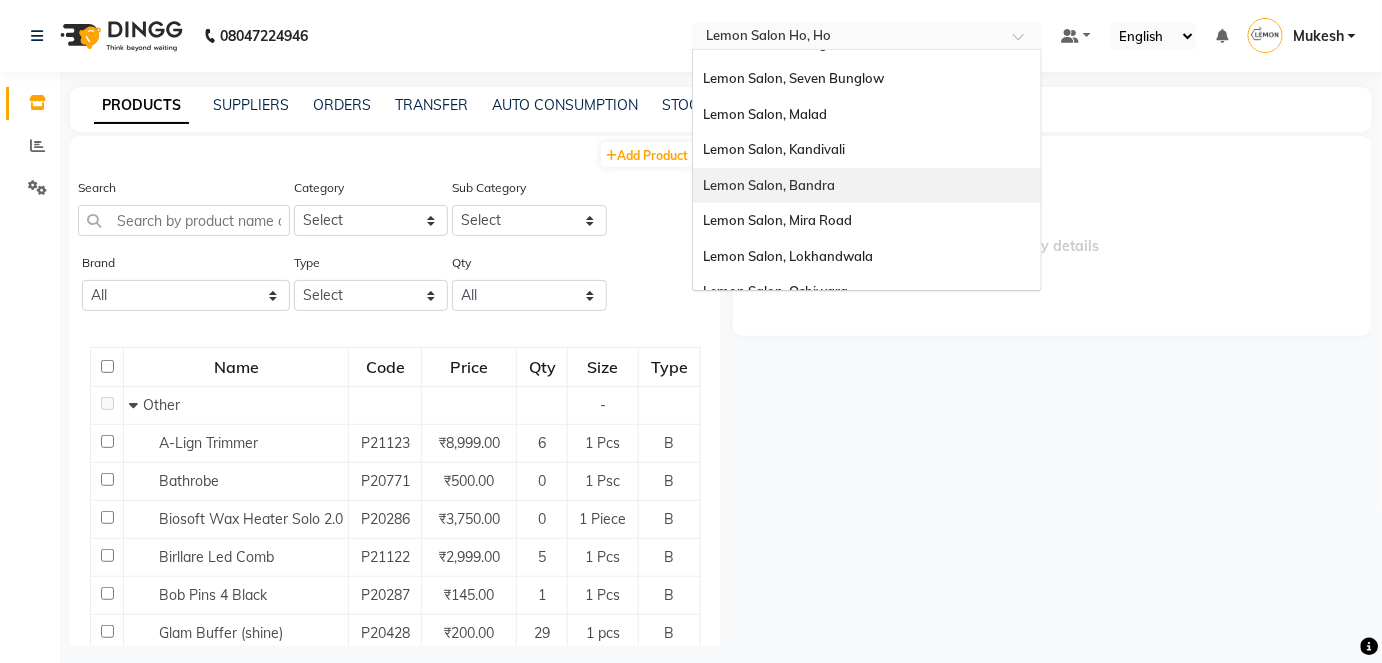 click on "Lemon Salon, Bandra" at bounding box center [867, 186] 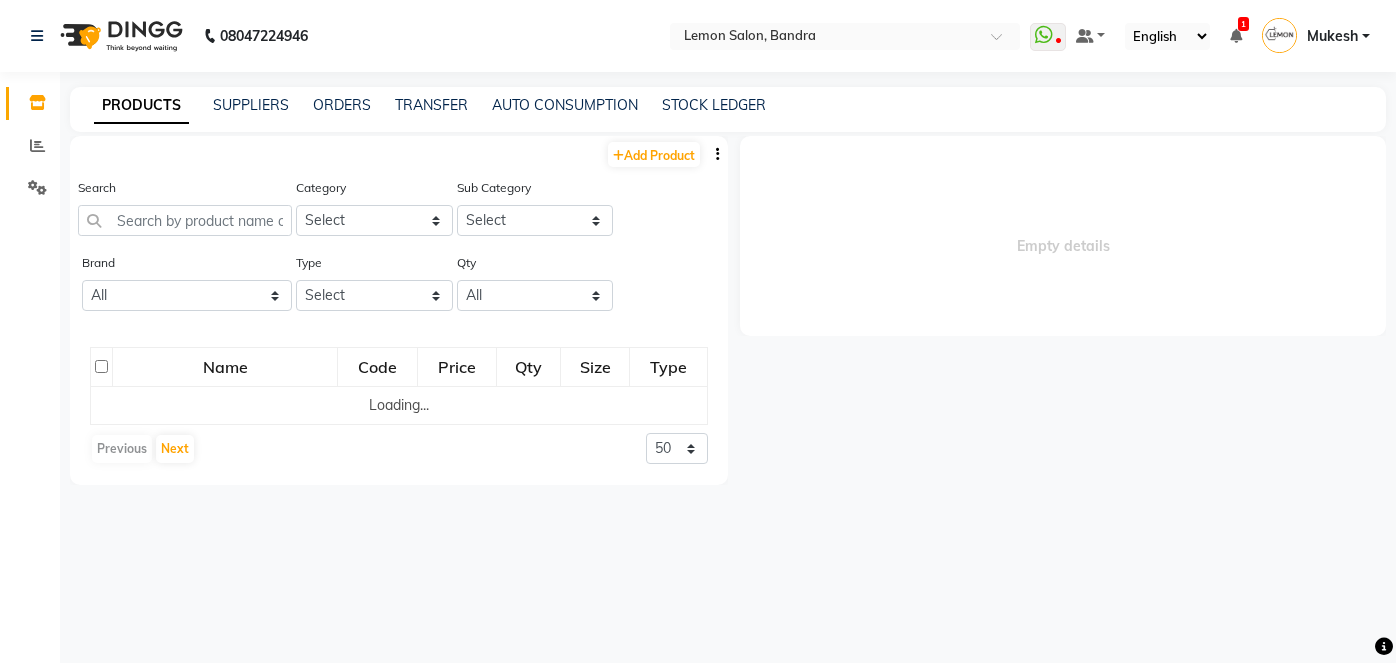 scroll, scrollTop: 0, scrollLeft: 0, axis: both 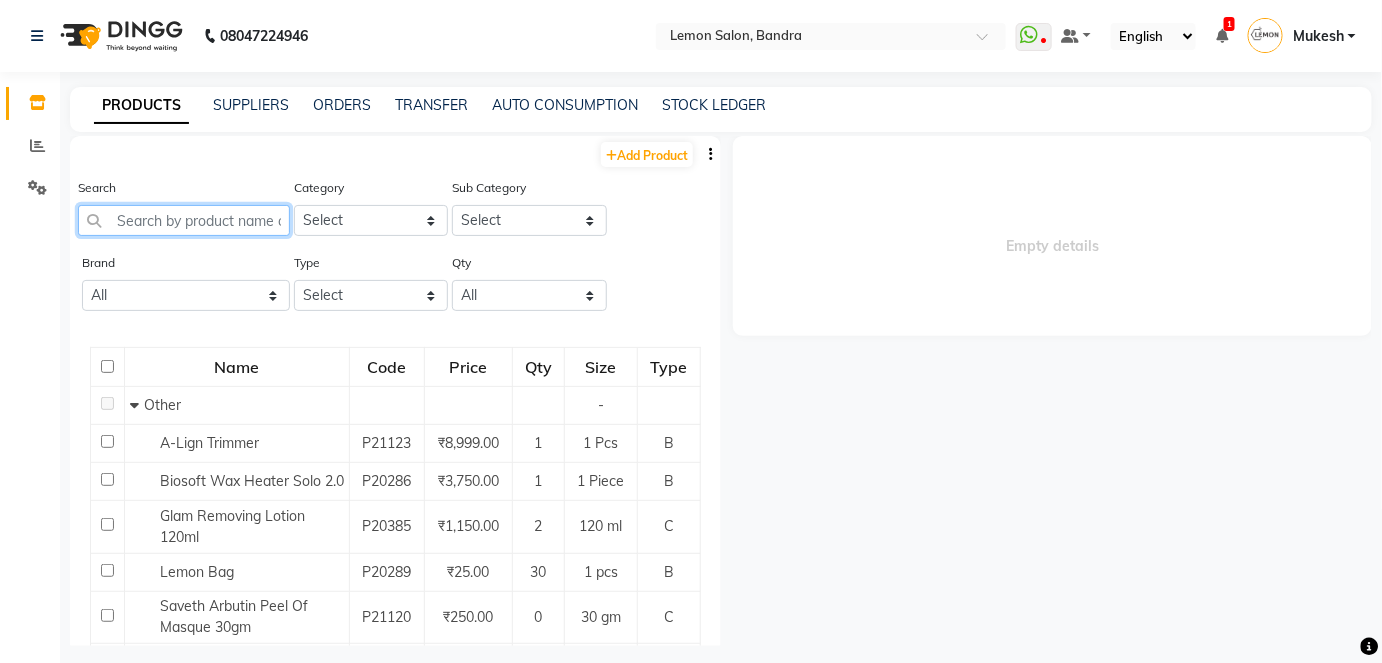 click 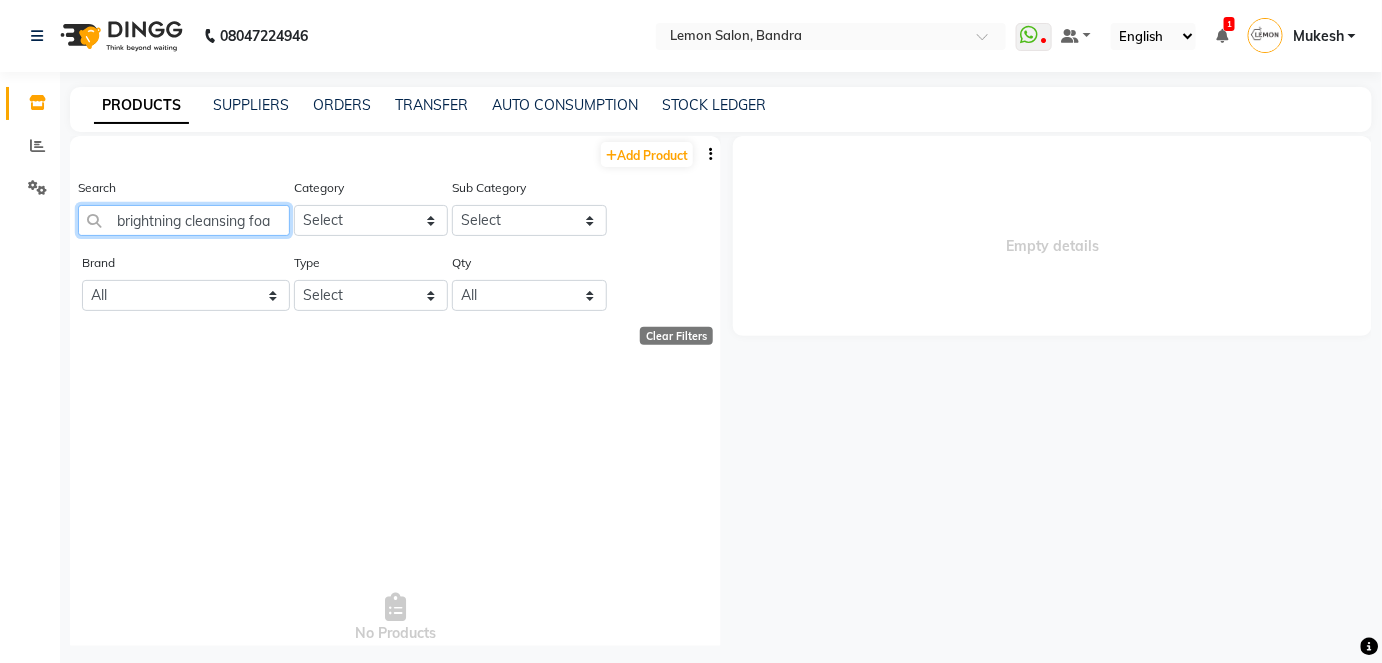 scroll, scrollTop: 0, scrollLeft: 0, axis: both 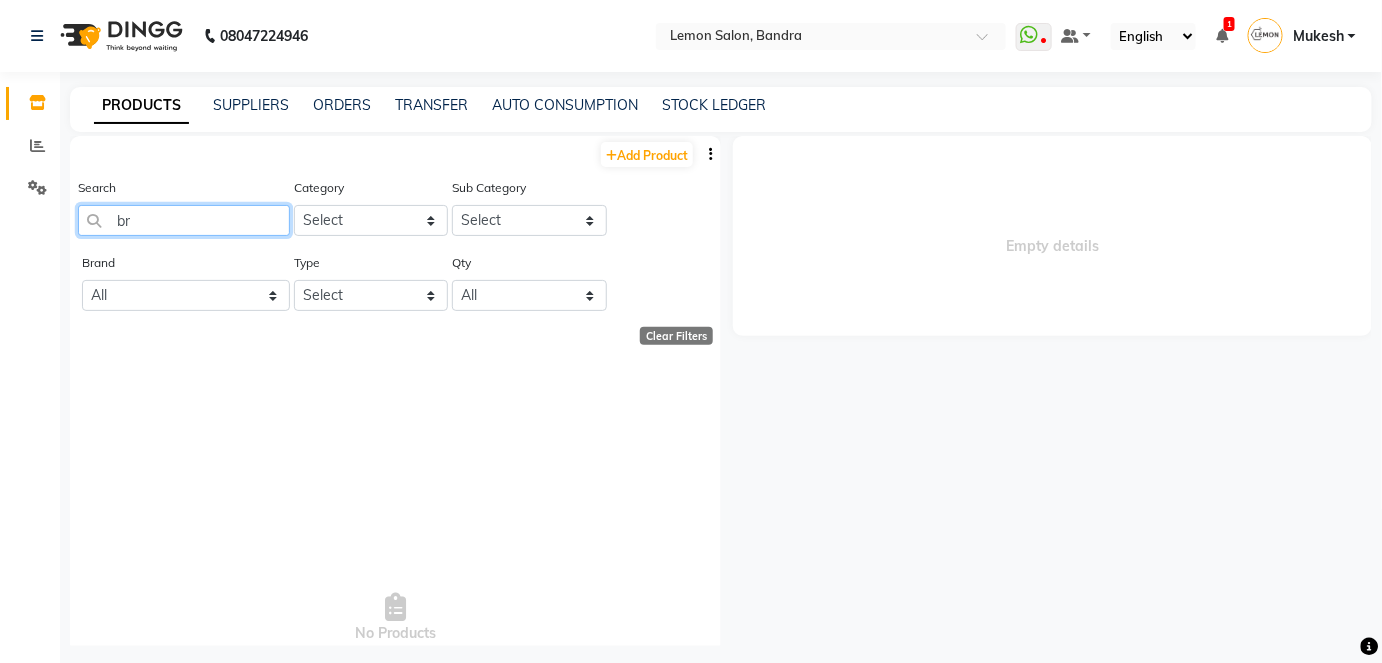 type on "b" 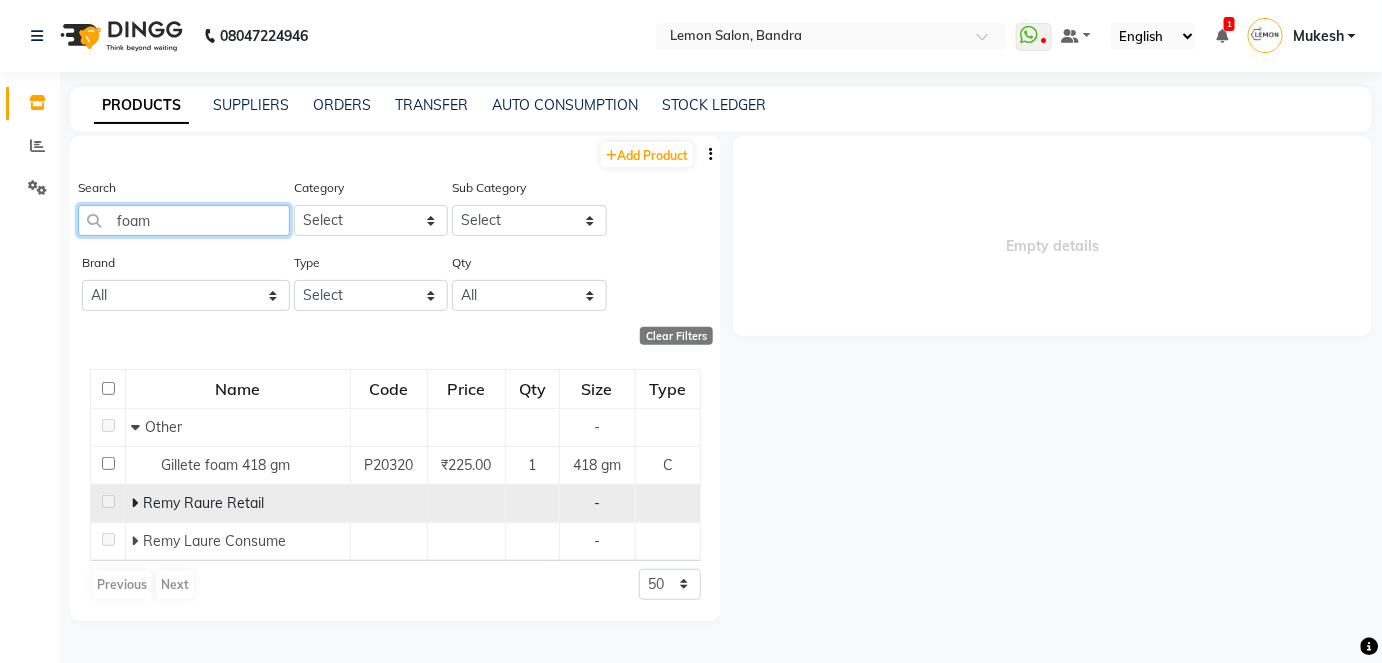 type on "foam" 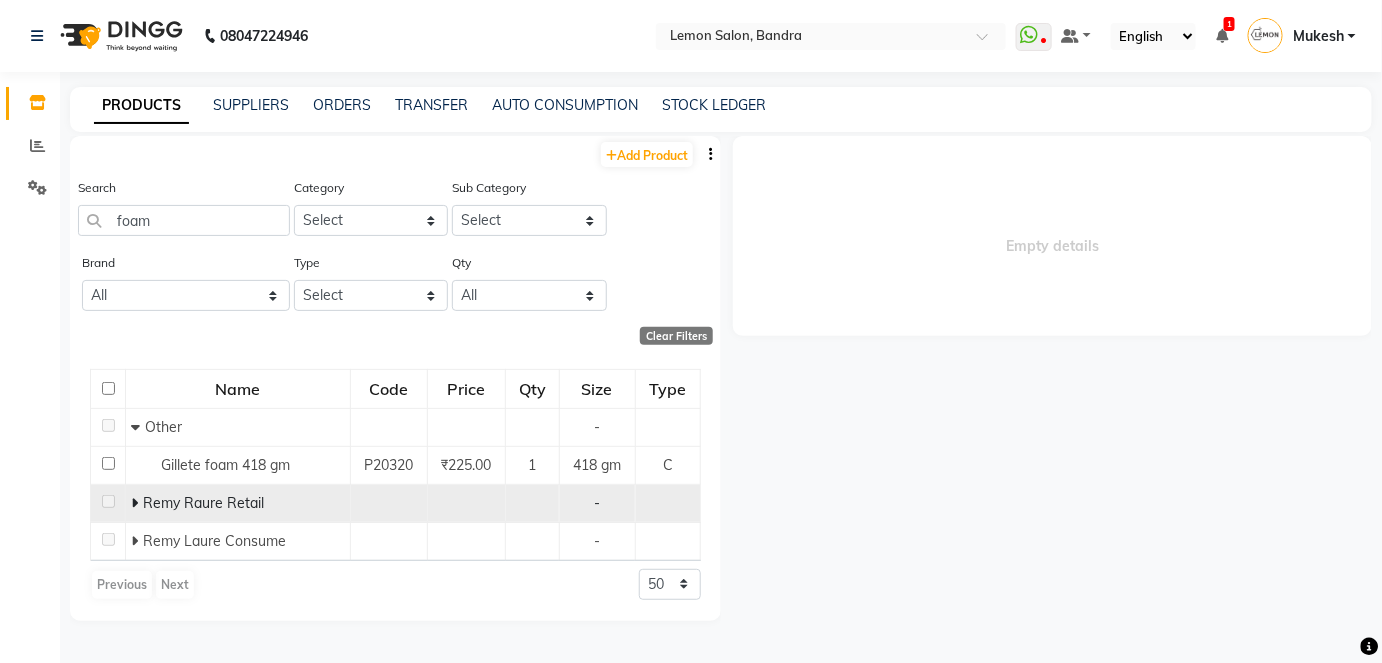 click 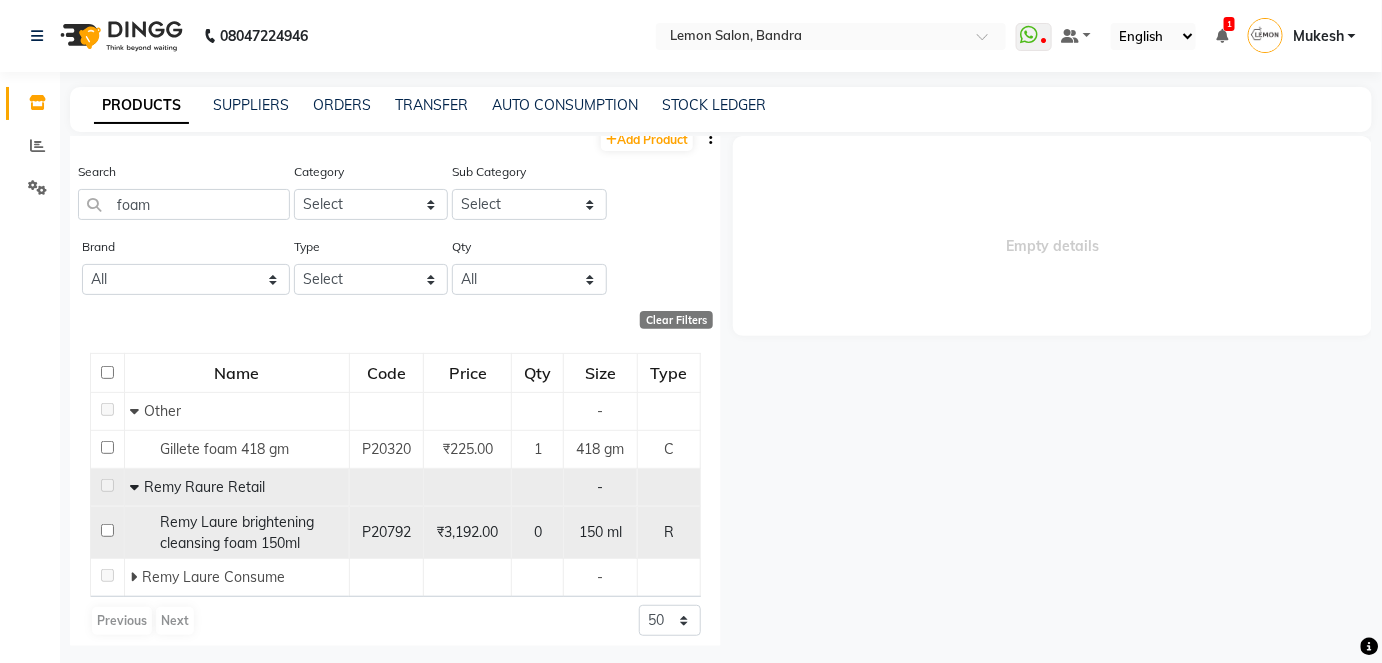 scroll, scrollTop: 26, scrollLeft: 0, axis: vertical 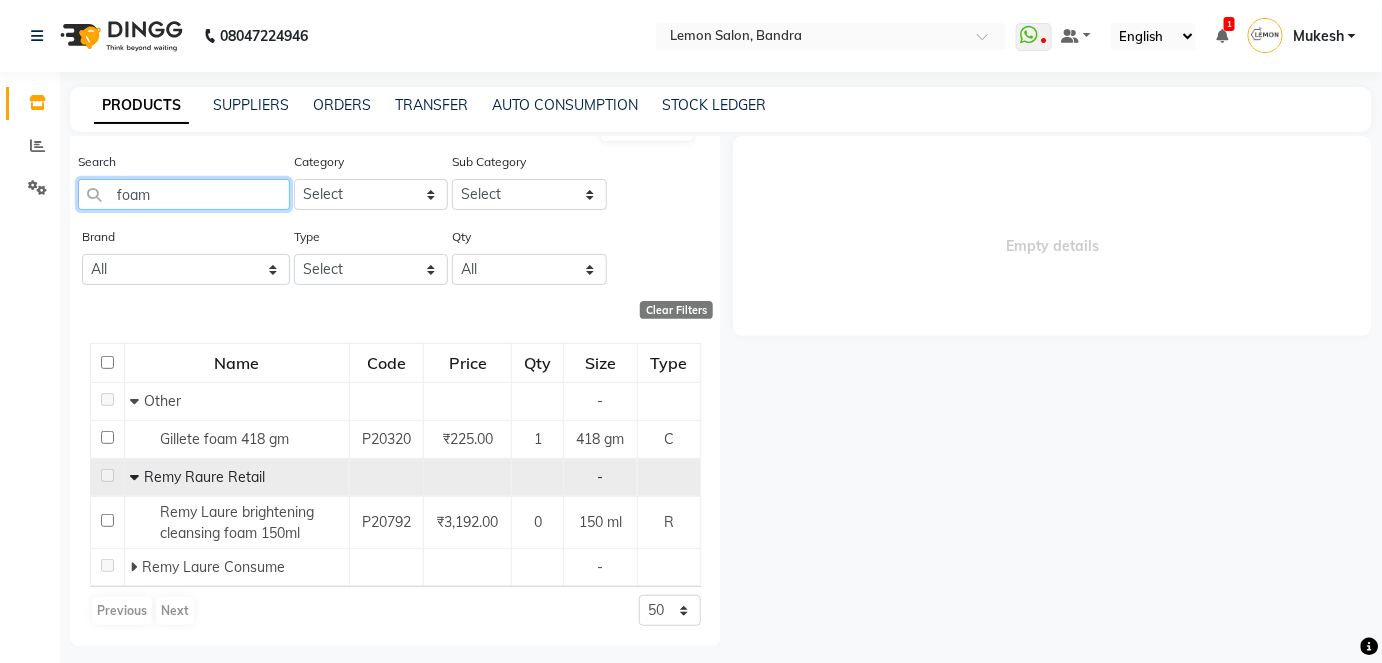 drag, startPoint x: 166, startPoint y: 190, endPoint x: 98, endPoint y: 192, distance: 68.0294 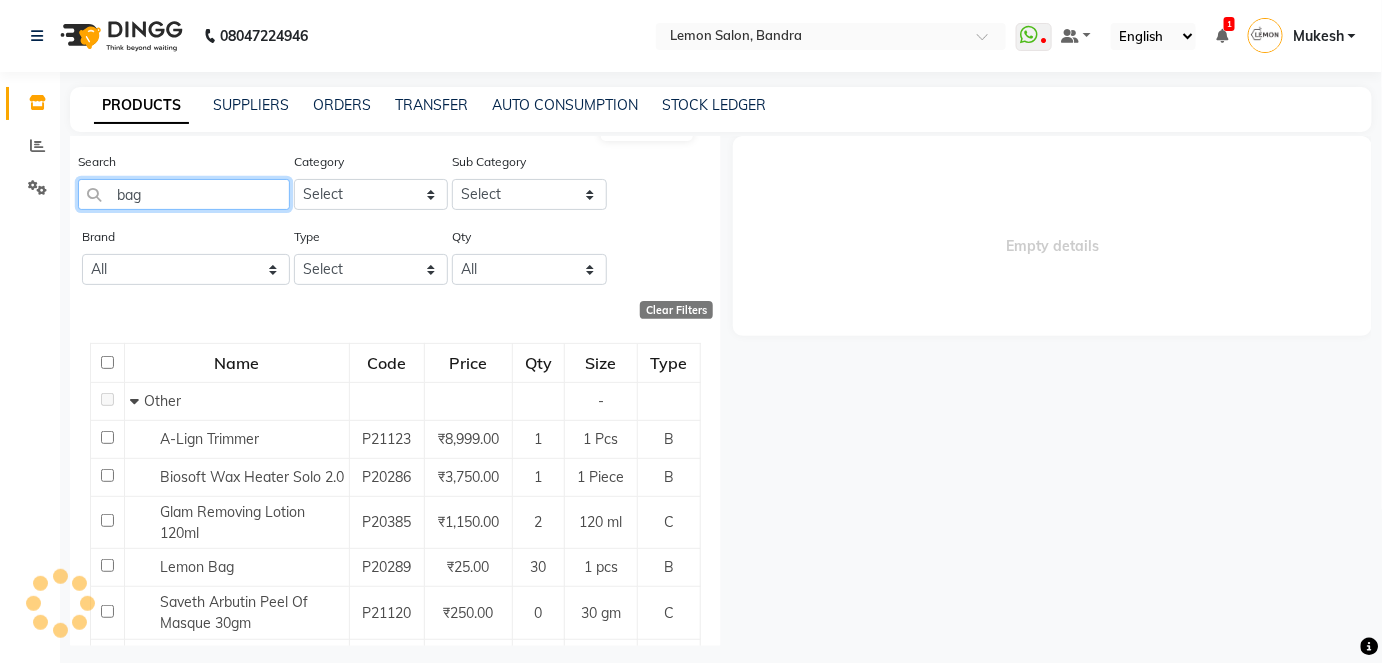 scroll, scrollTop: 0, scrollLeft: 0, axis: both 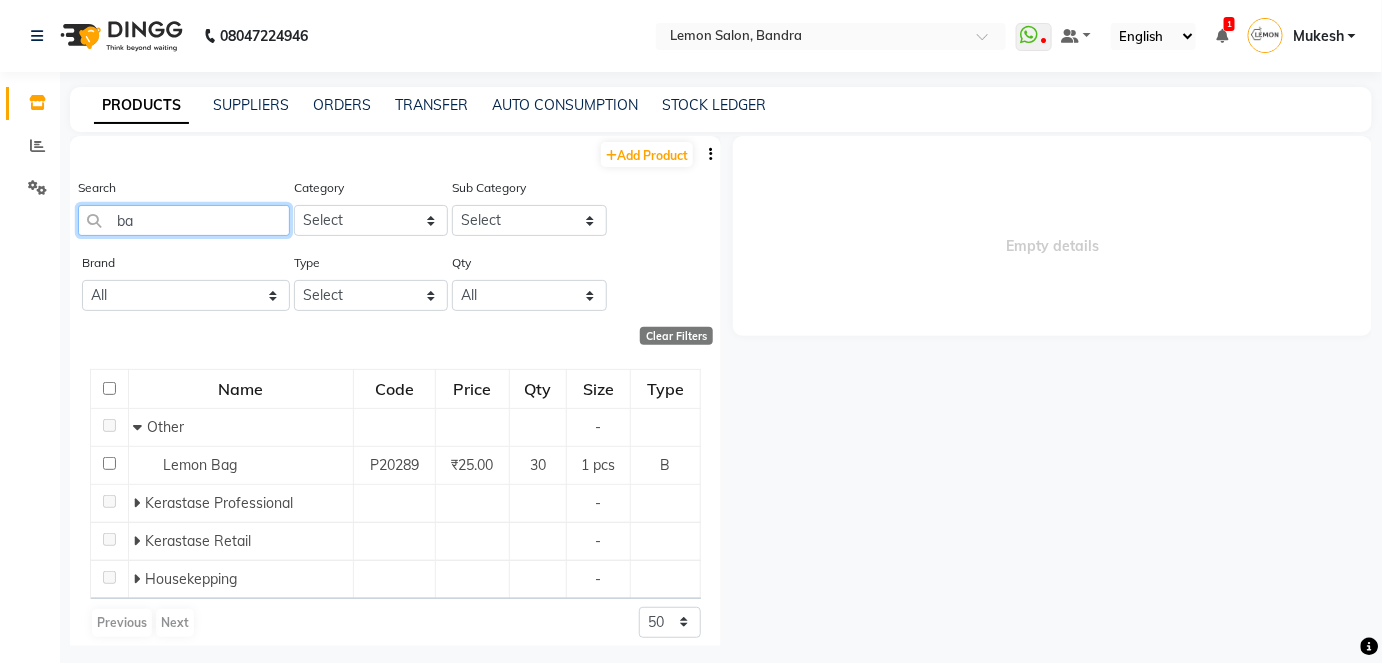 type on "b" 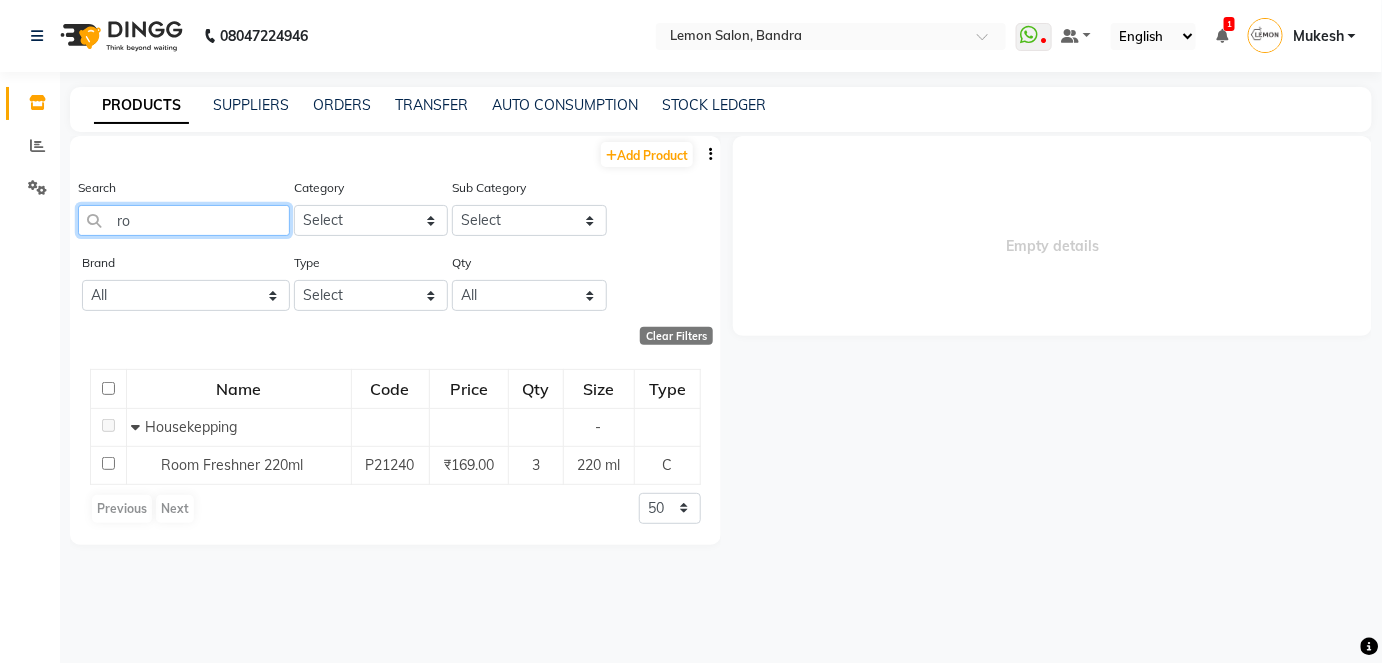 type on "r" 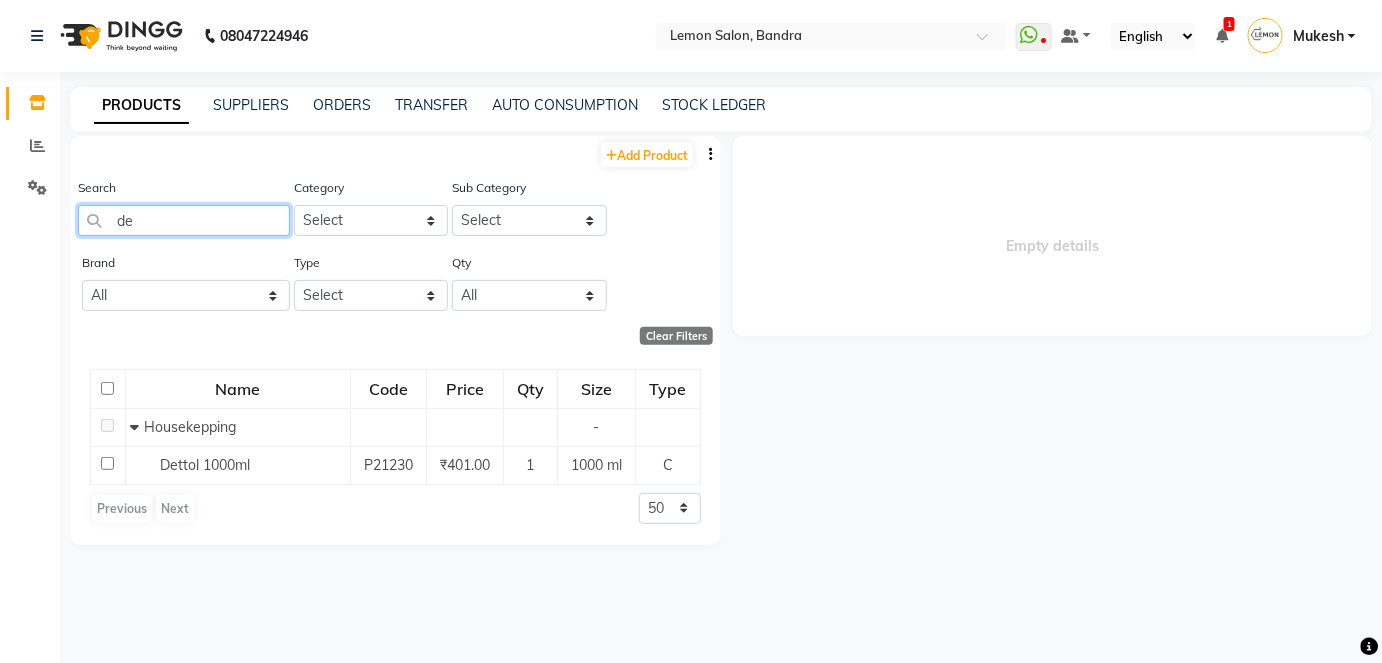 type on "d" 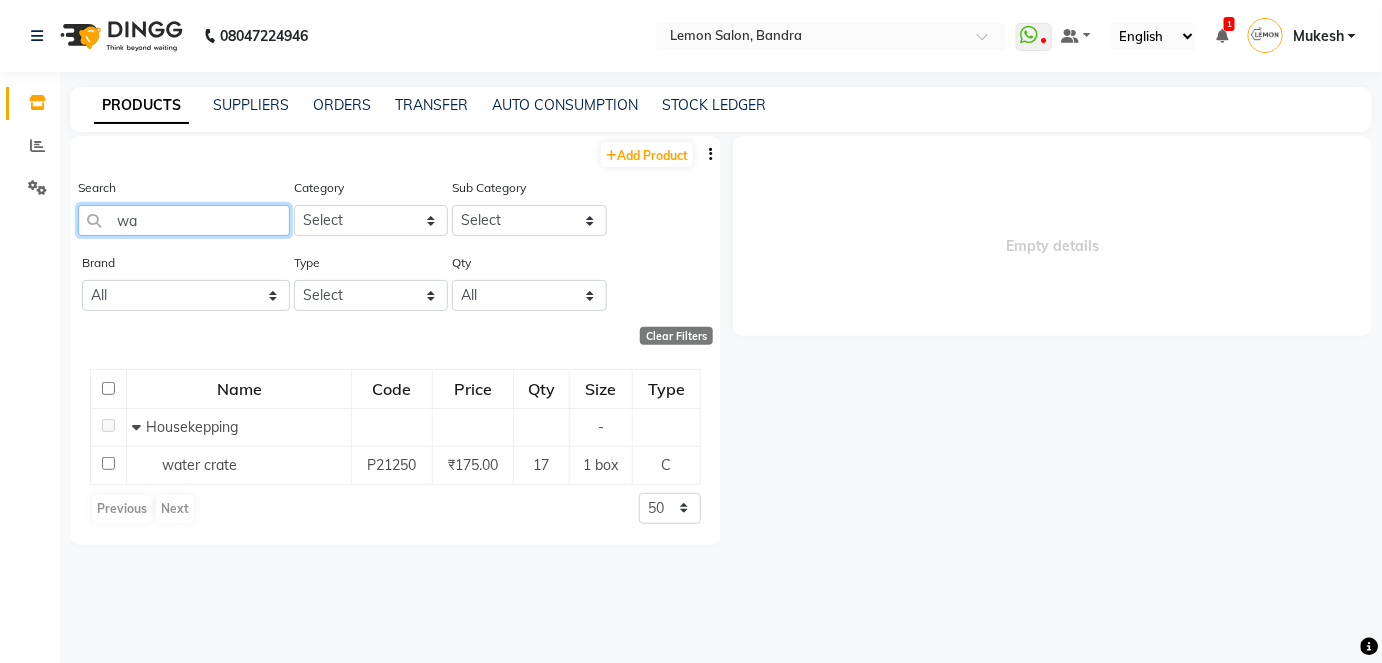 type on "w" 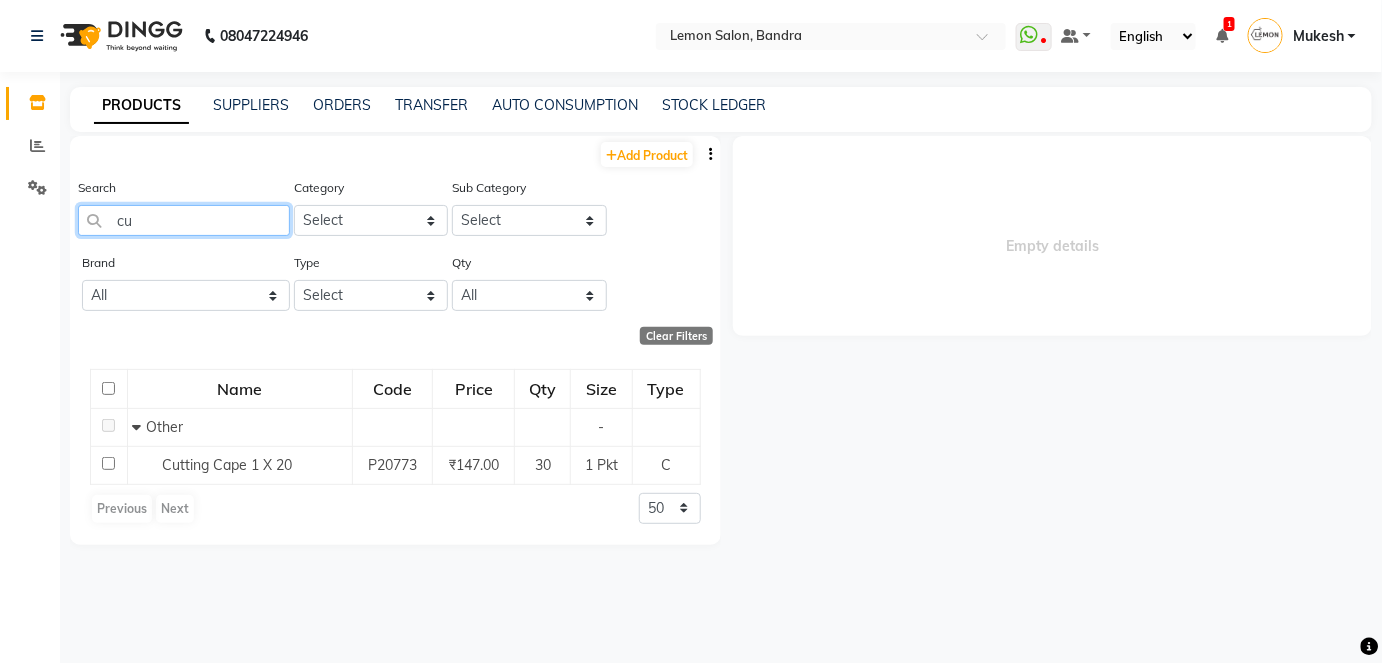 type on "c" 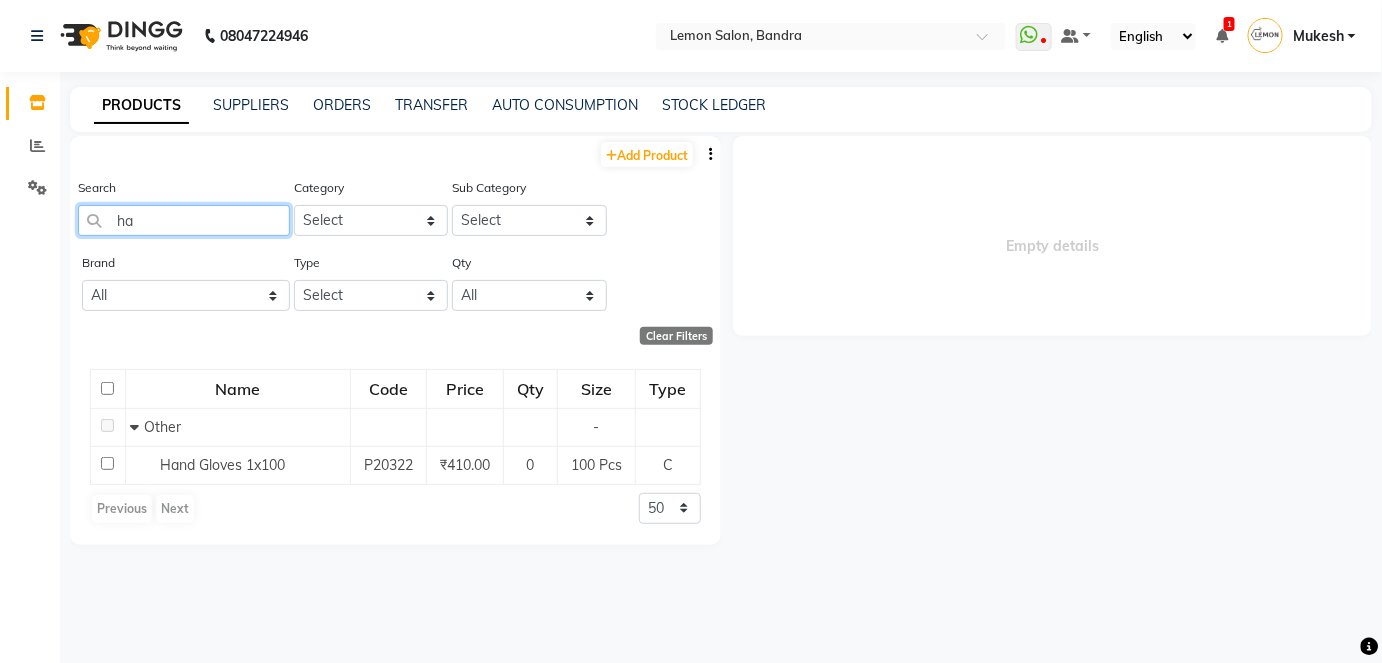 type on "h" 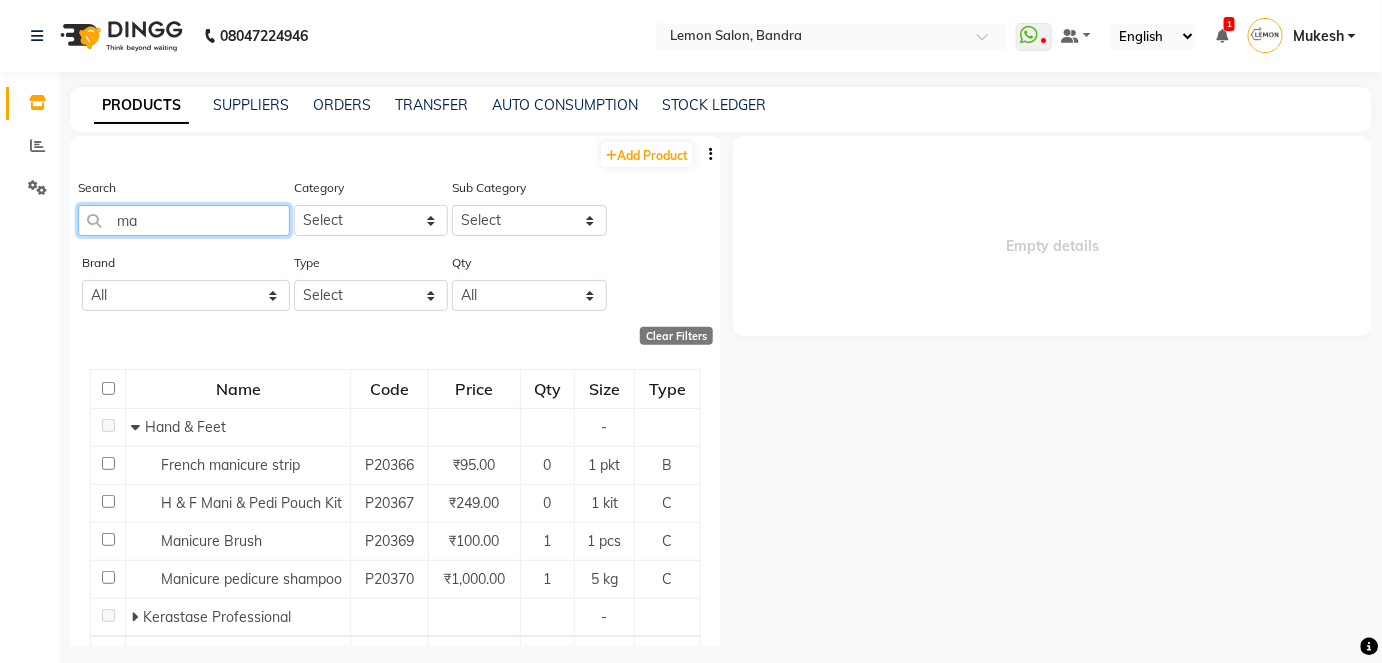 type on "m" 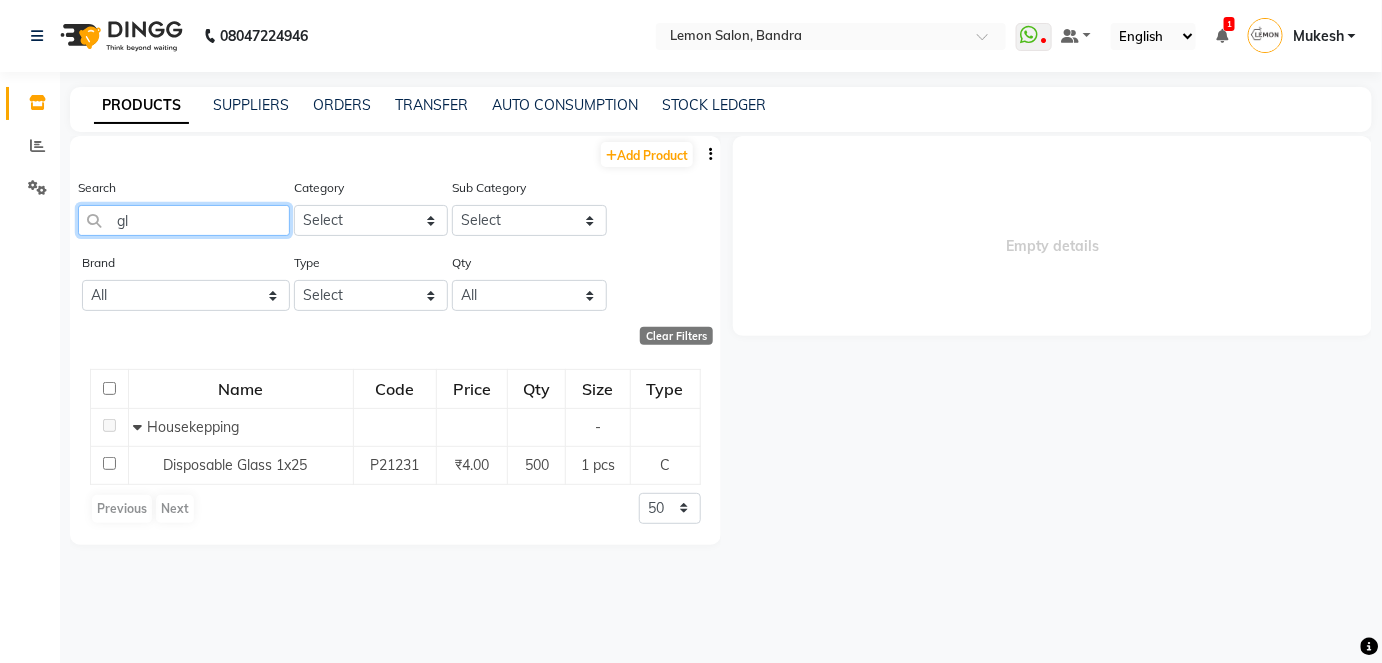 type on "g" 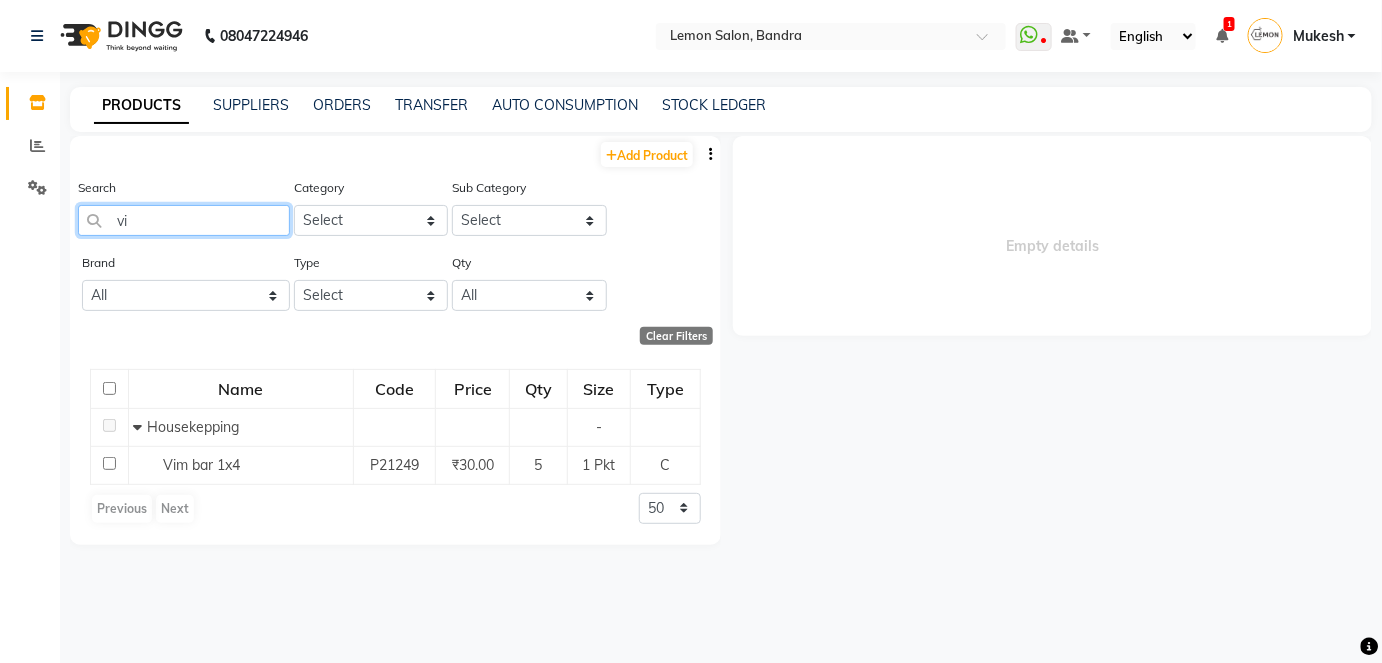 type on "v" 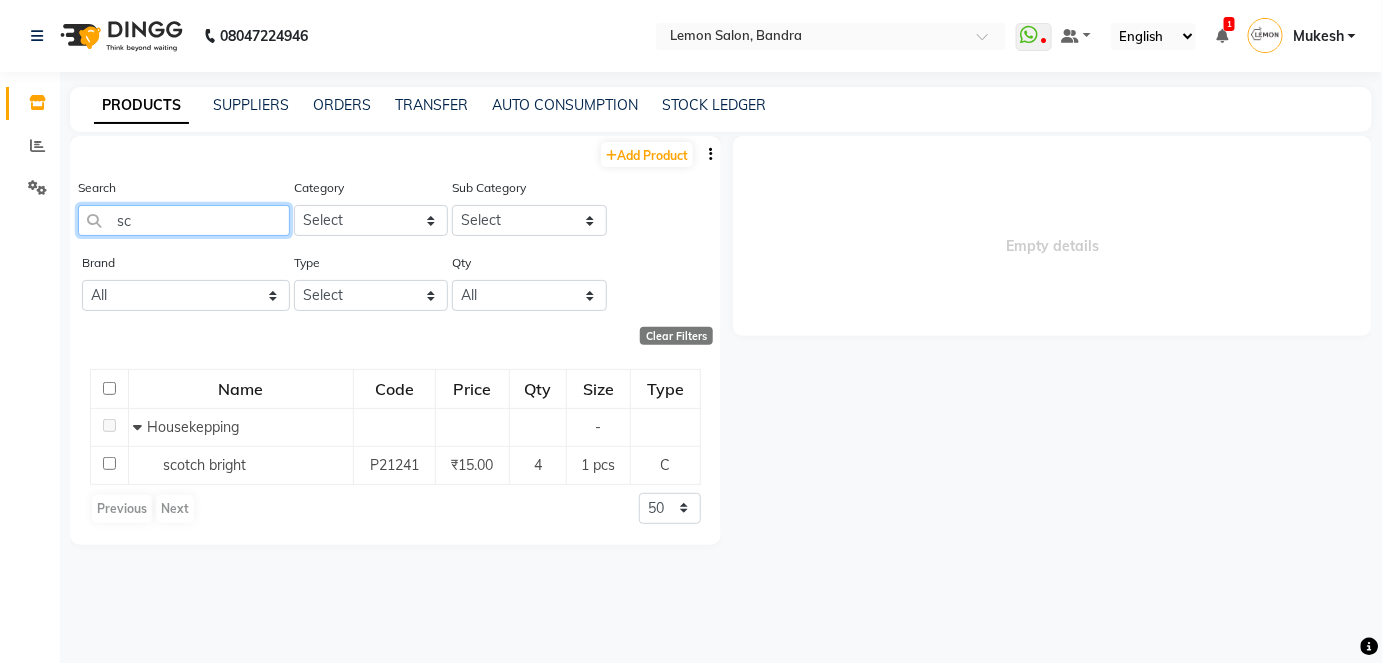 type on "s" 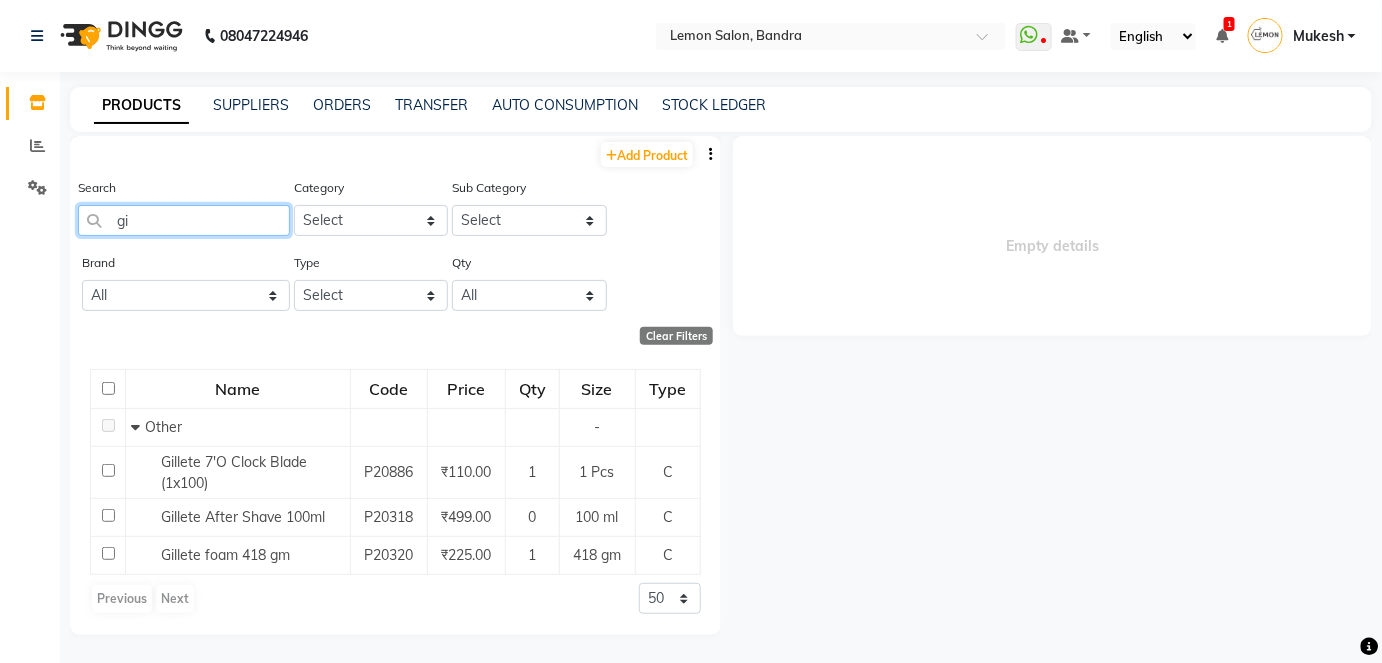 type on "g" 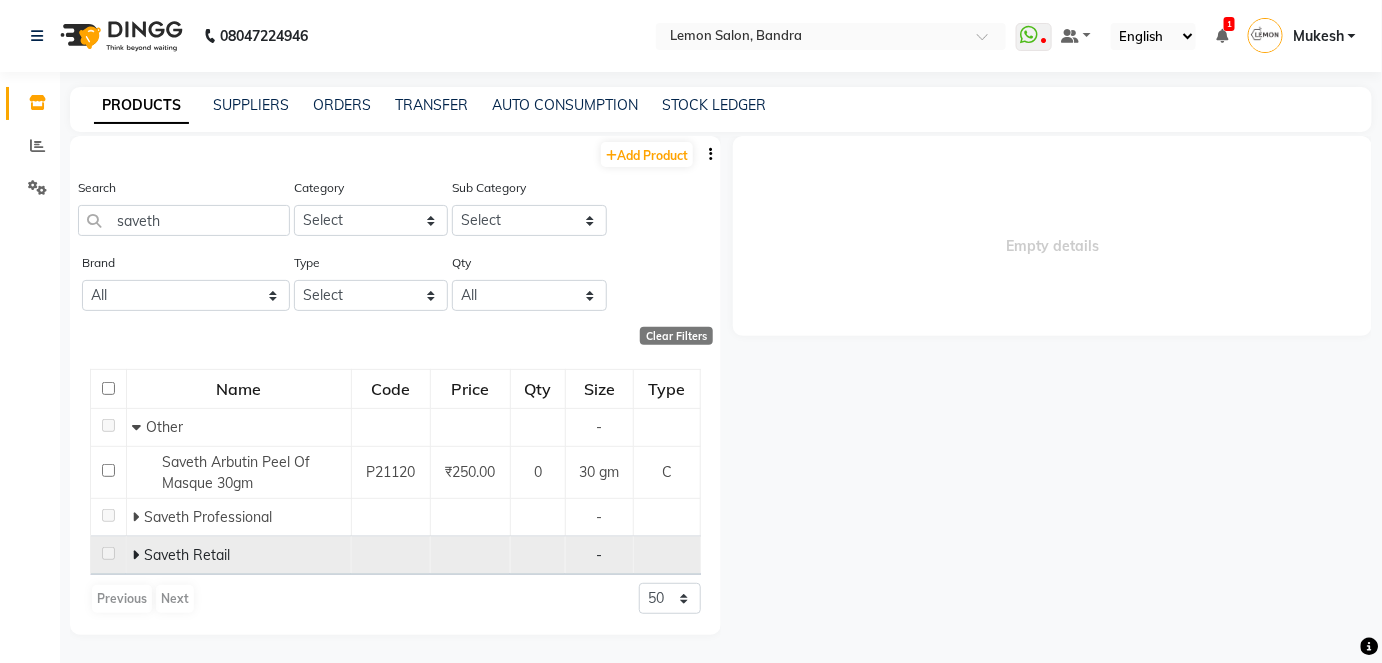 click 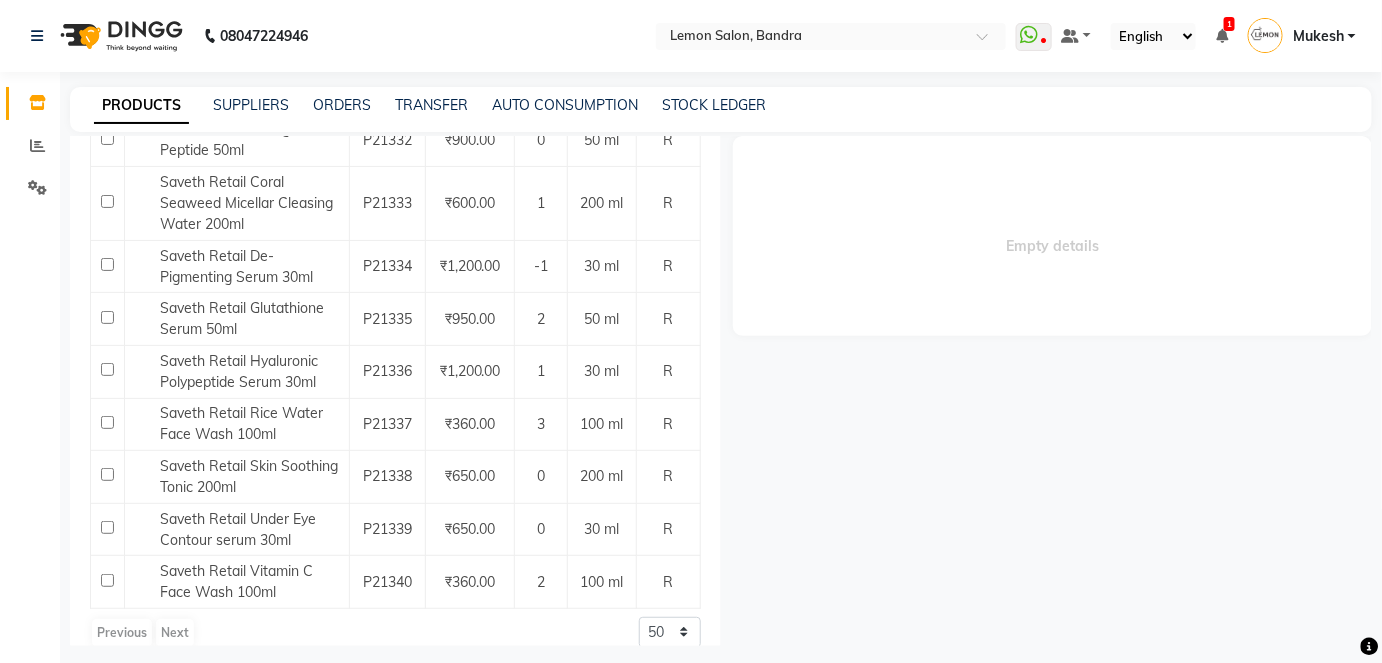 scroll, scrollTop: 584, scrollLeft: 0, axis: vertical 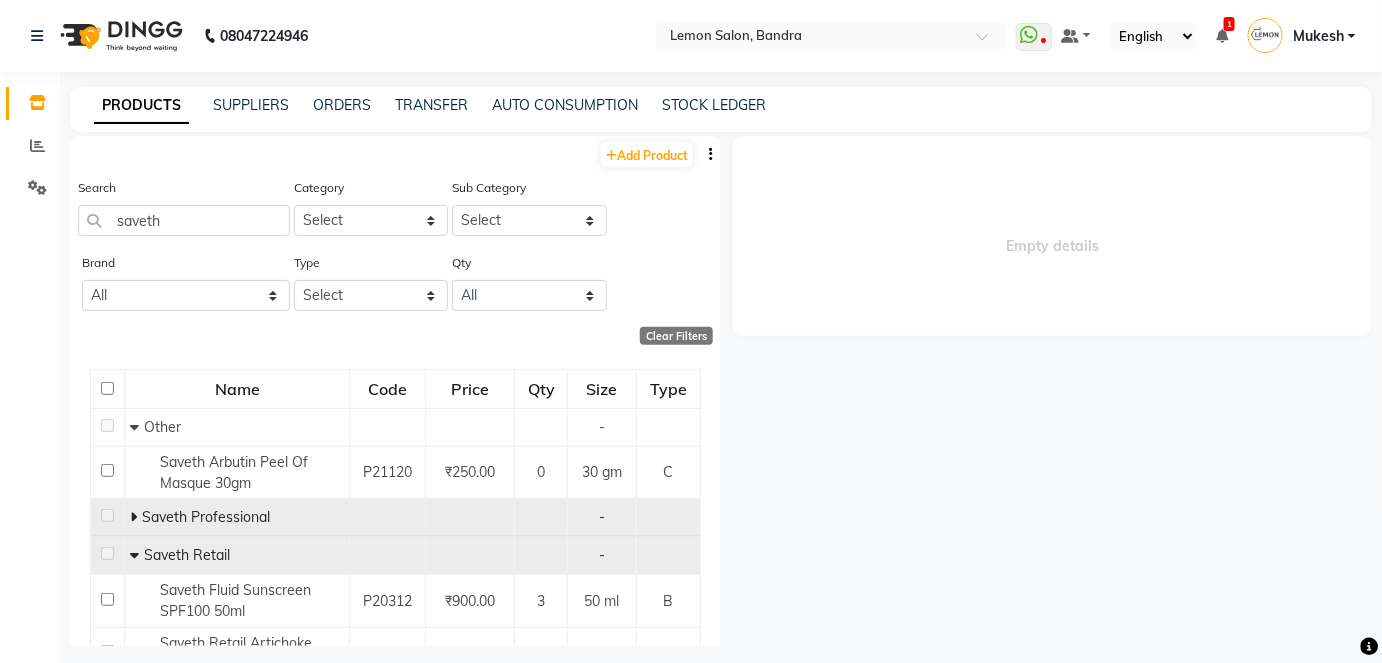 click 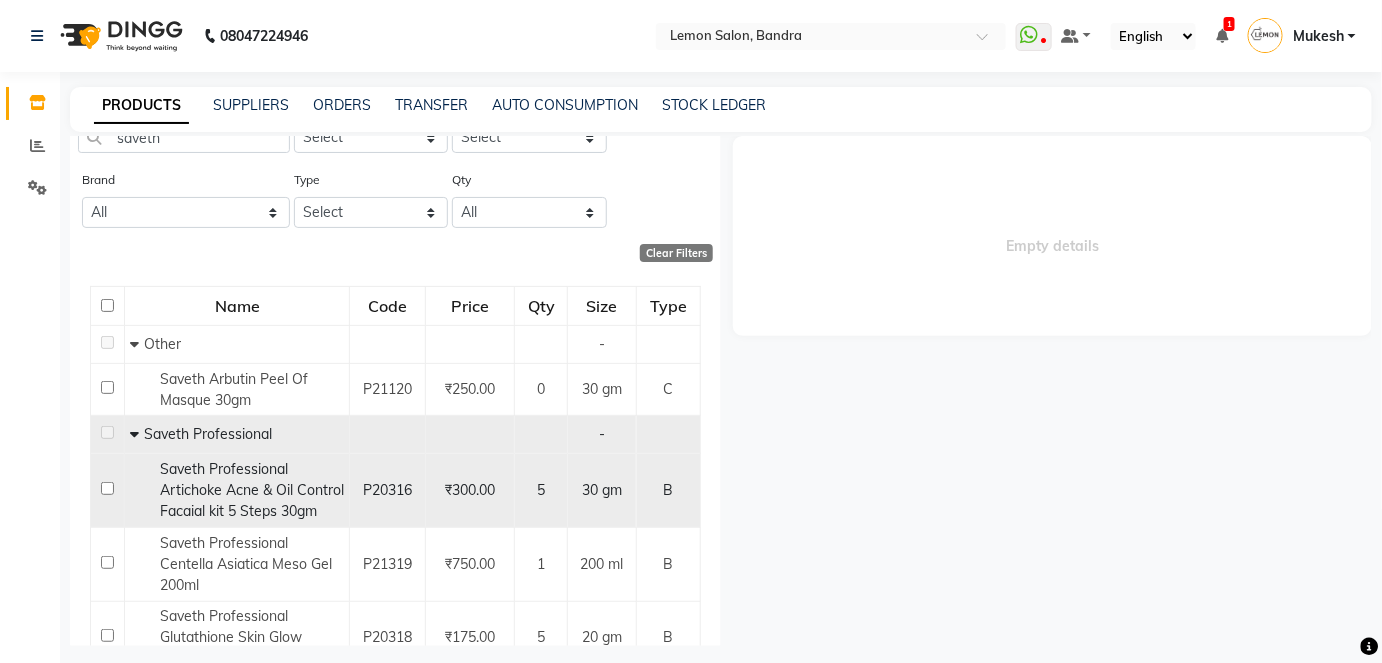 scroll, scrollTop: 0, scrollLeft: 0, axis: both 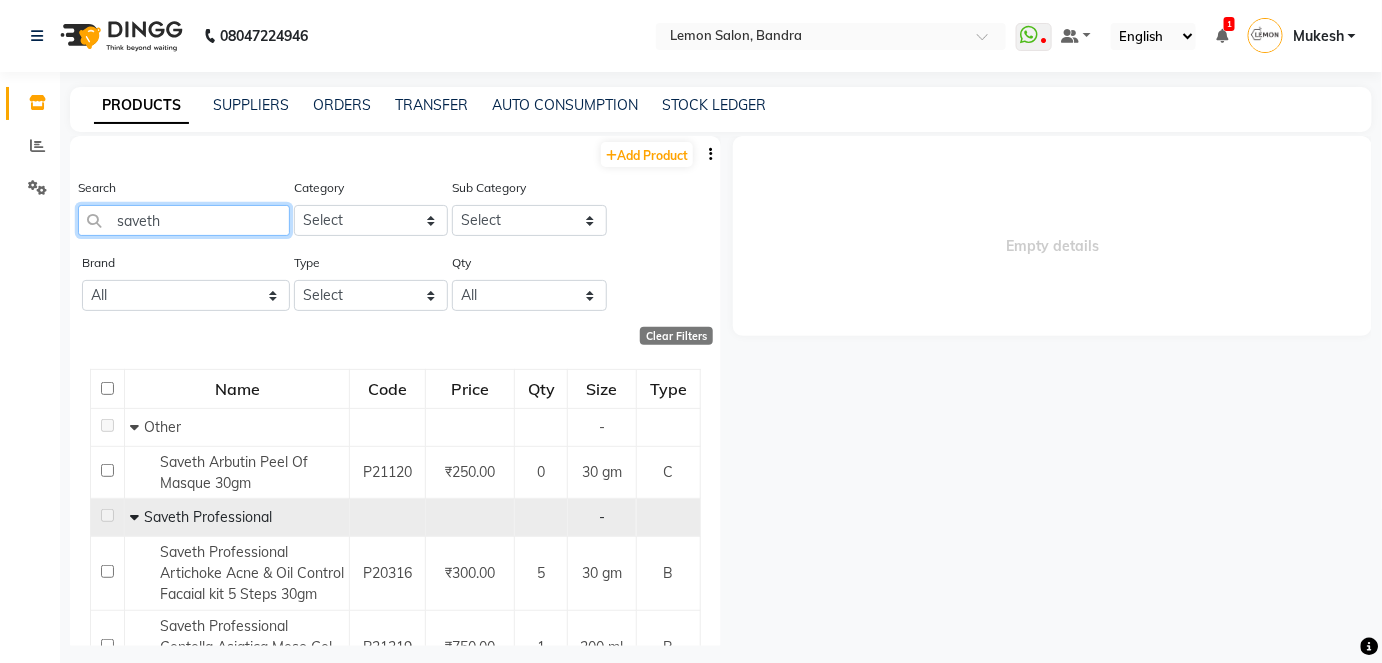 click on "saveth" 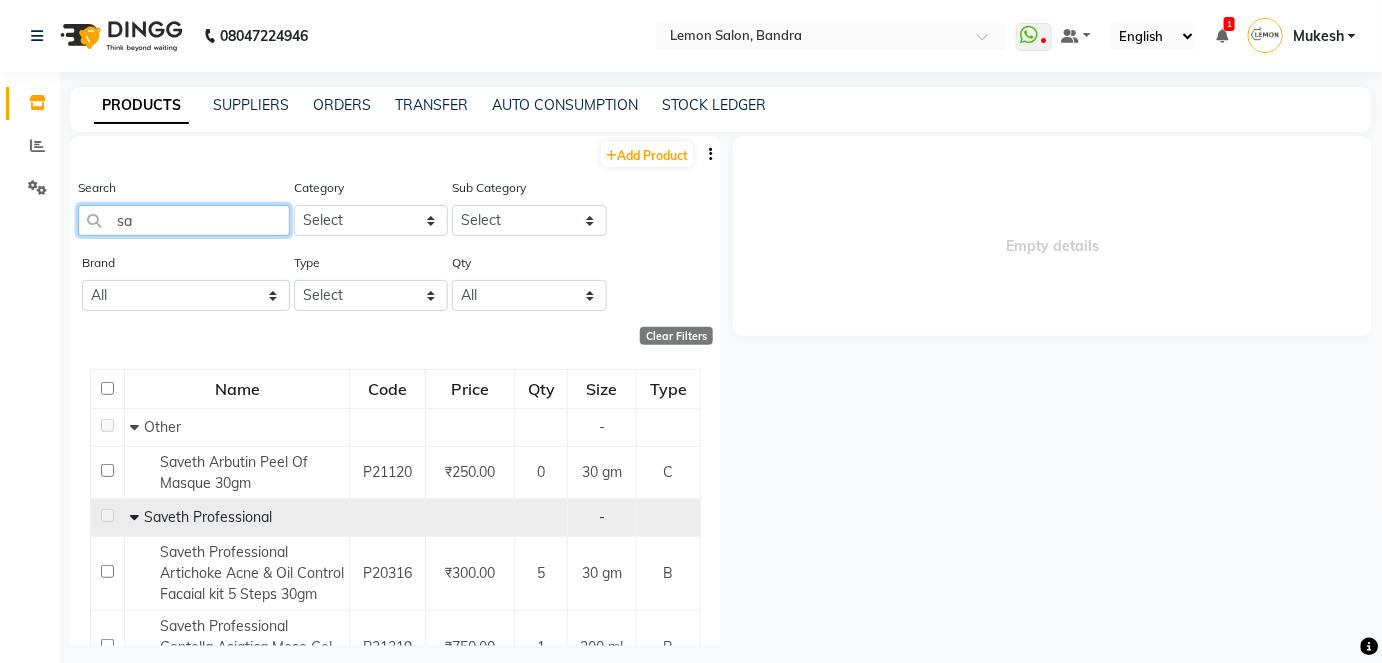 type on "s" 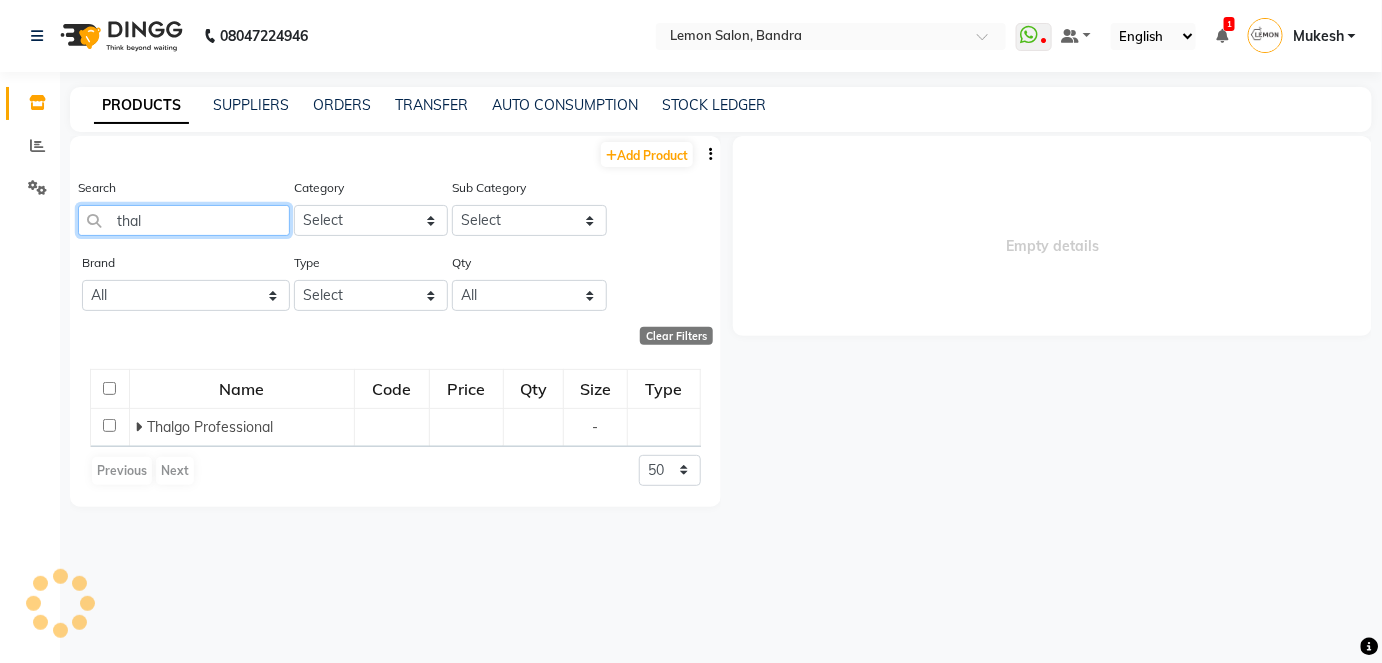 scroll, scrollTop: 0, scrollLeft: 0, axis: both 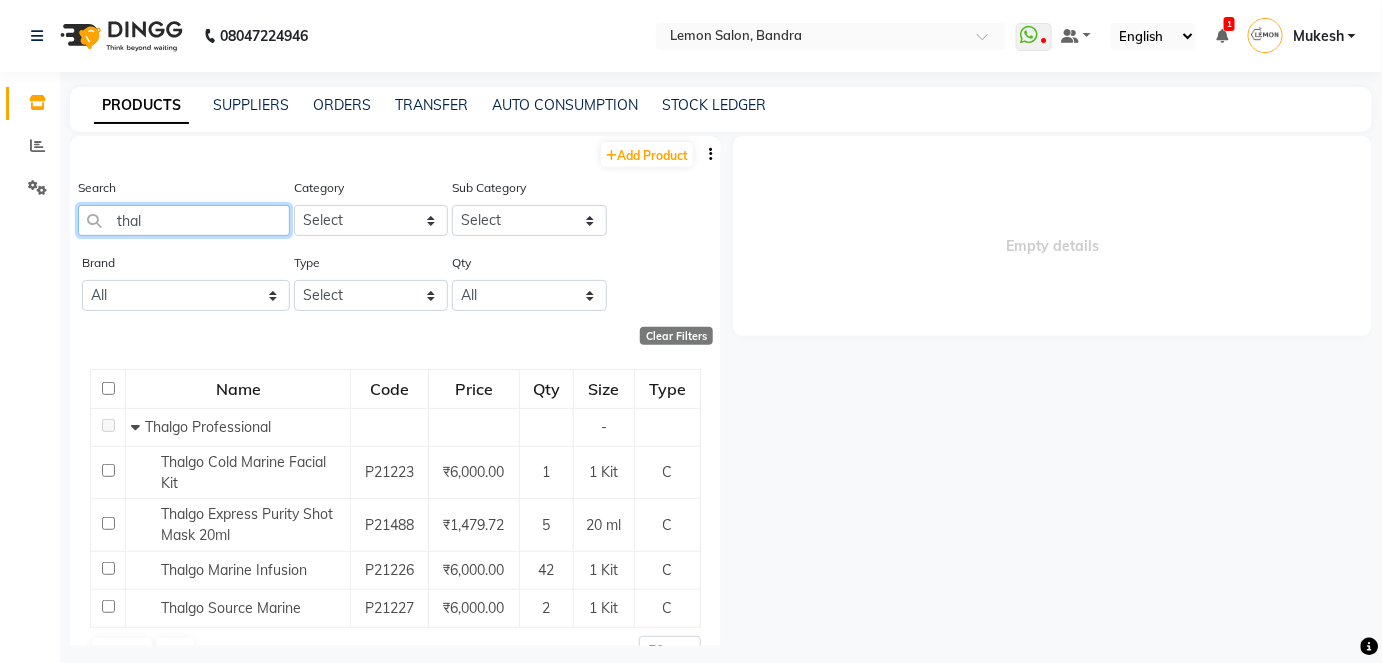 click on "thal" 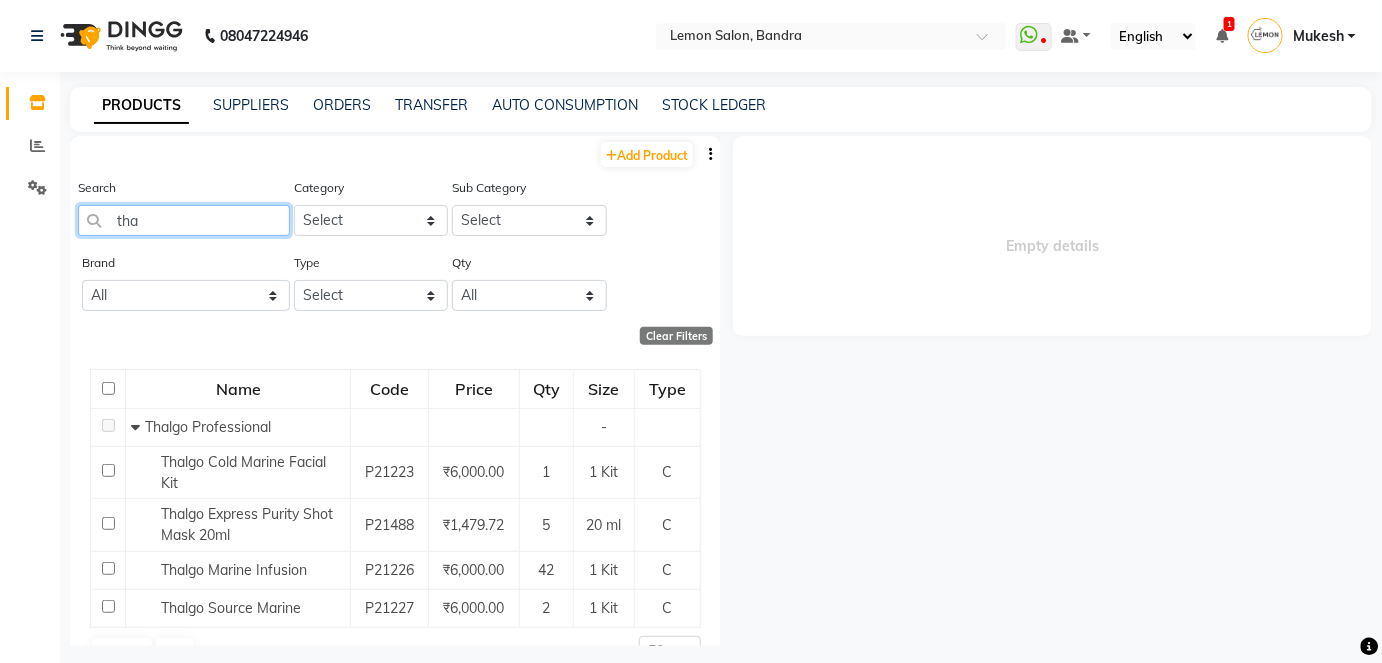 click on "tha" 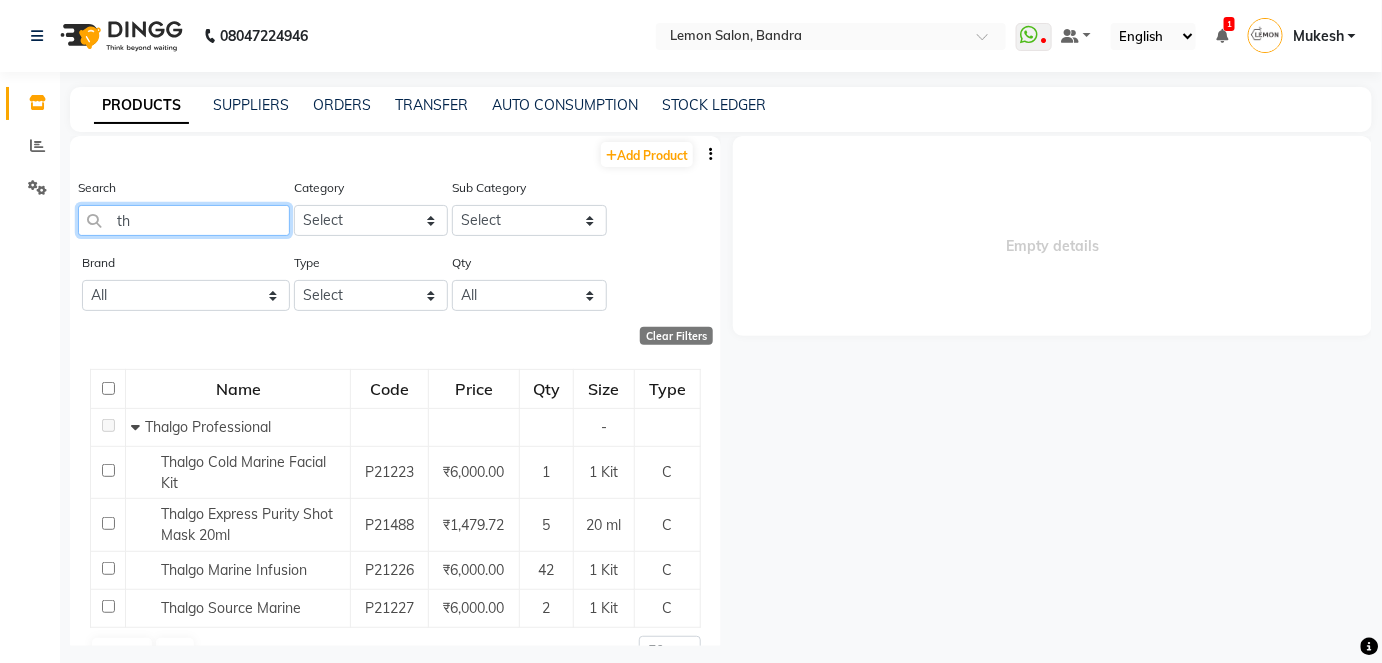 type on "t" 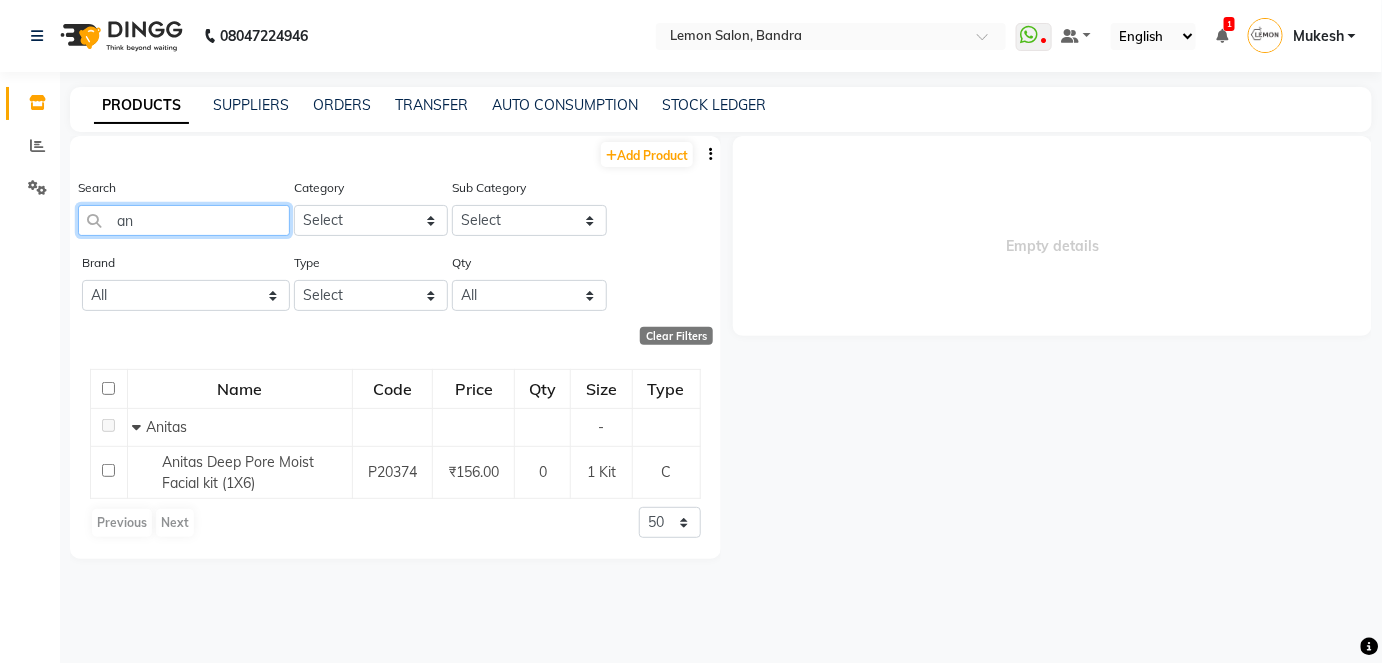 type on "a" 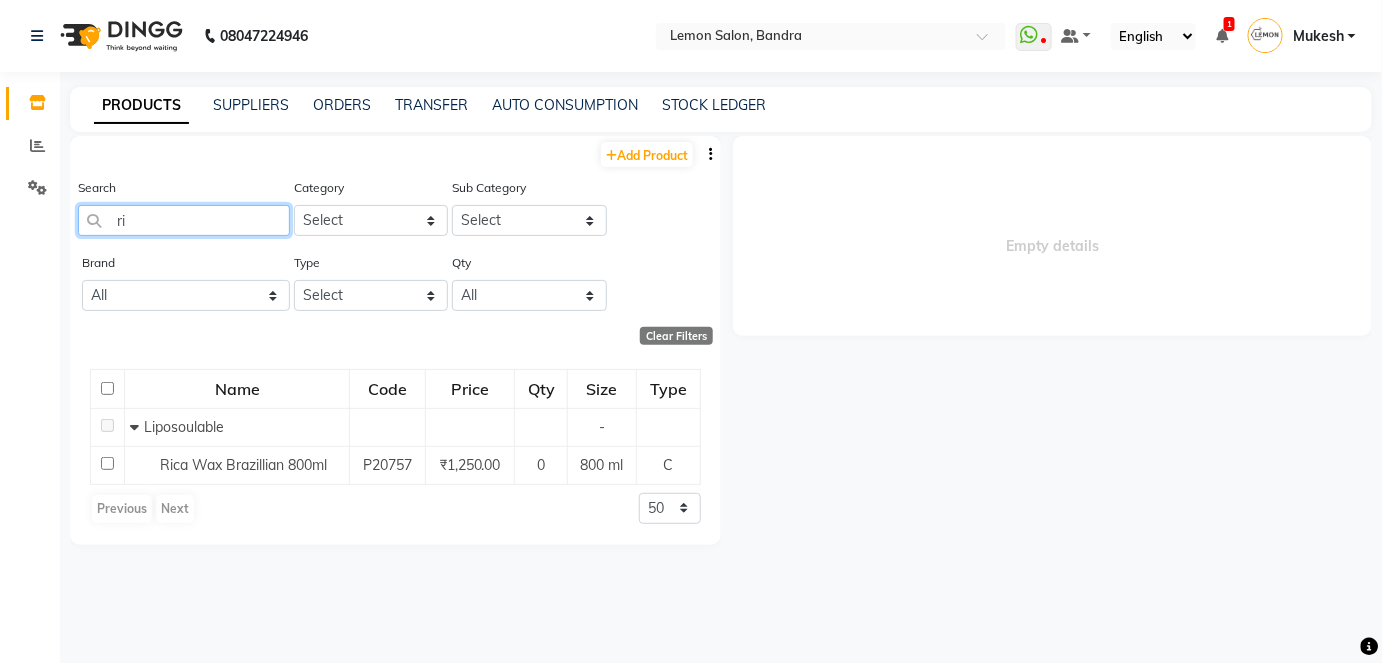 type on "r" 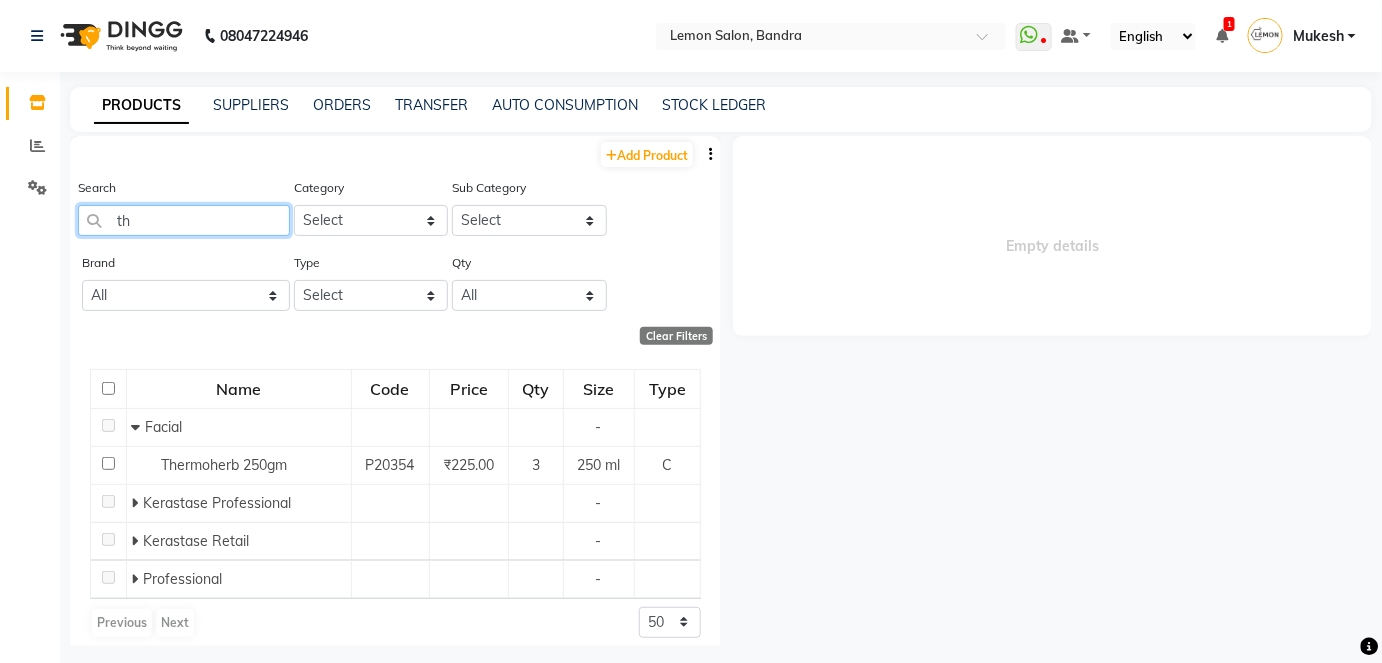 type on "t" 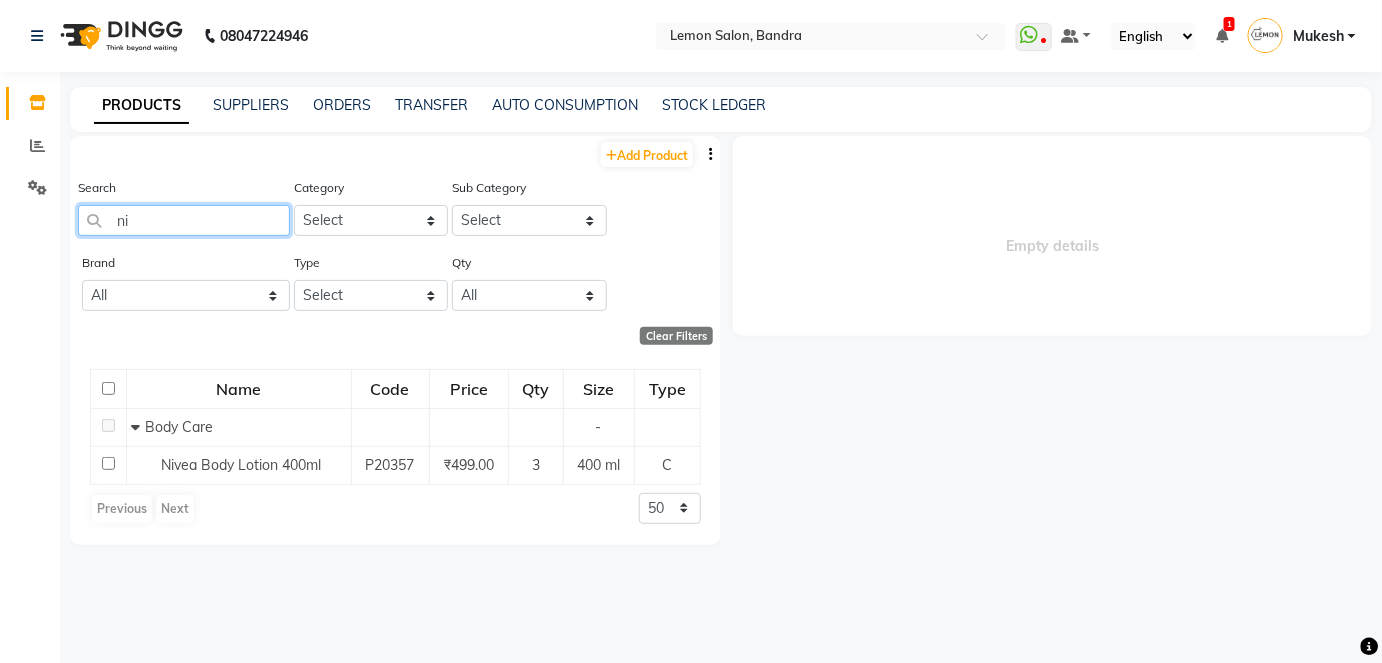 type on "n" 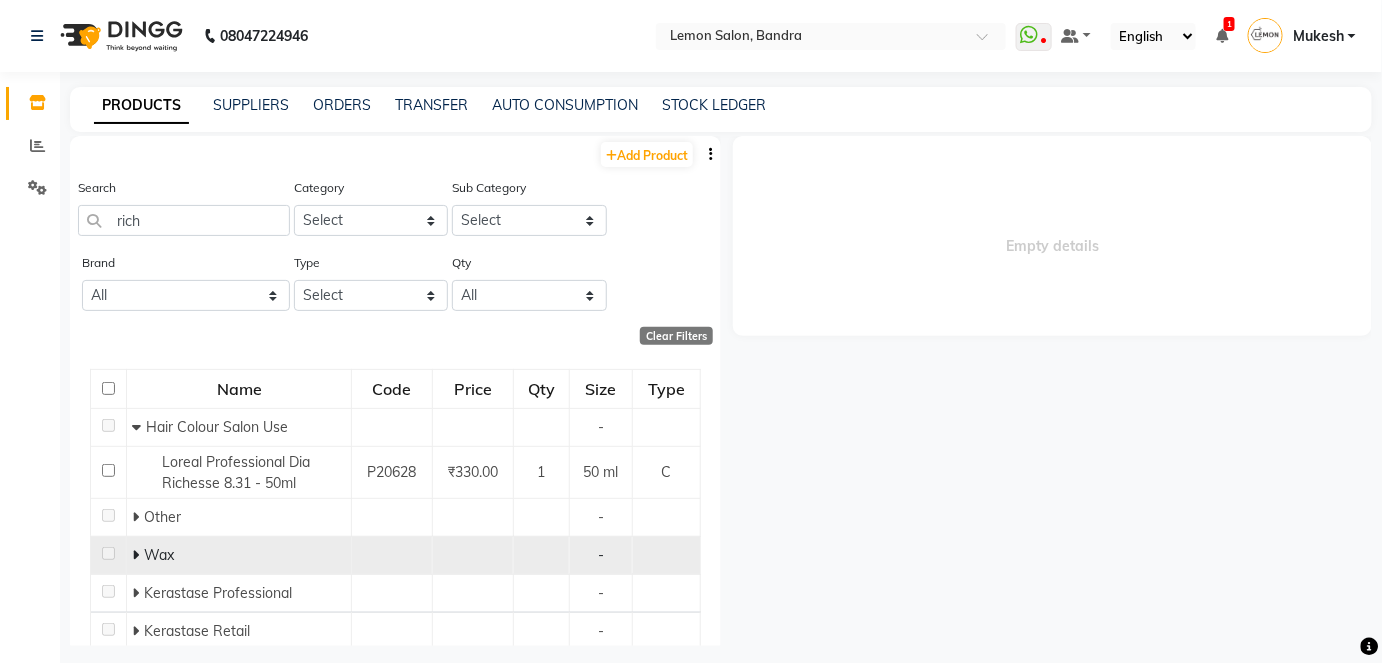 click 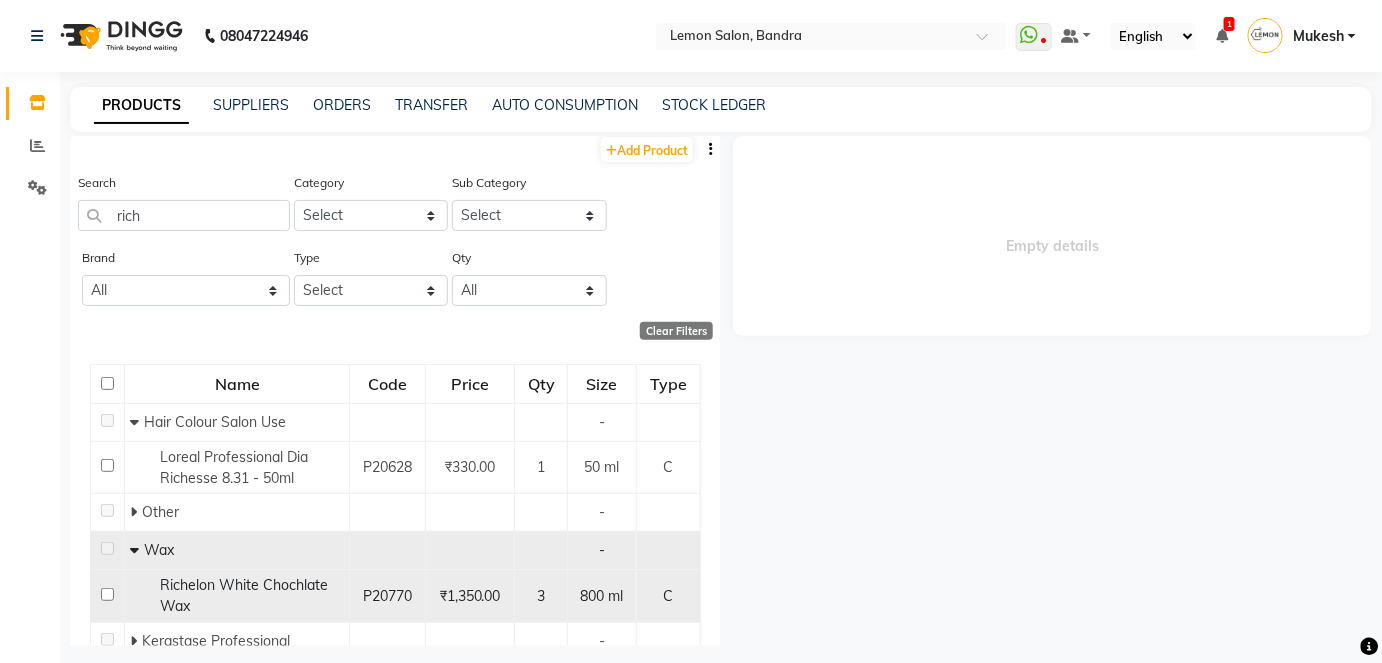 scroll, scrollTop: 0, scrollLeft: 0, axis: both 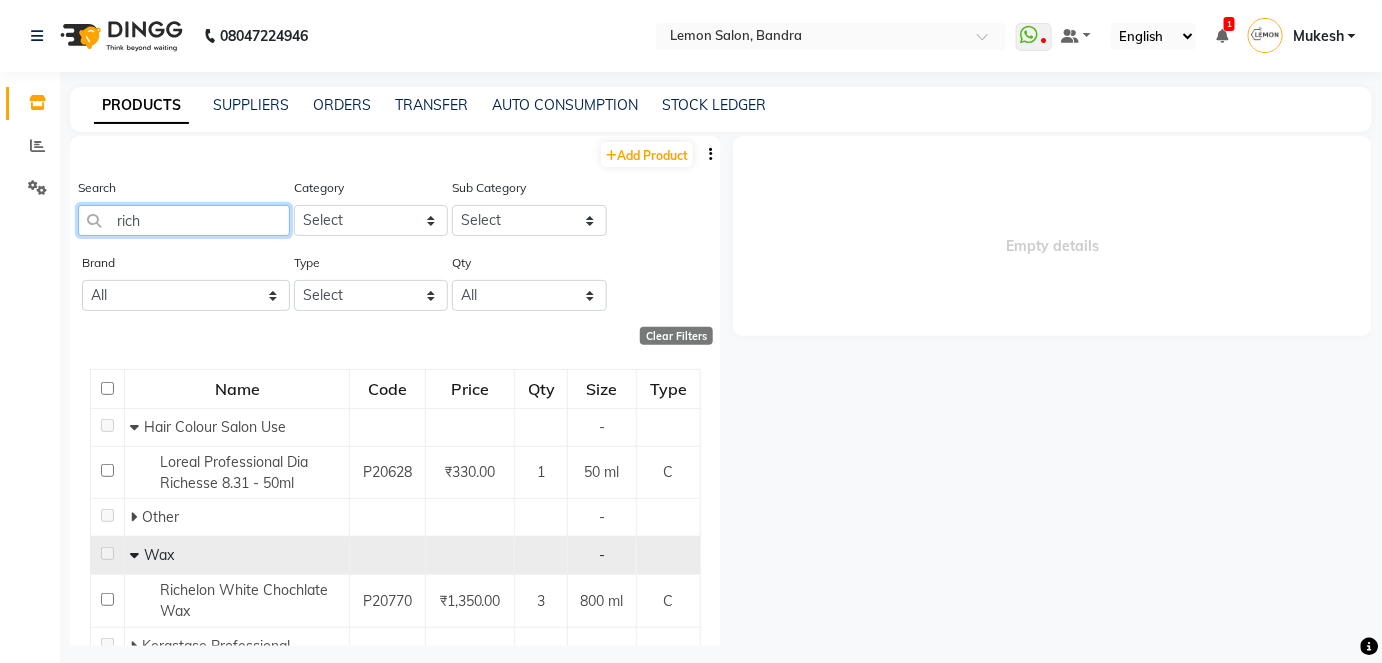 click on "rich" 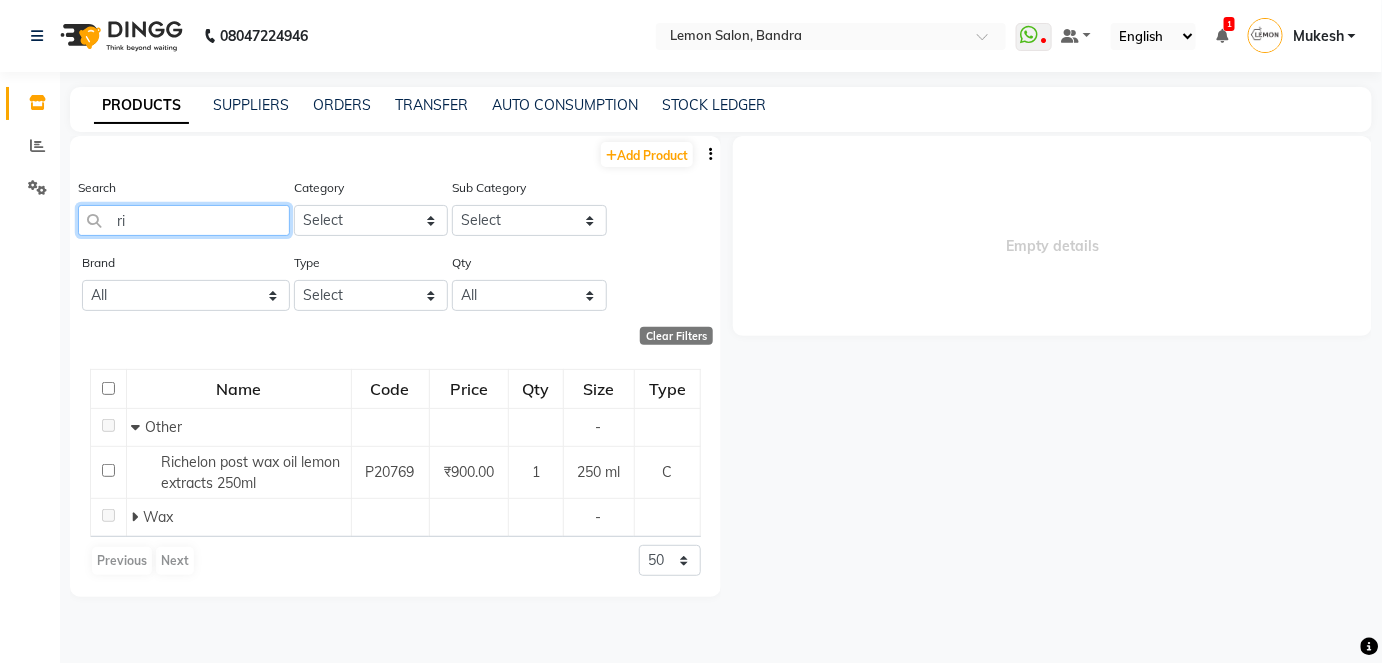type on "r" 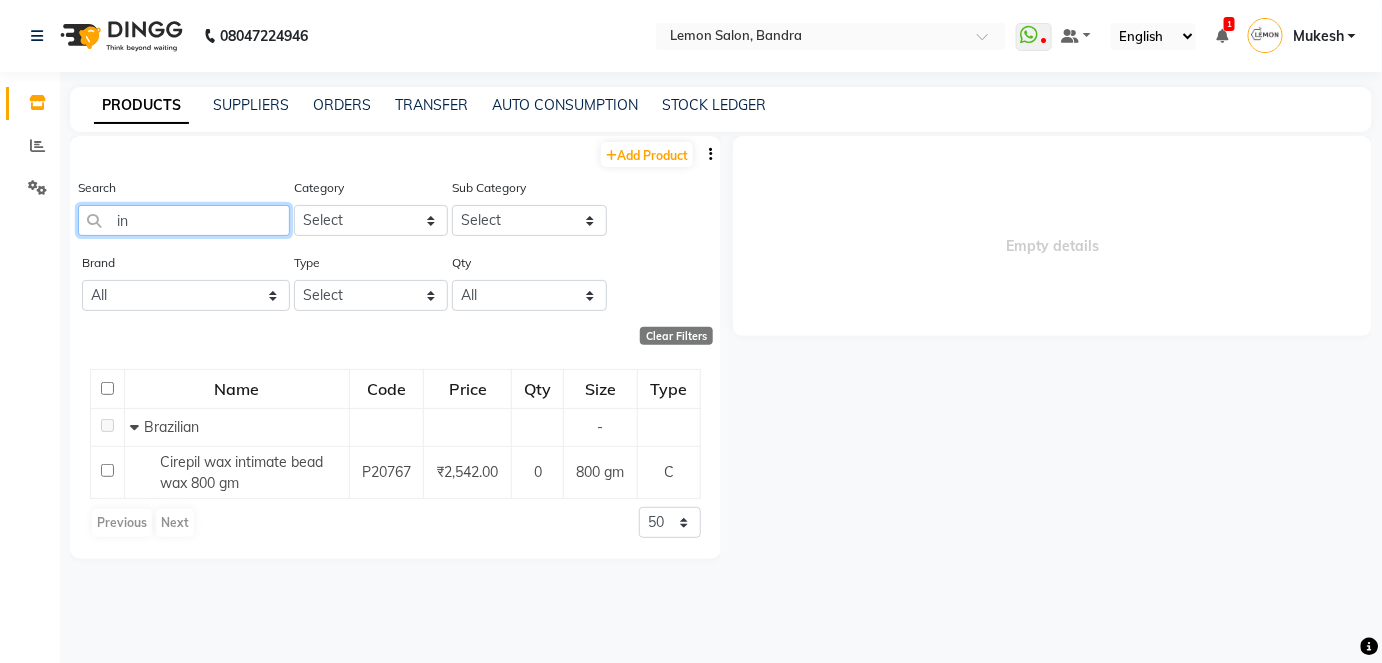 type on "i" 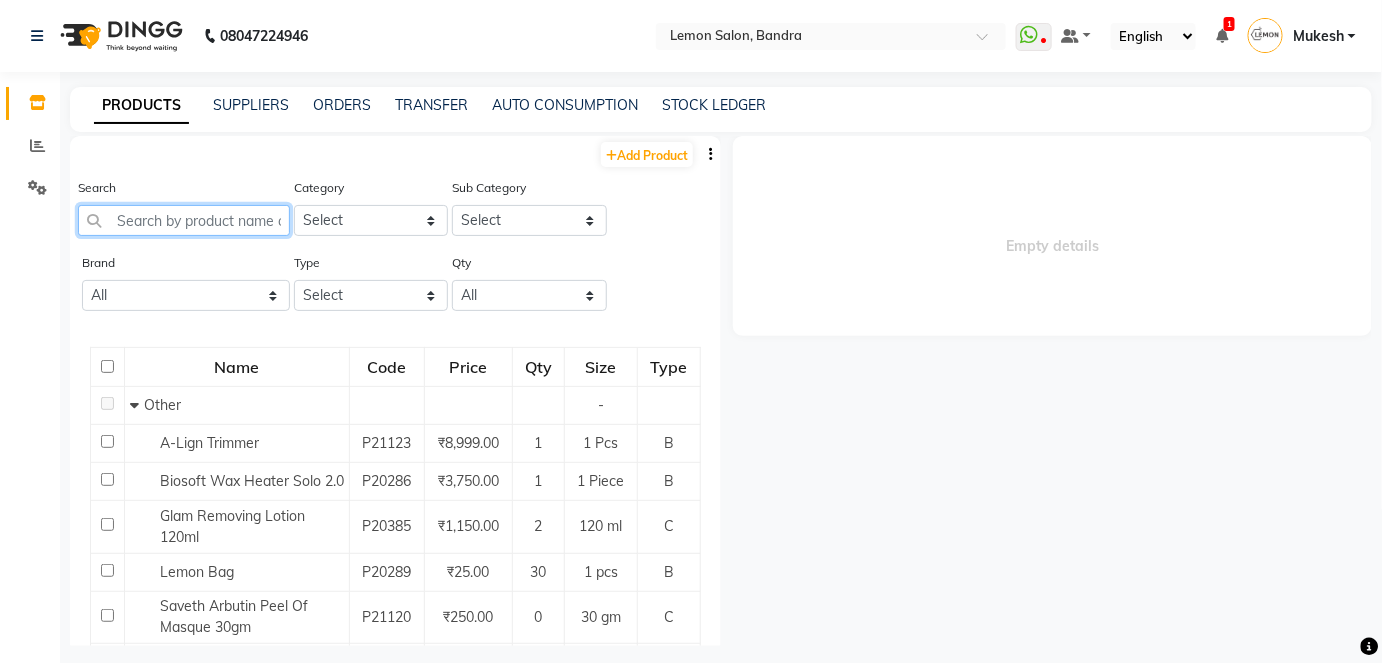 type on "f" 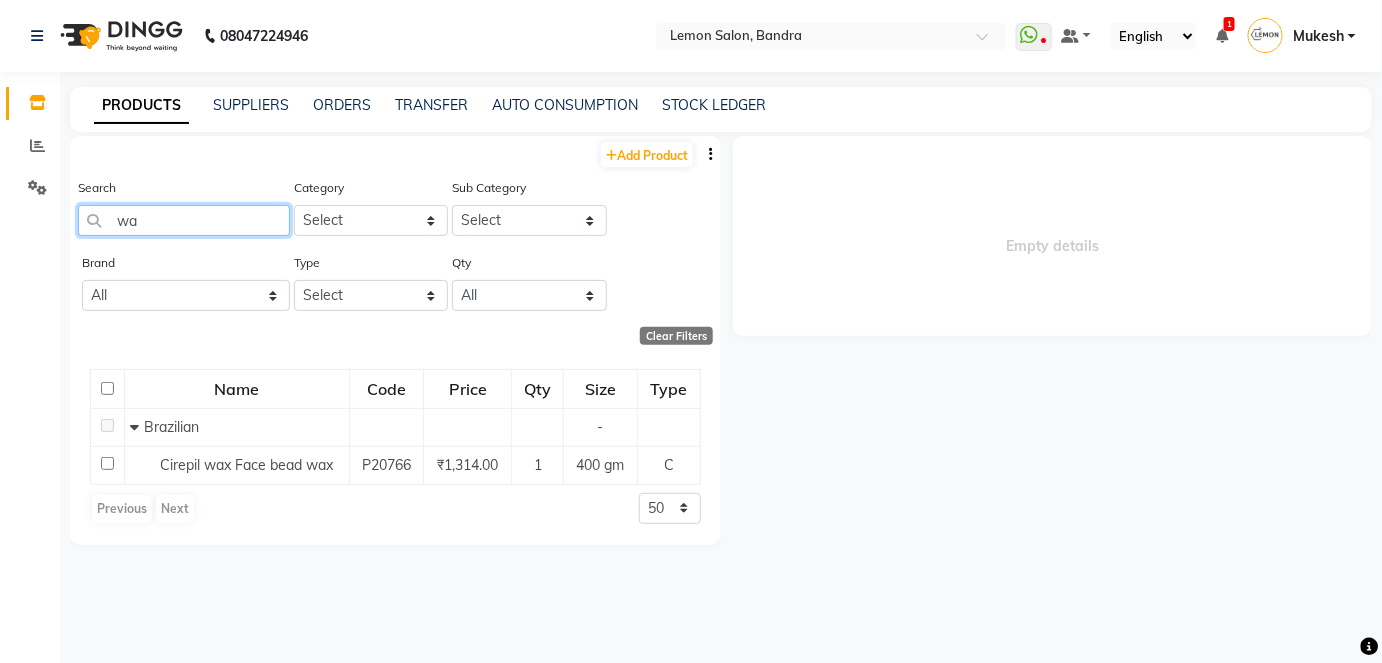 type on "w" 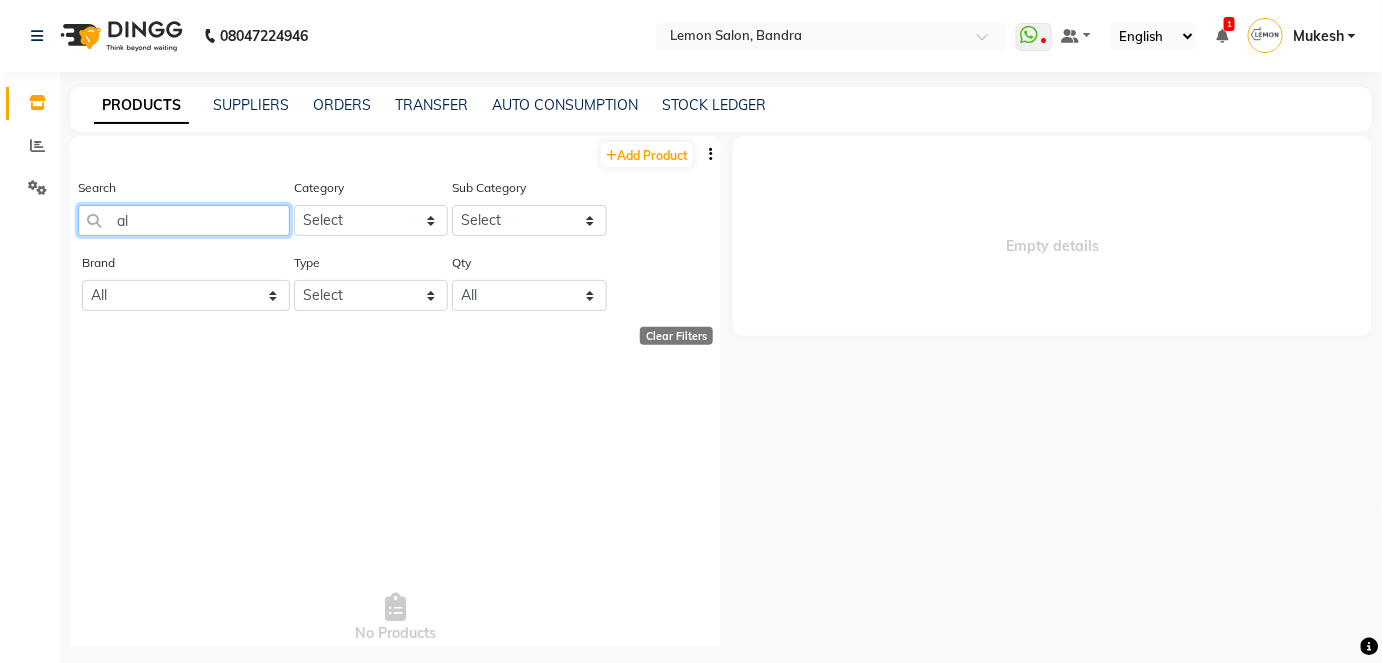 type on "a" 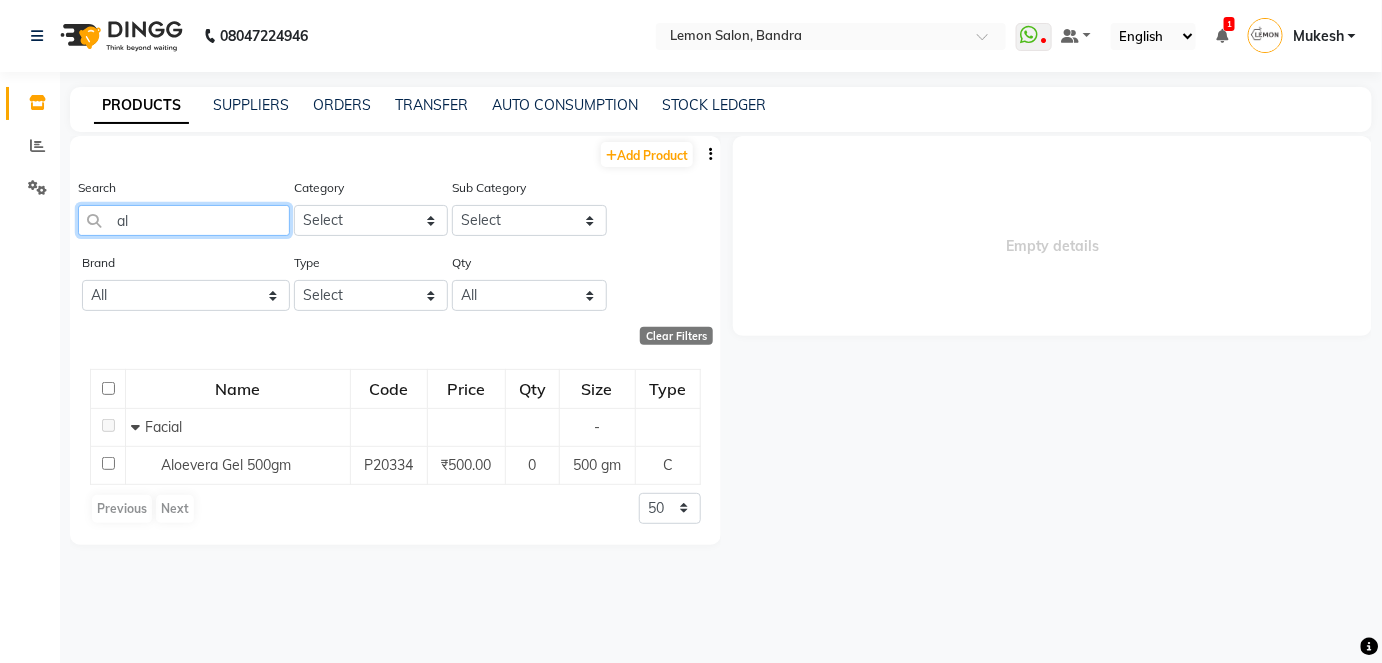 type on "a" 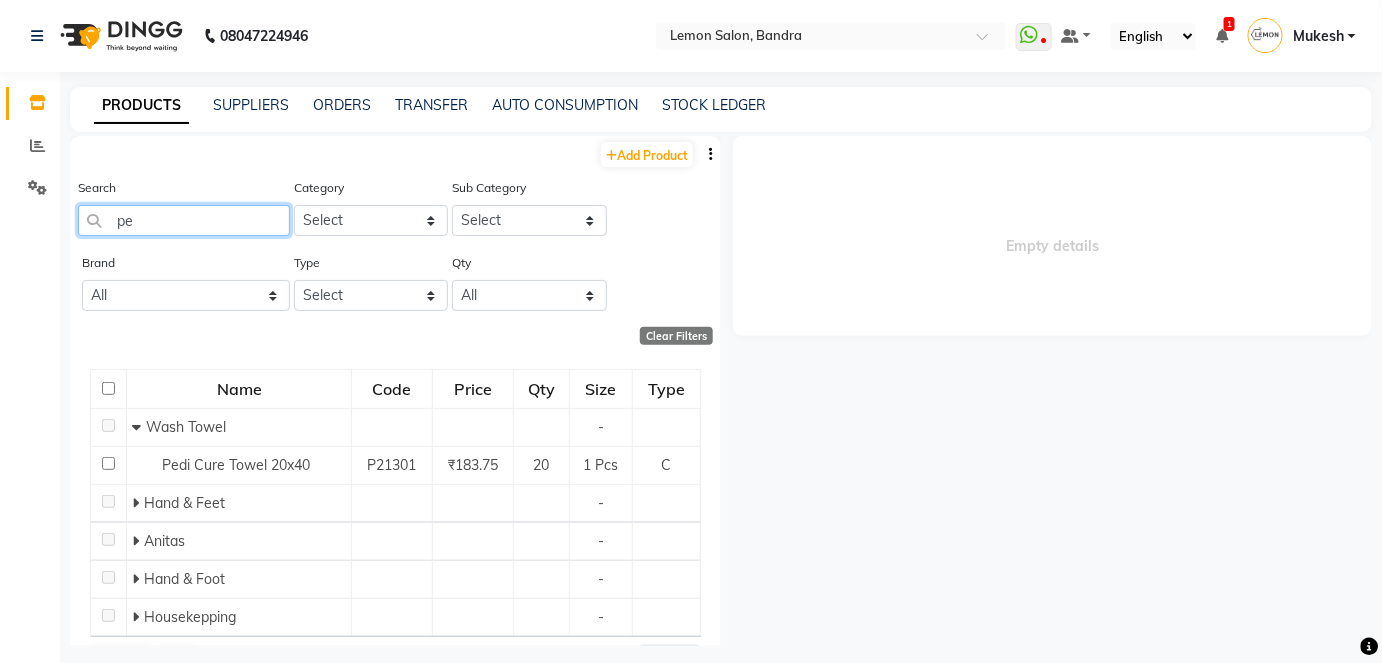 type on "p" 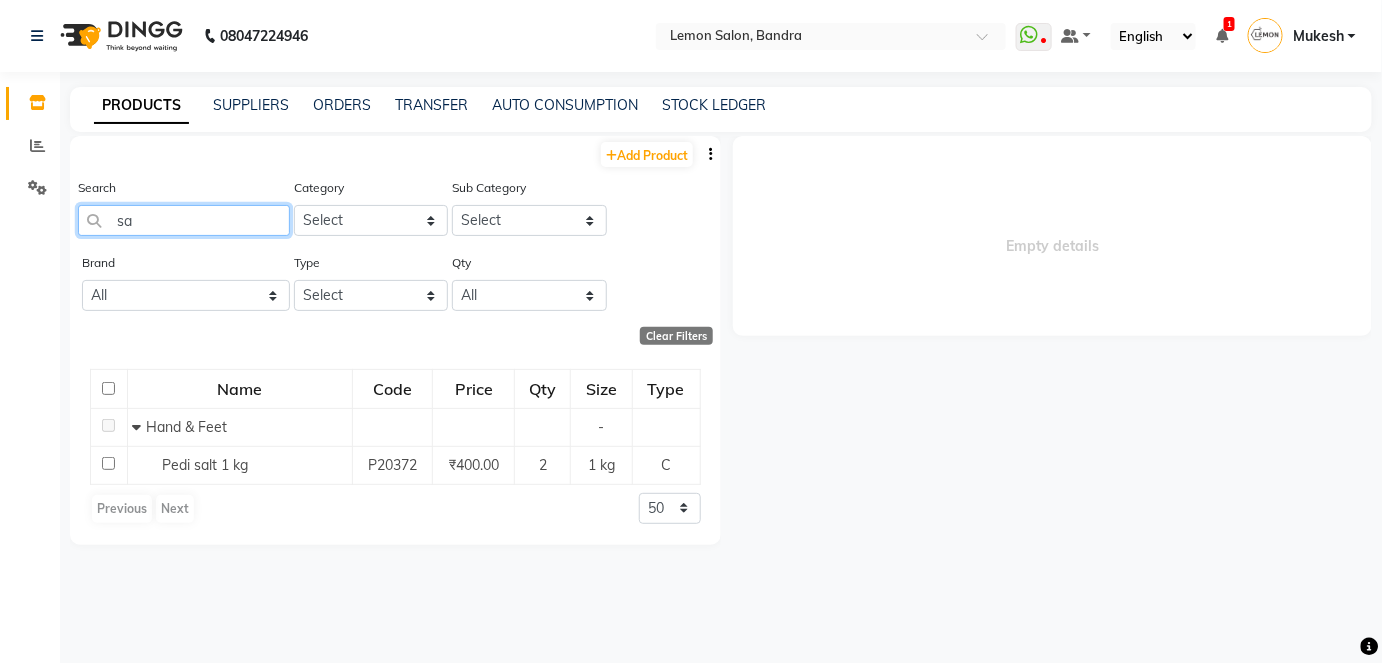 type on "s" 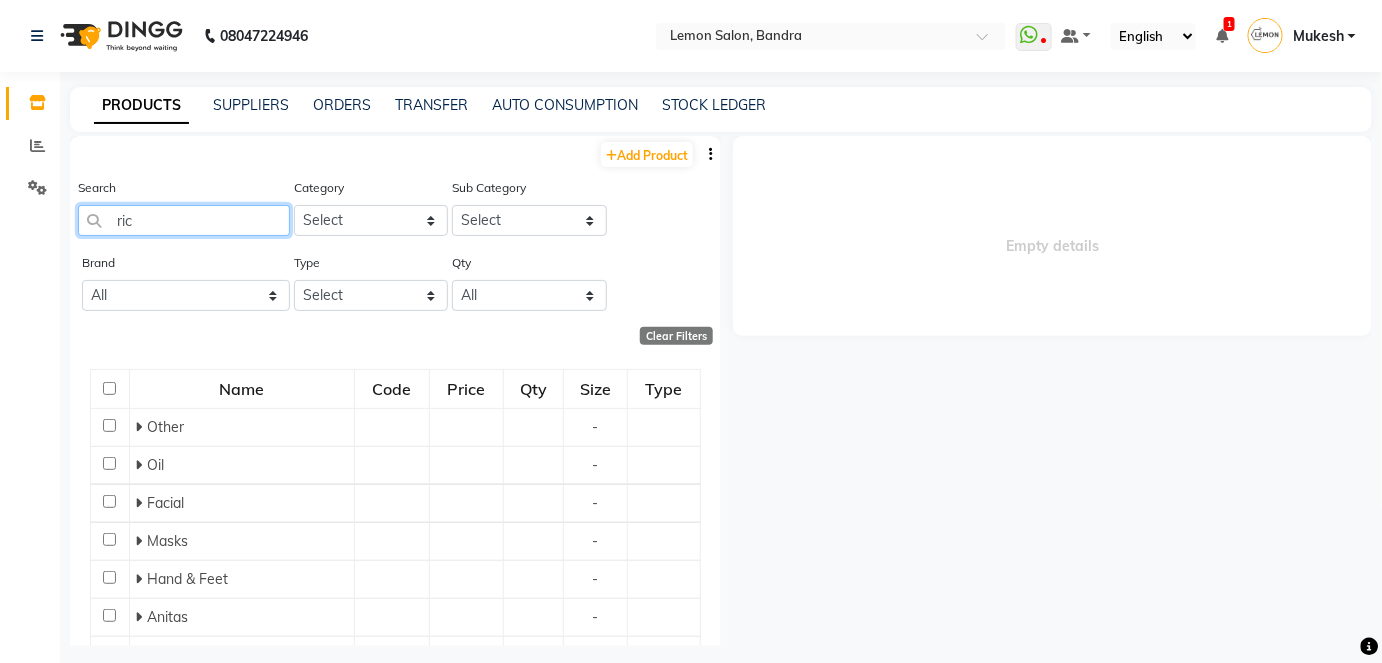 type on "rich" 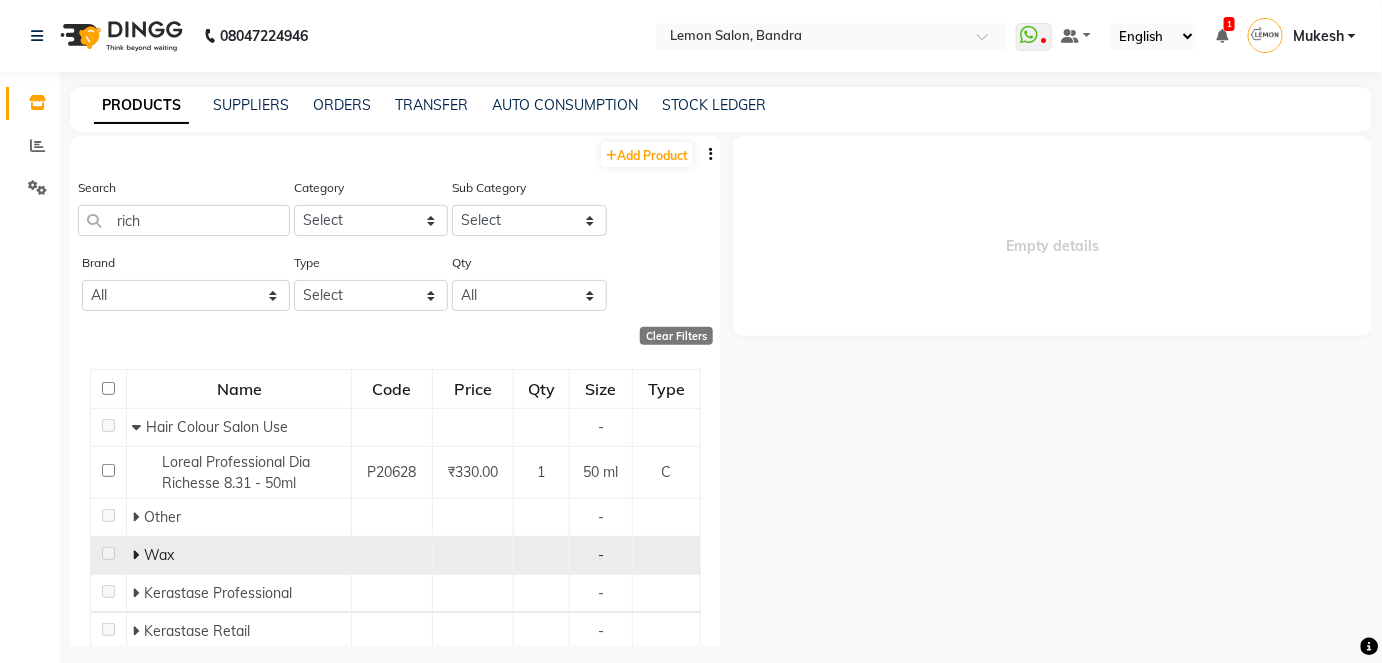 click 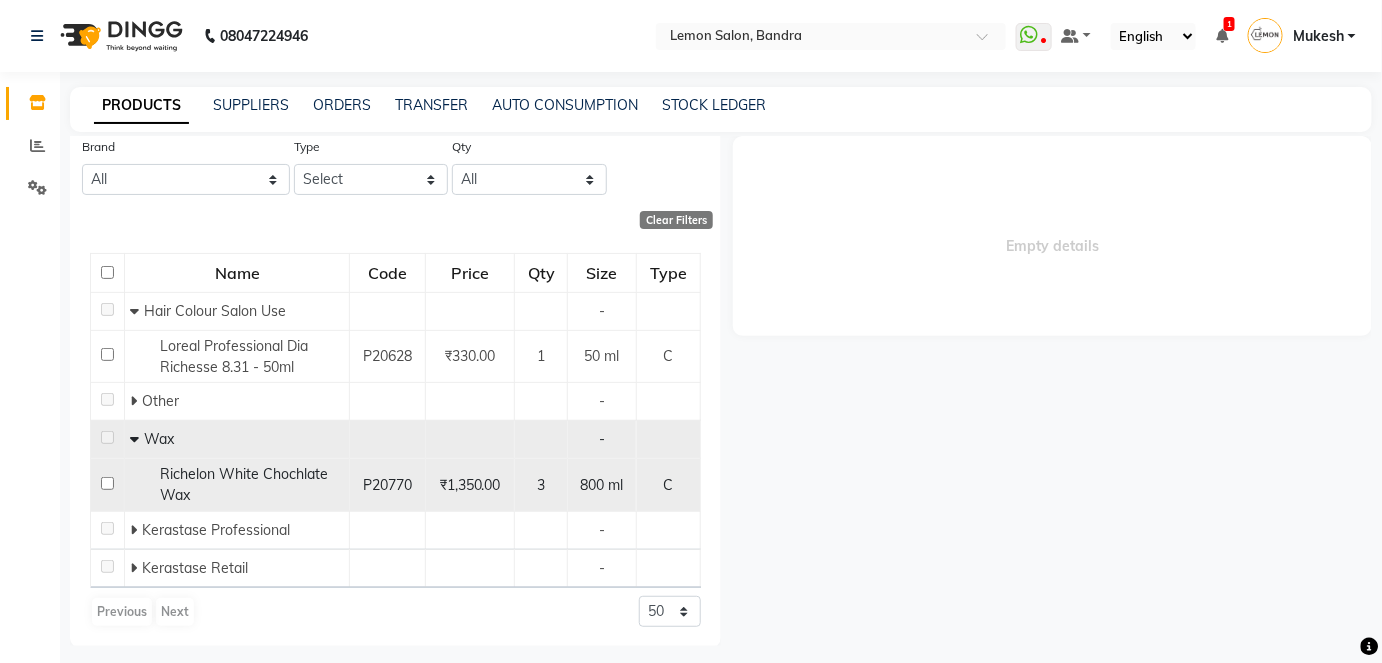 scroll, scrollTop: 0, scrollLeft: 0, axis: both 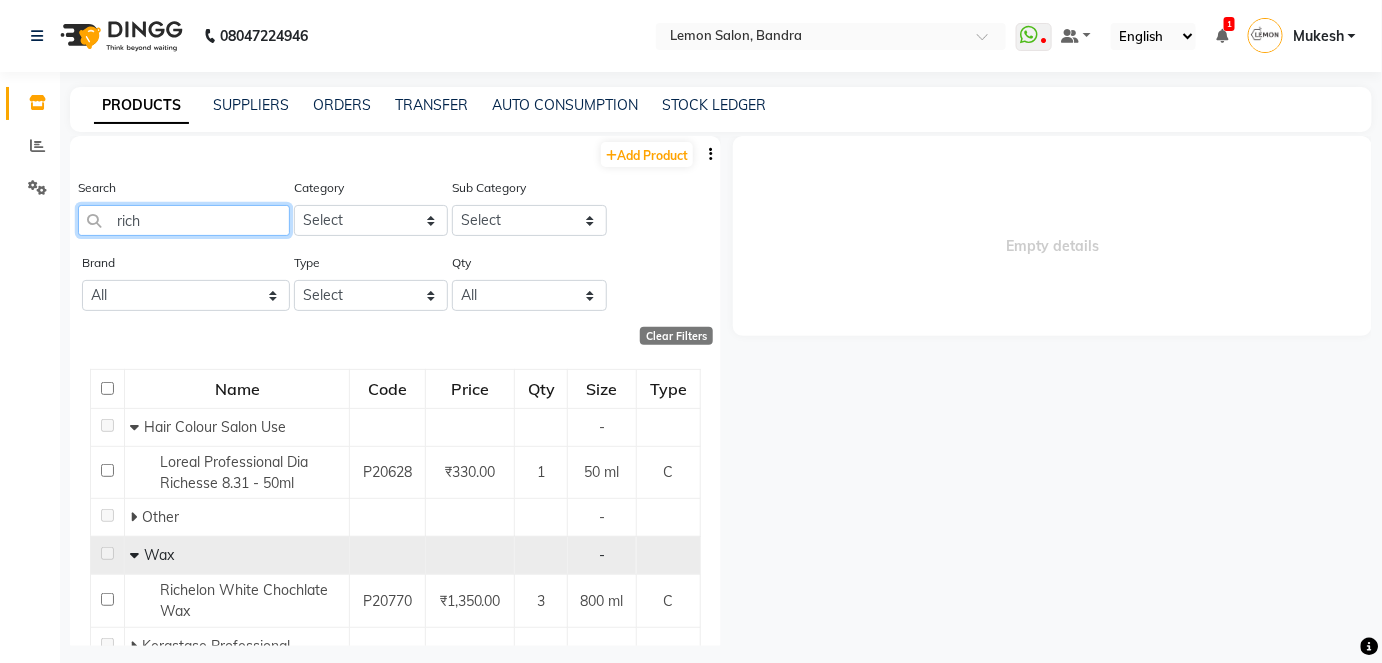 drag, startPoint x: 142, startPoint y: 225, endPoint x: 103, endPoint y: 213, distance: 40.804413 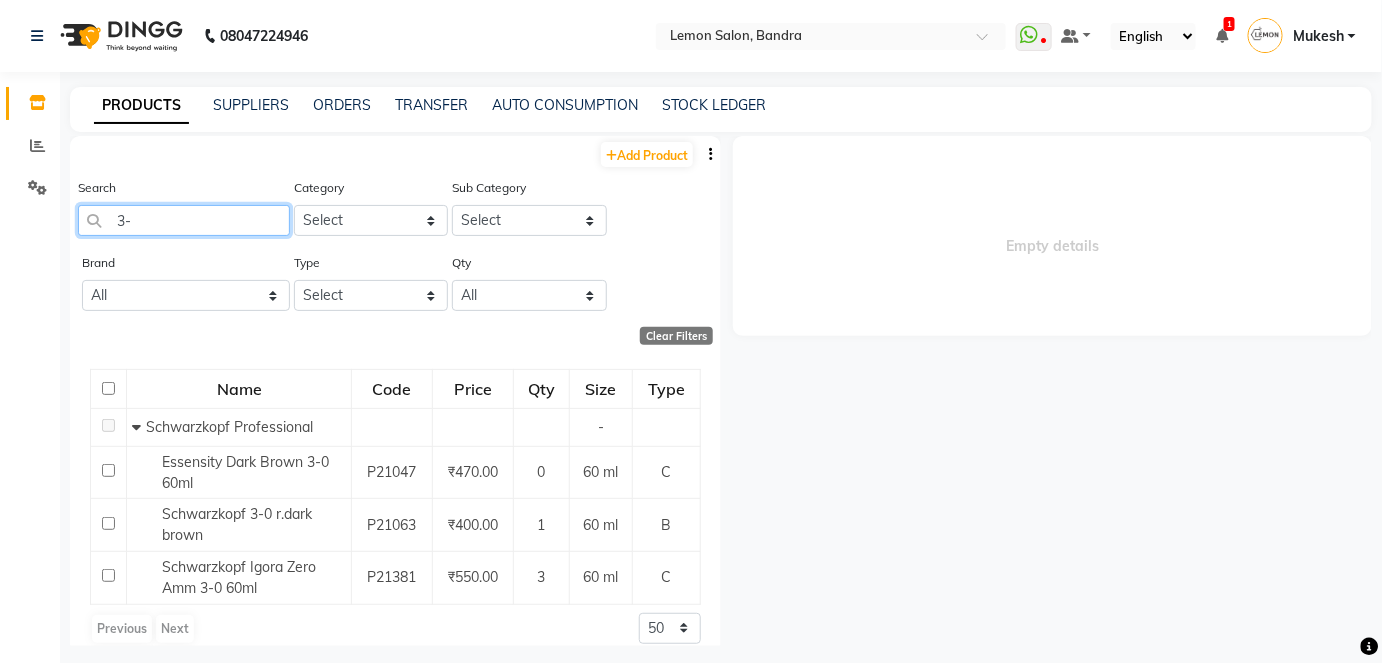 type on "3" 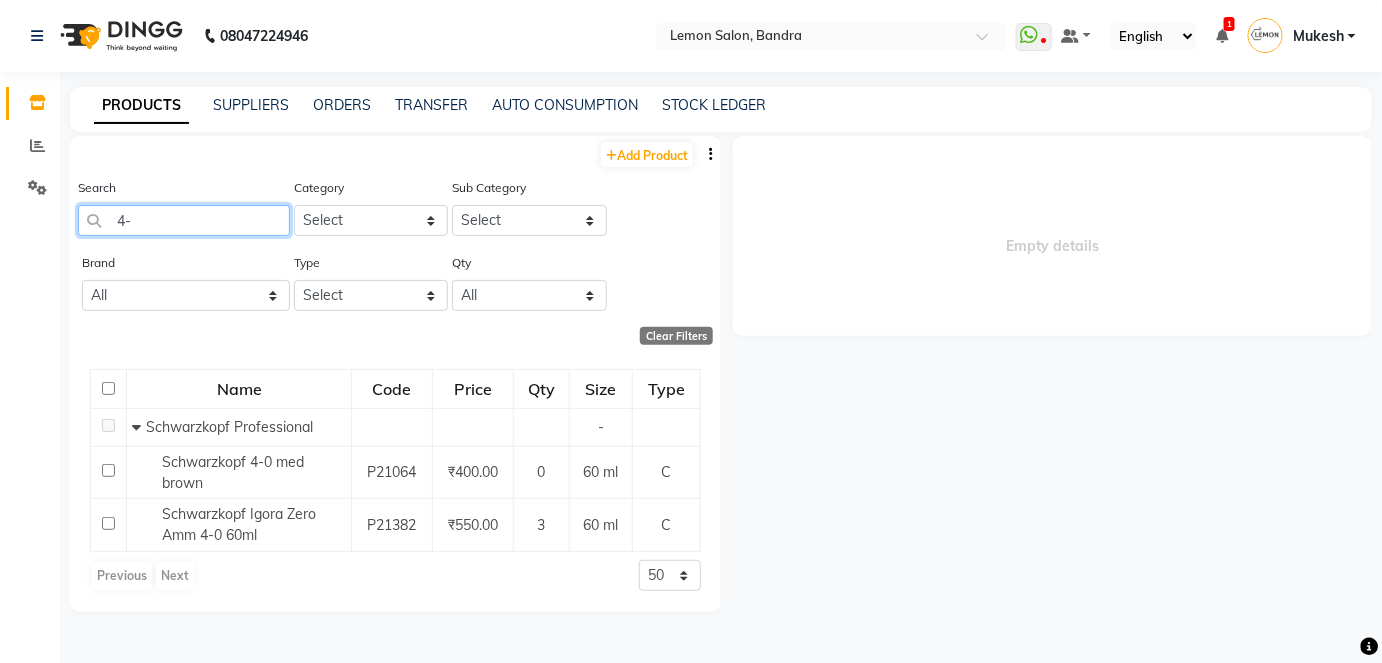 type on "4" 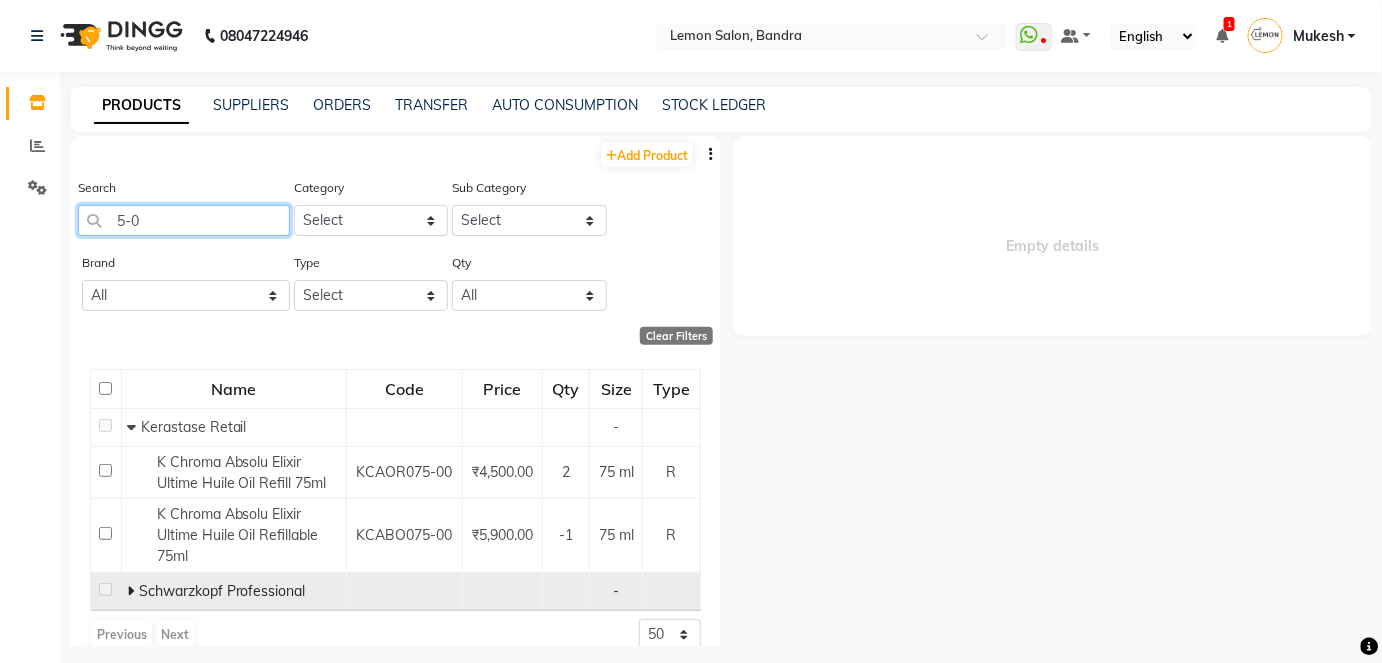 type on "5-0" 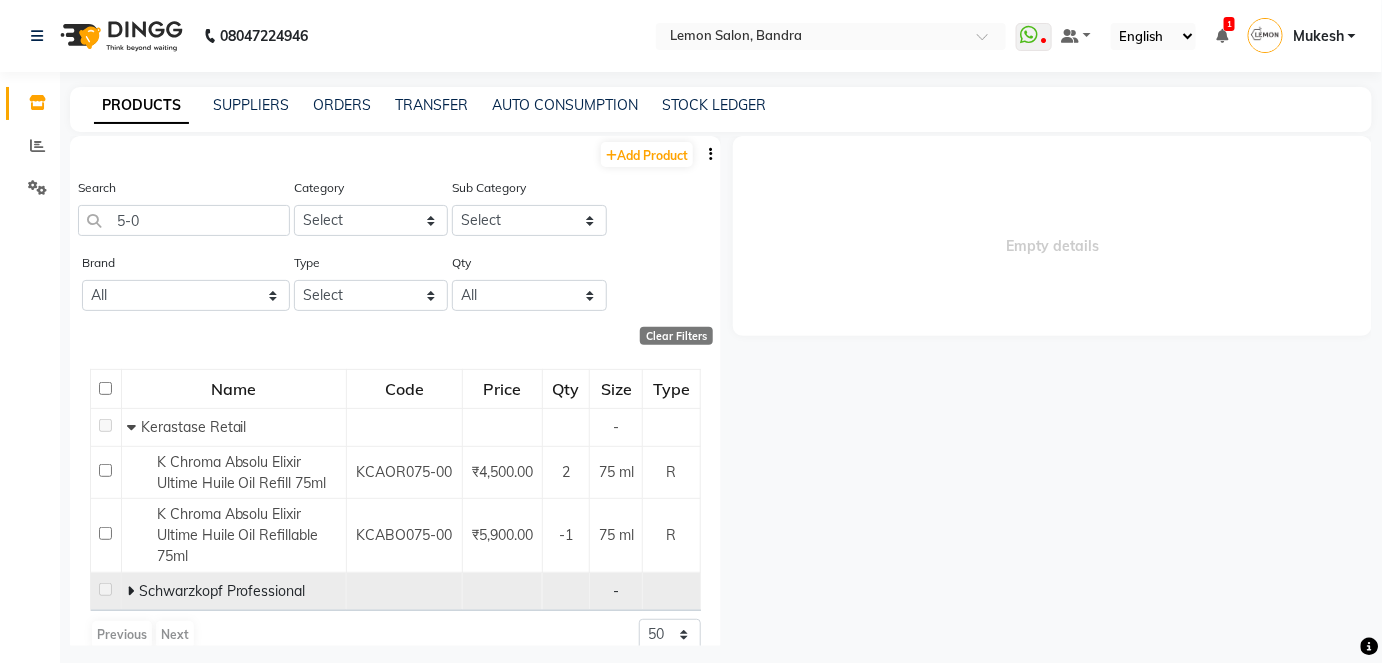 click 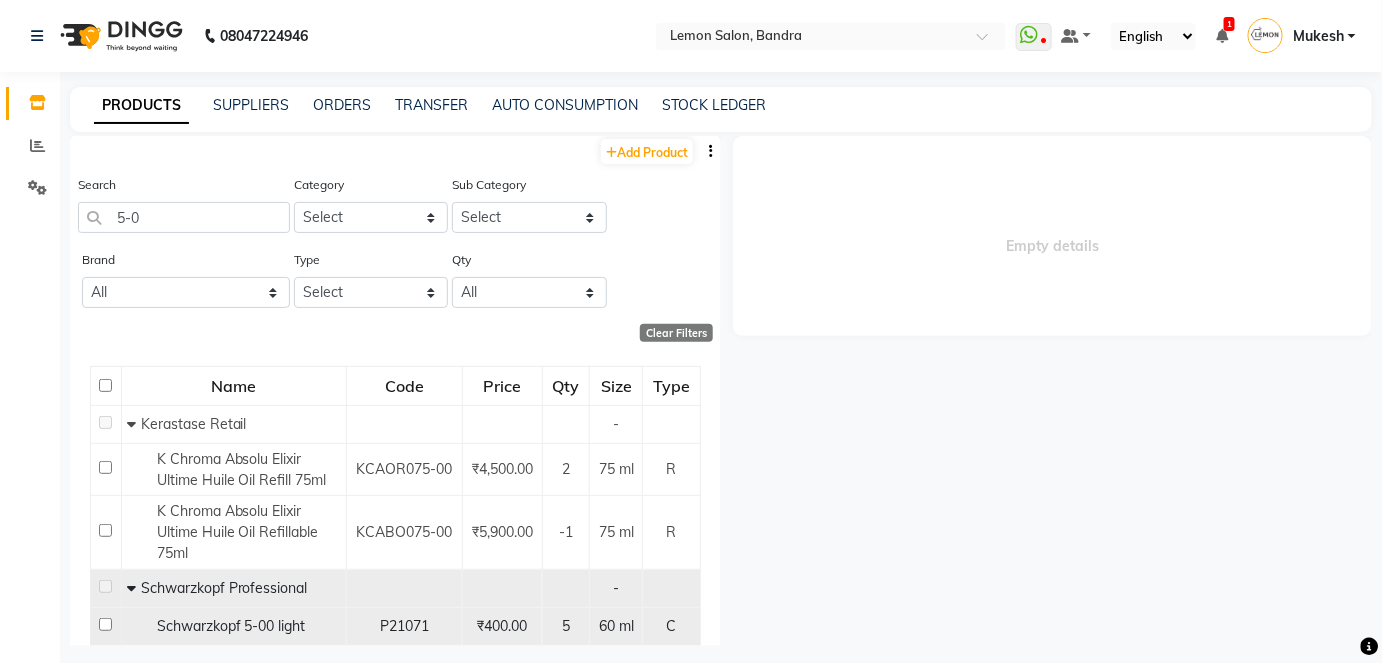 scroll, scrollTop: 0, scrollLeft: 0, axis: both 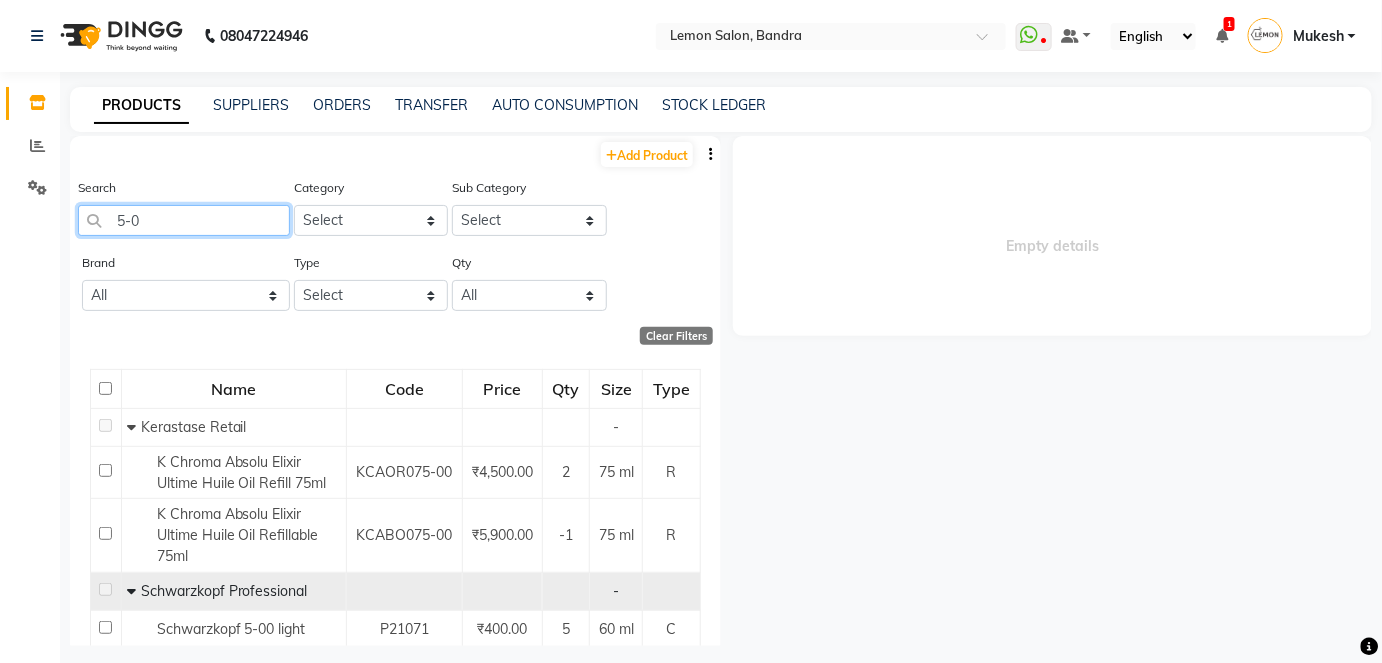 drag, startPoint x: 146, startPoint y: 214, endPoint x: 93, endPoint y: 218, distance: 53.15073 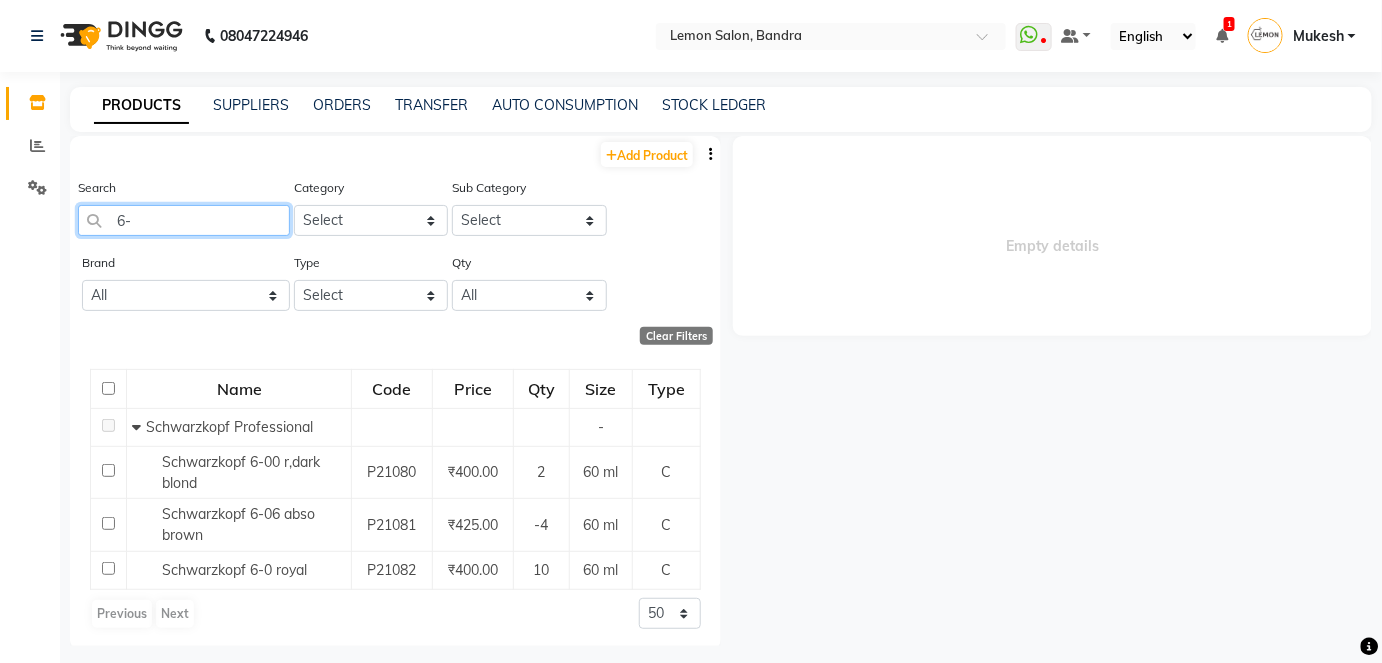 type on "6" 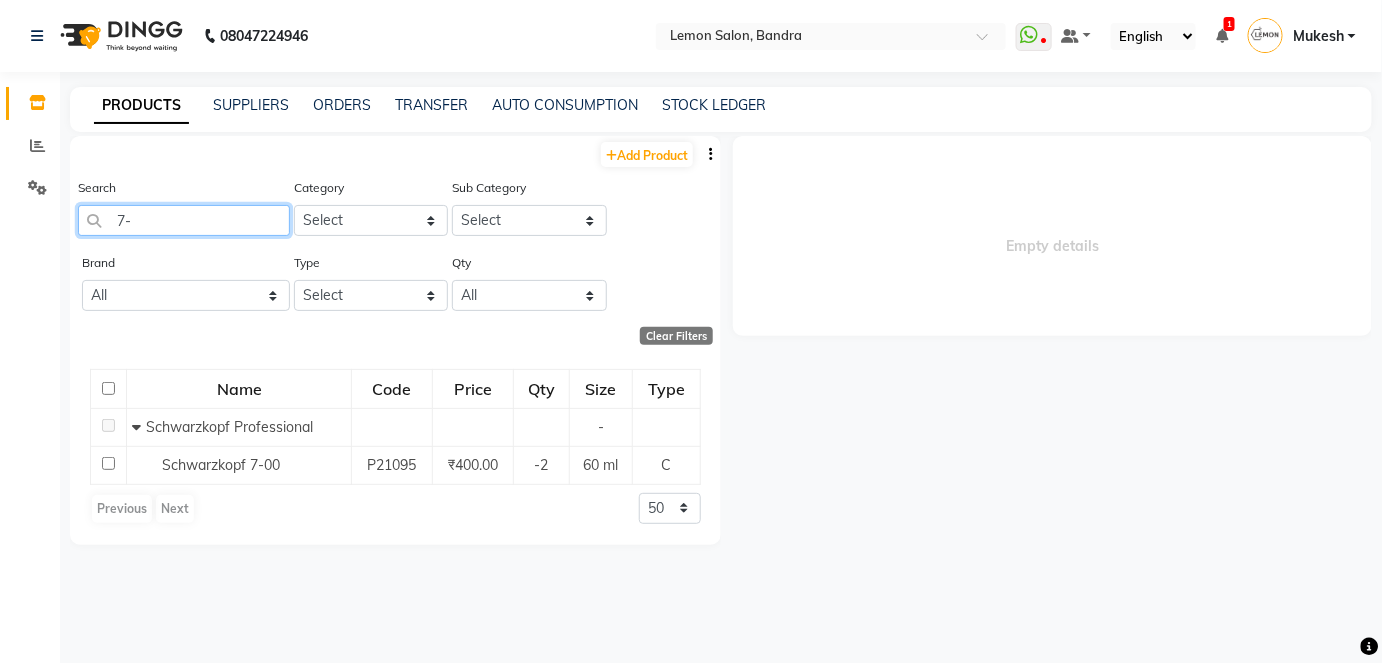 type on "7" 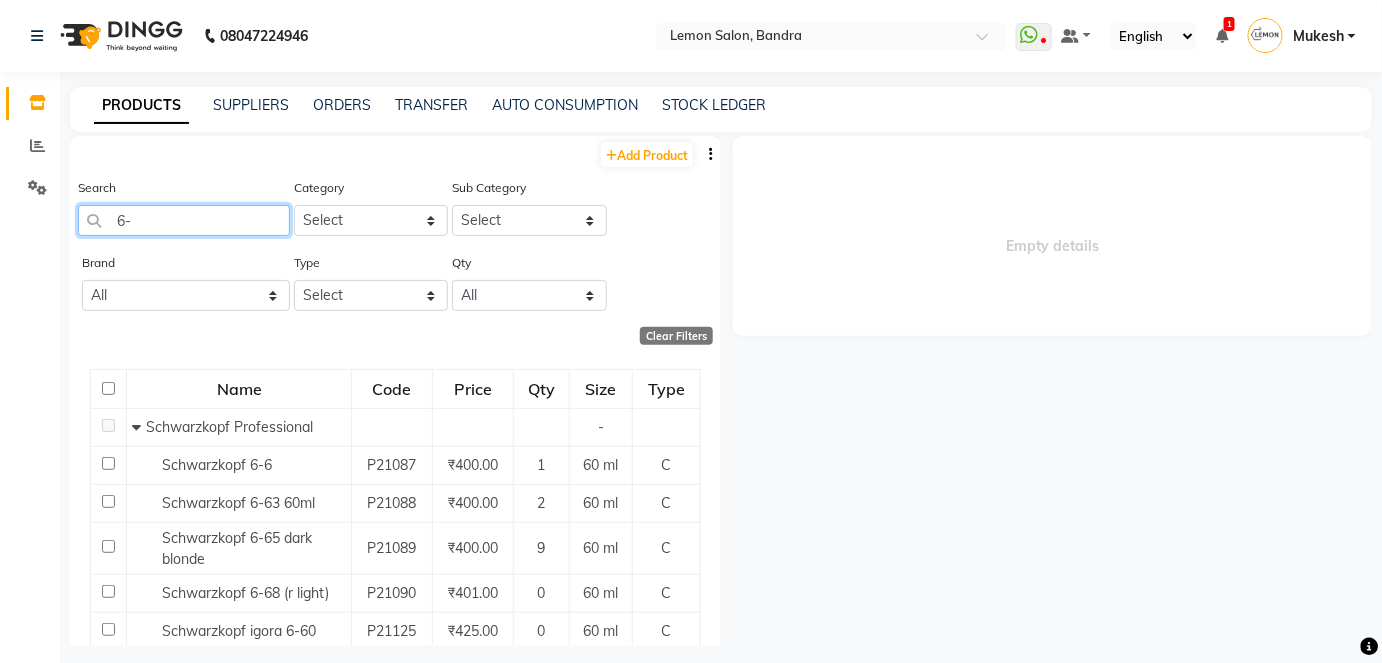 type on "6" 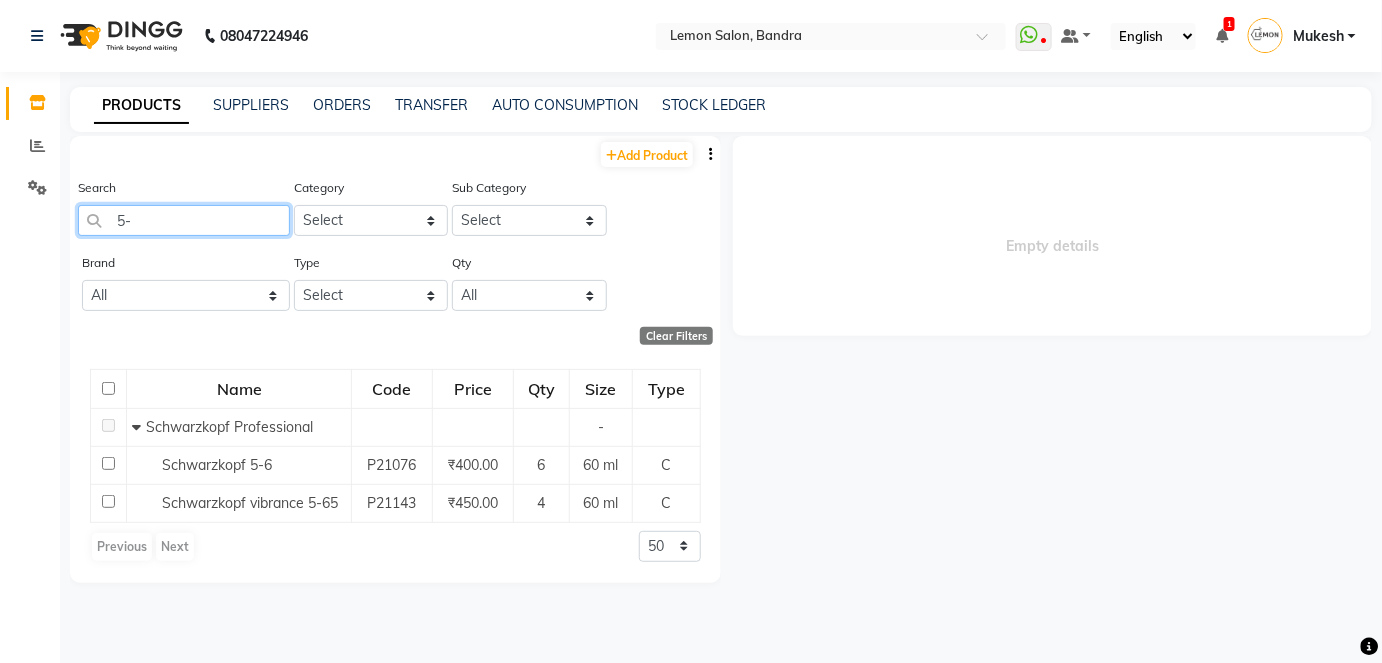 type on "5" 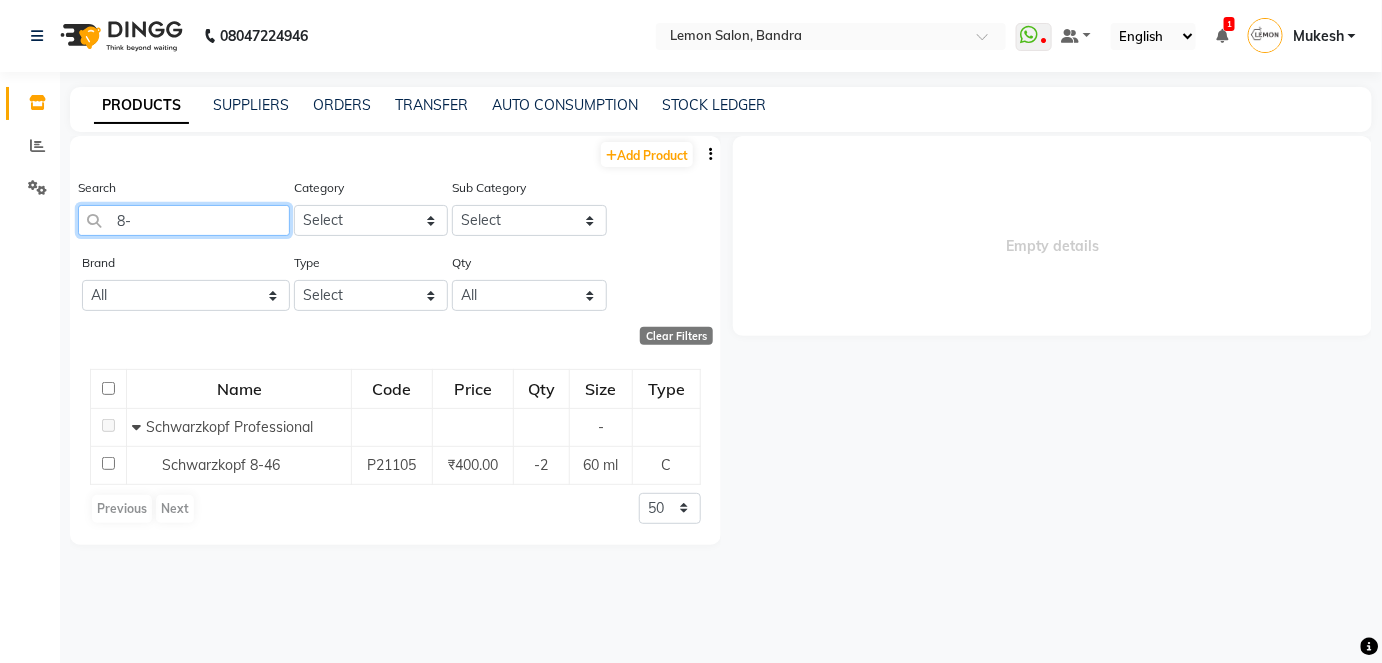 type on "8" 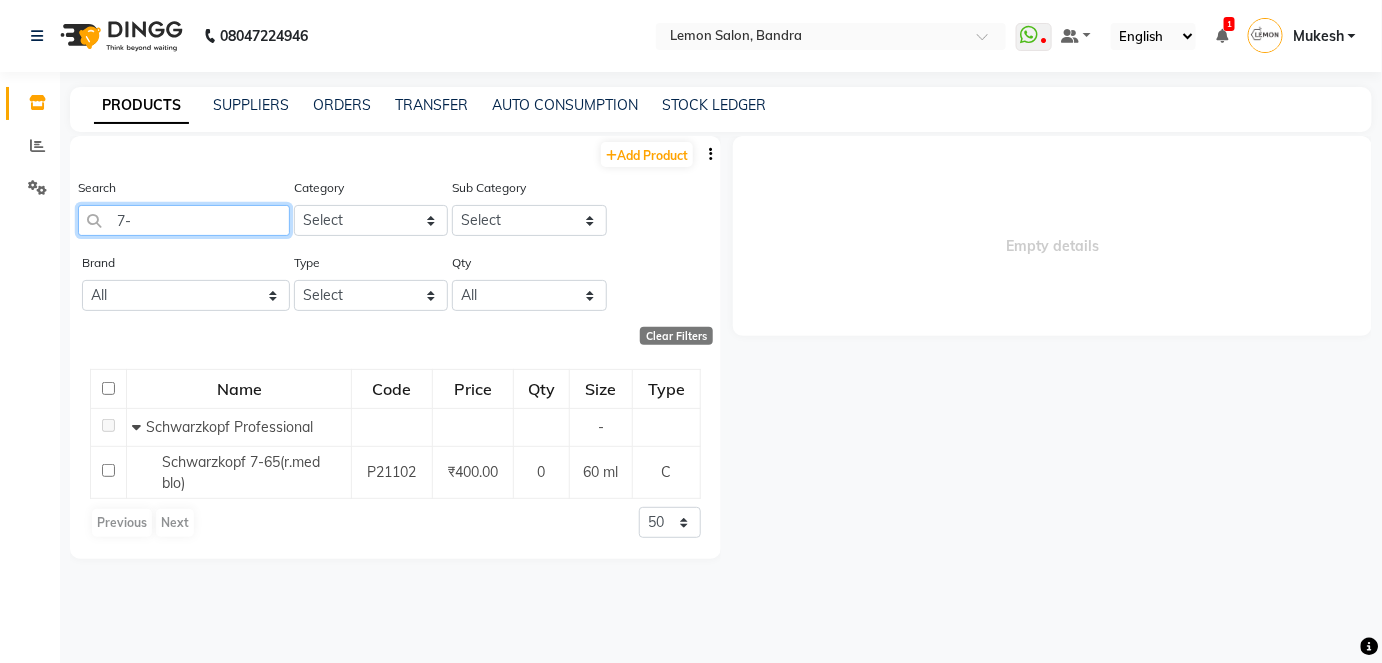 type on "7" 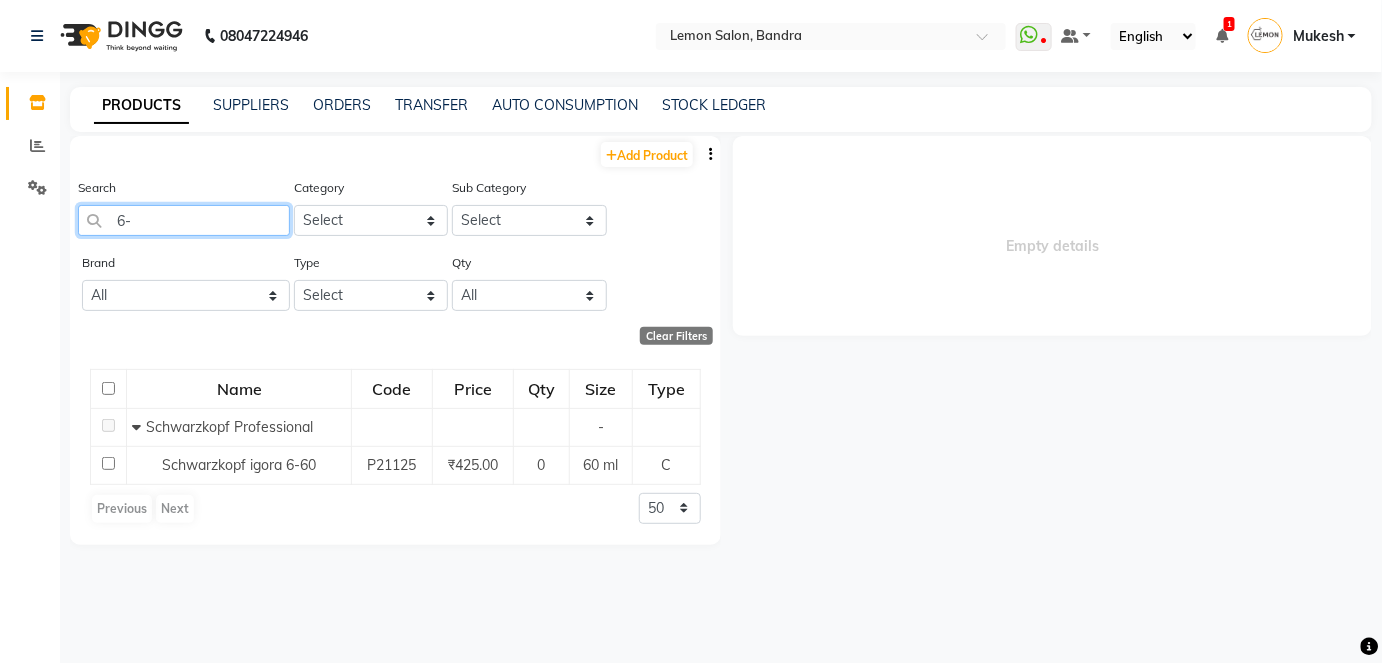 type on "6" 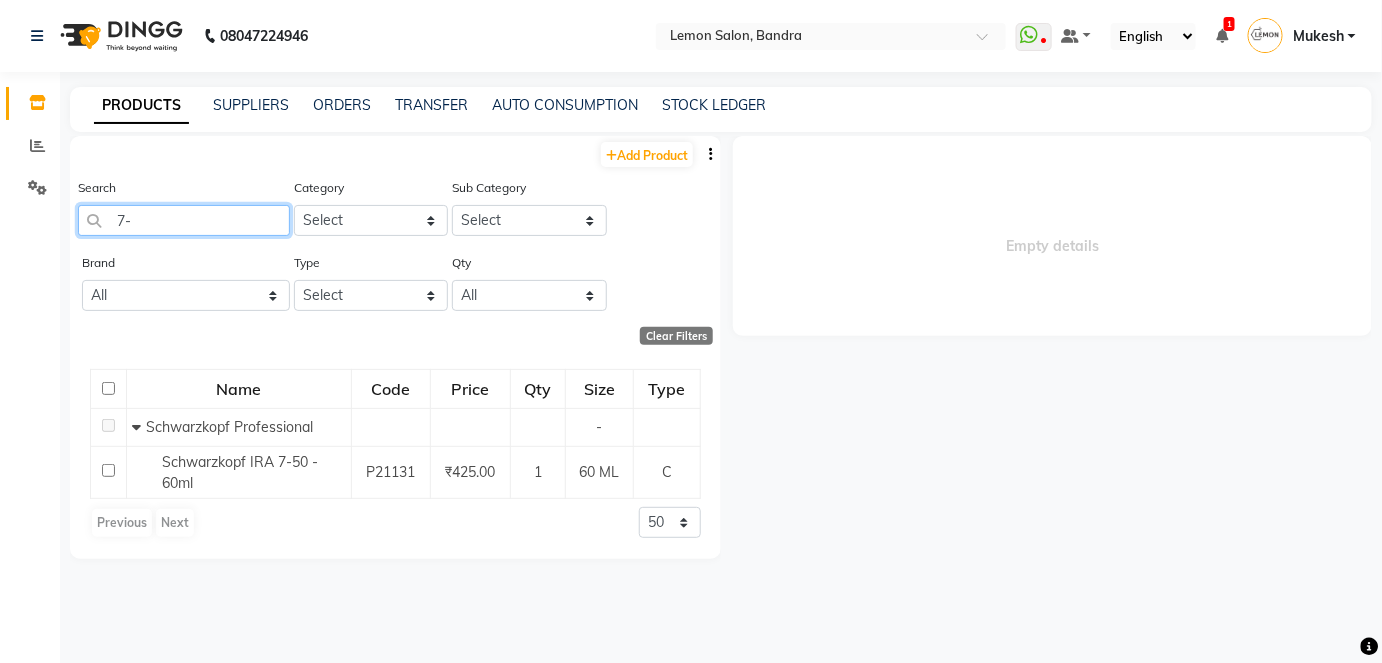 type on "7" 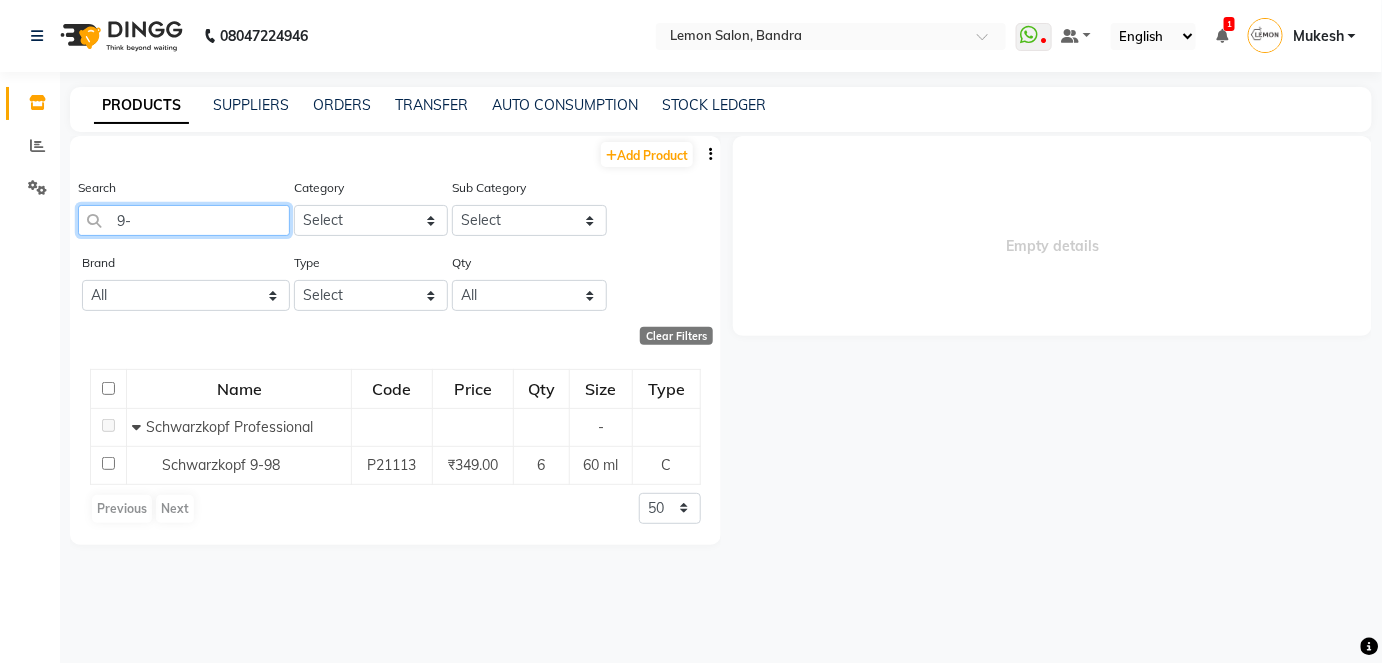 type on "9" 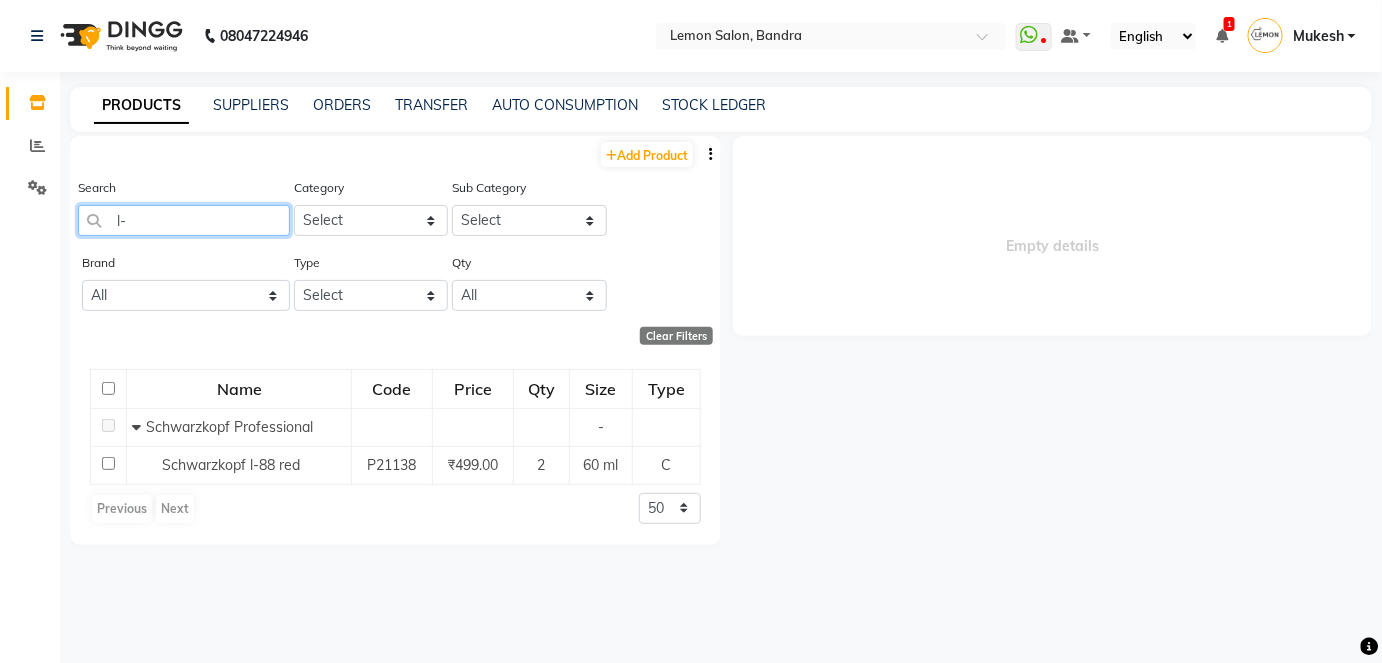 type on "l" 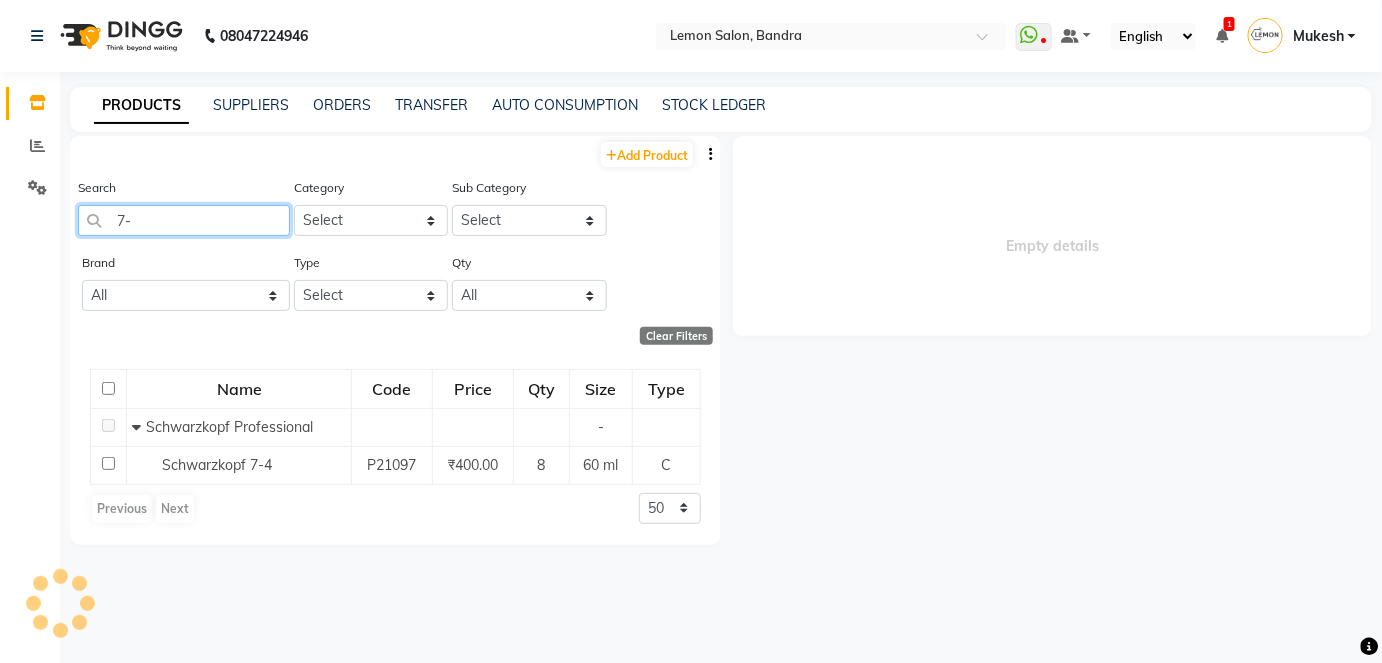 type on "7" 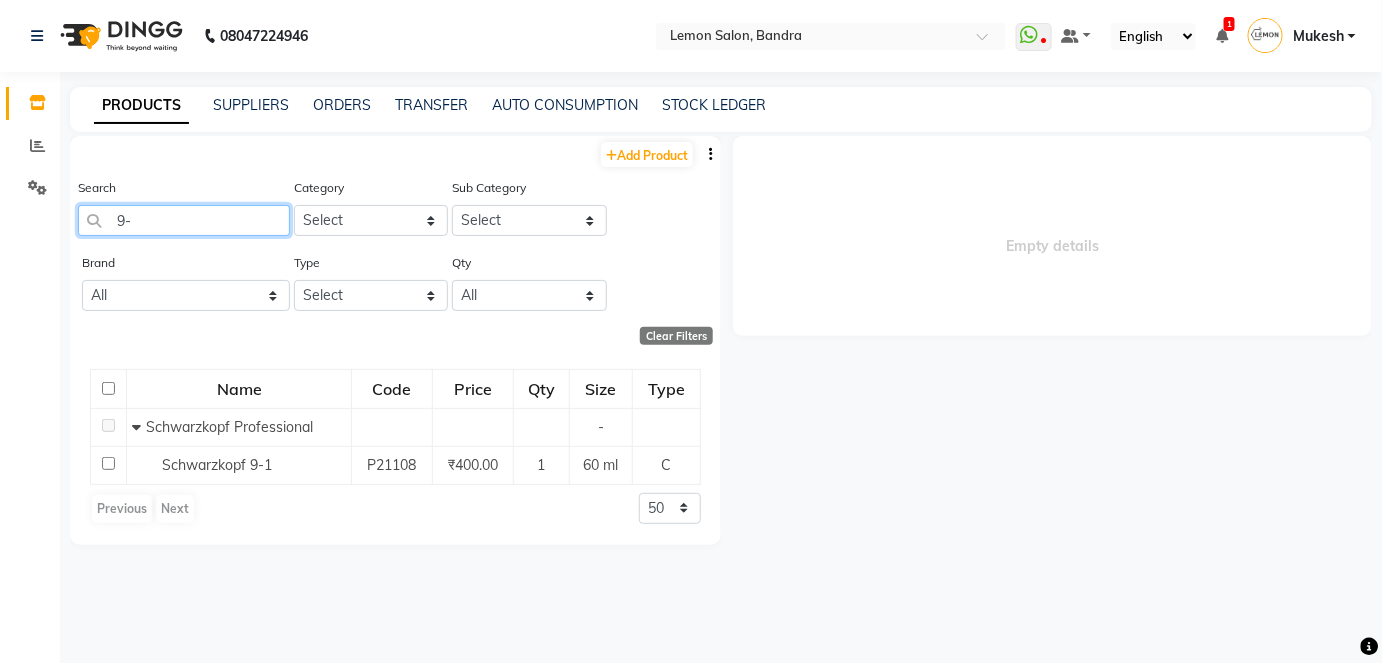 type on "9" 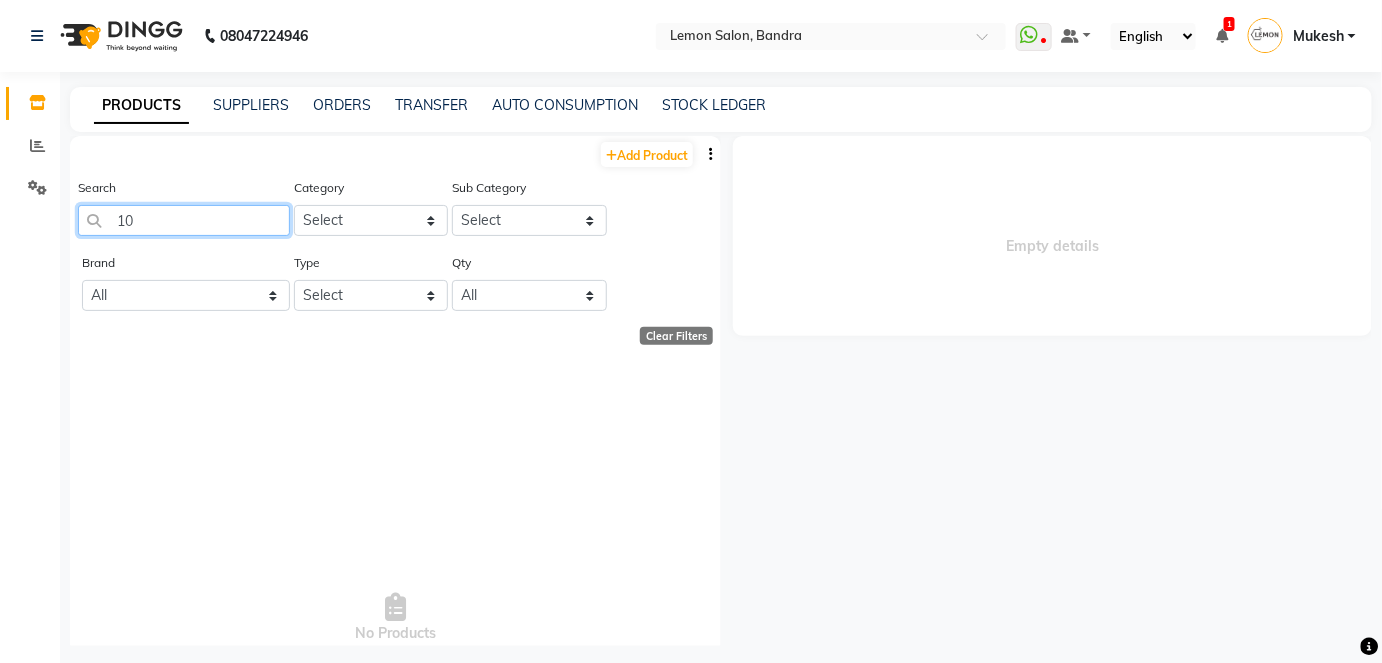type on "1" 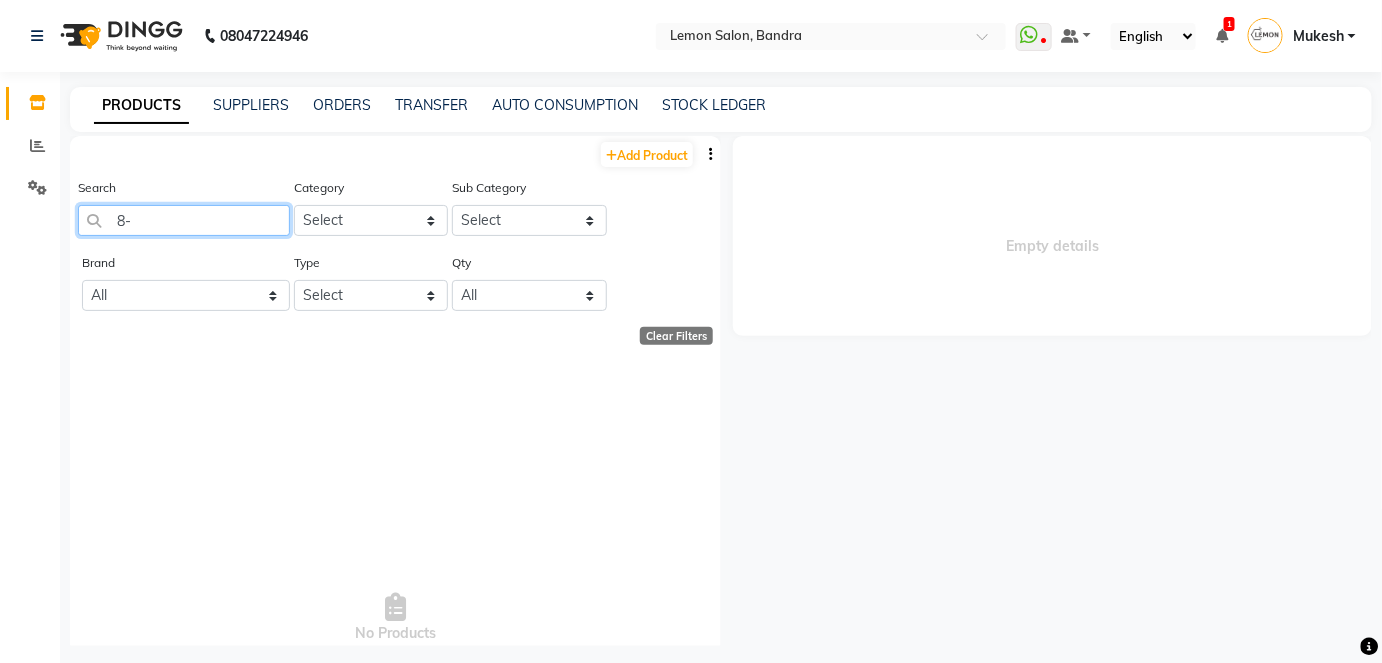 type on "8" 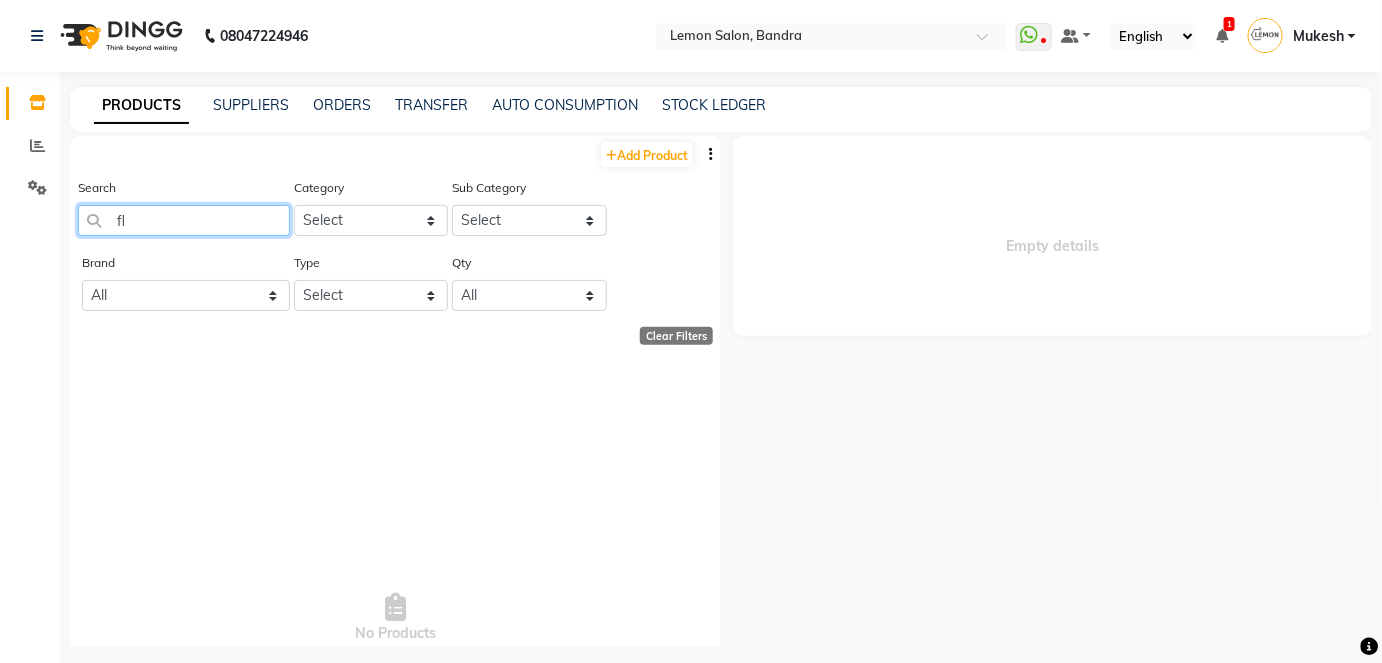 type on "f" 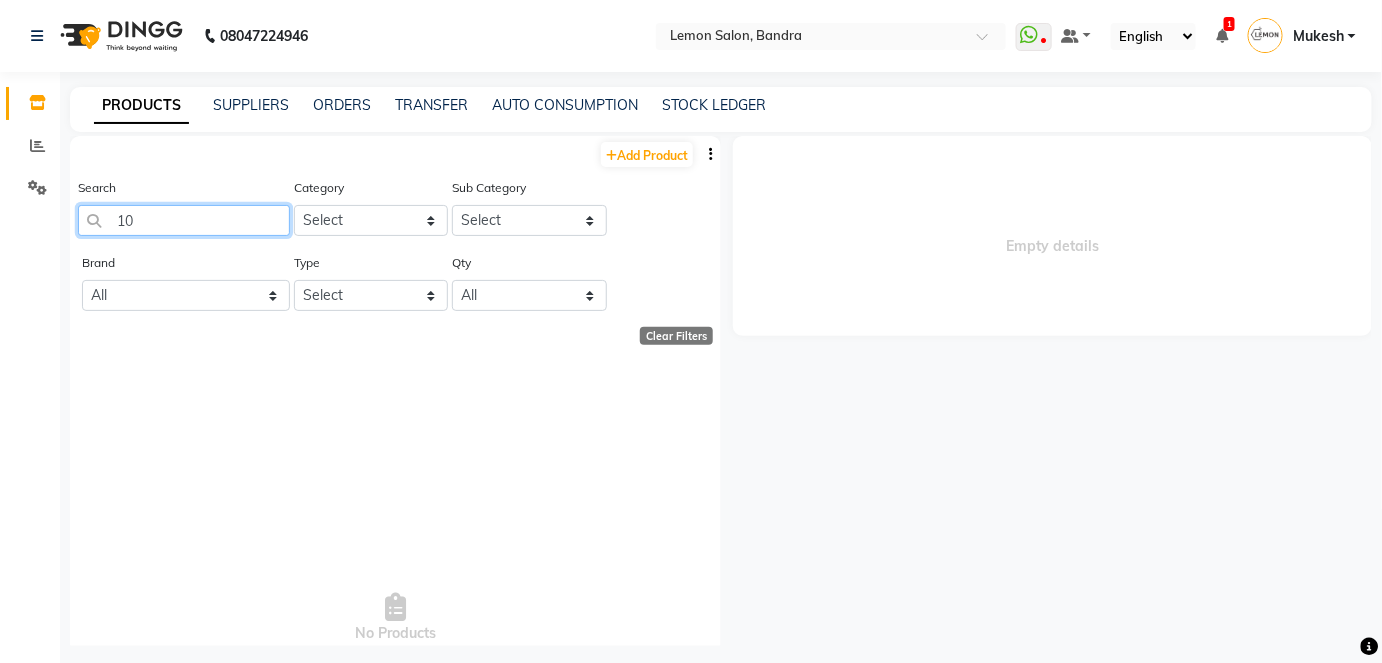 type on "1" 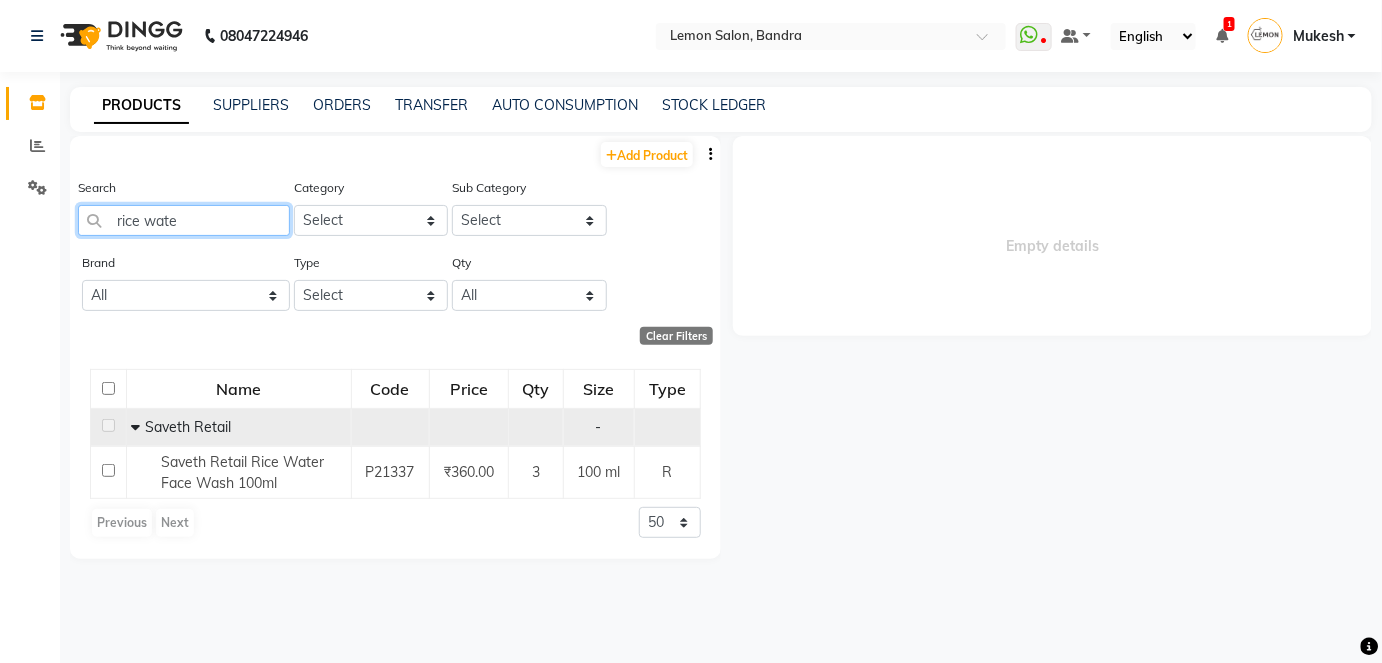 type on "rice wate" 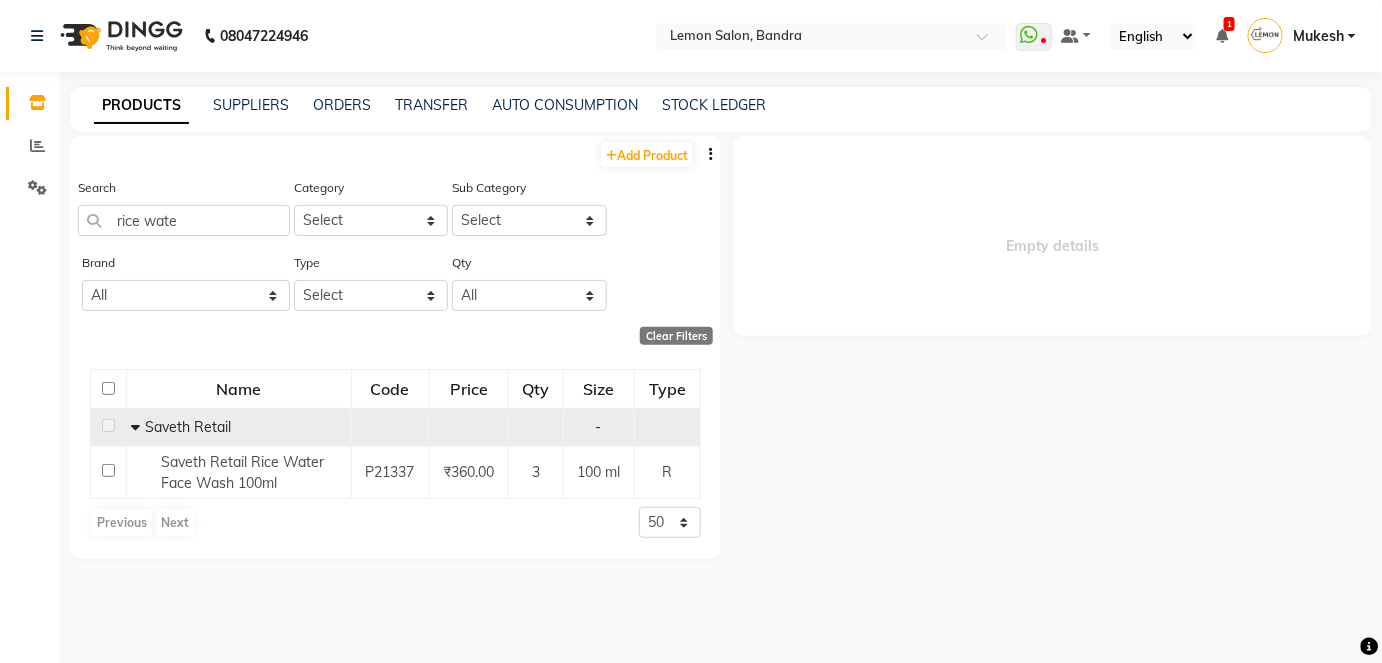 click 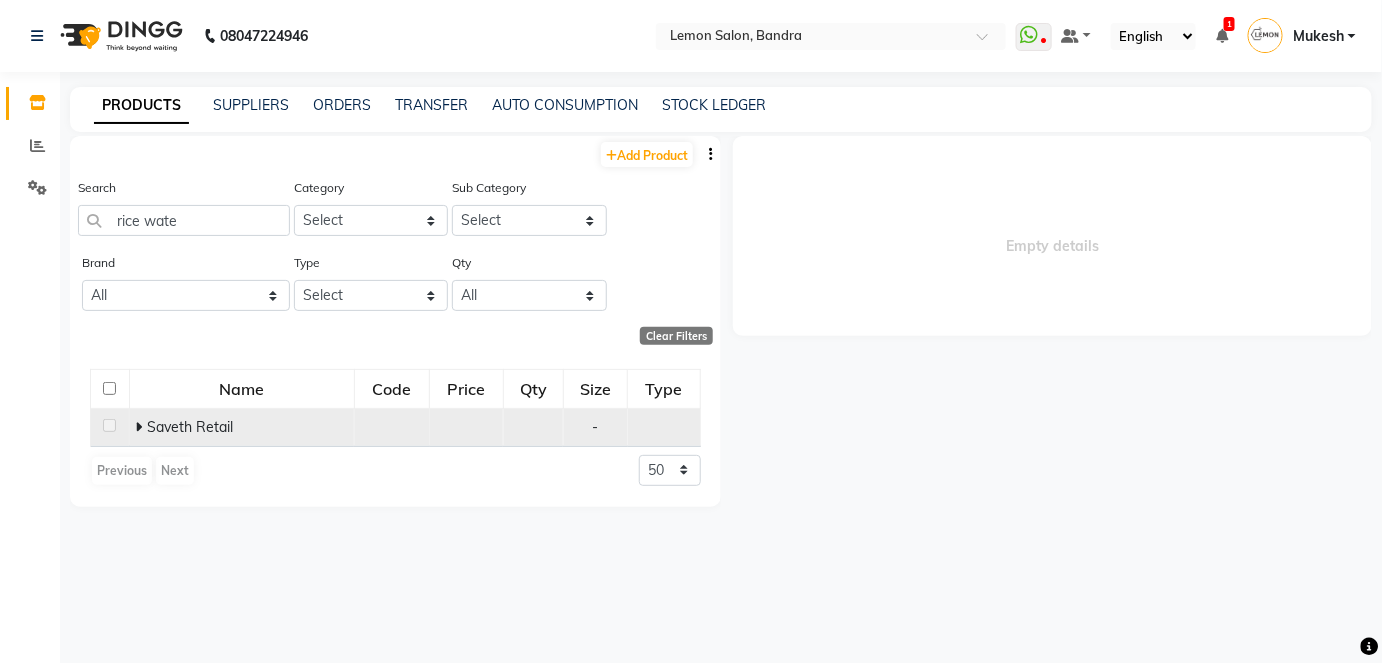click on "Saveth Retail" 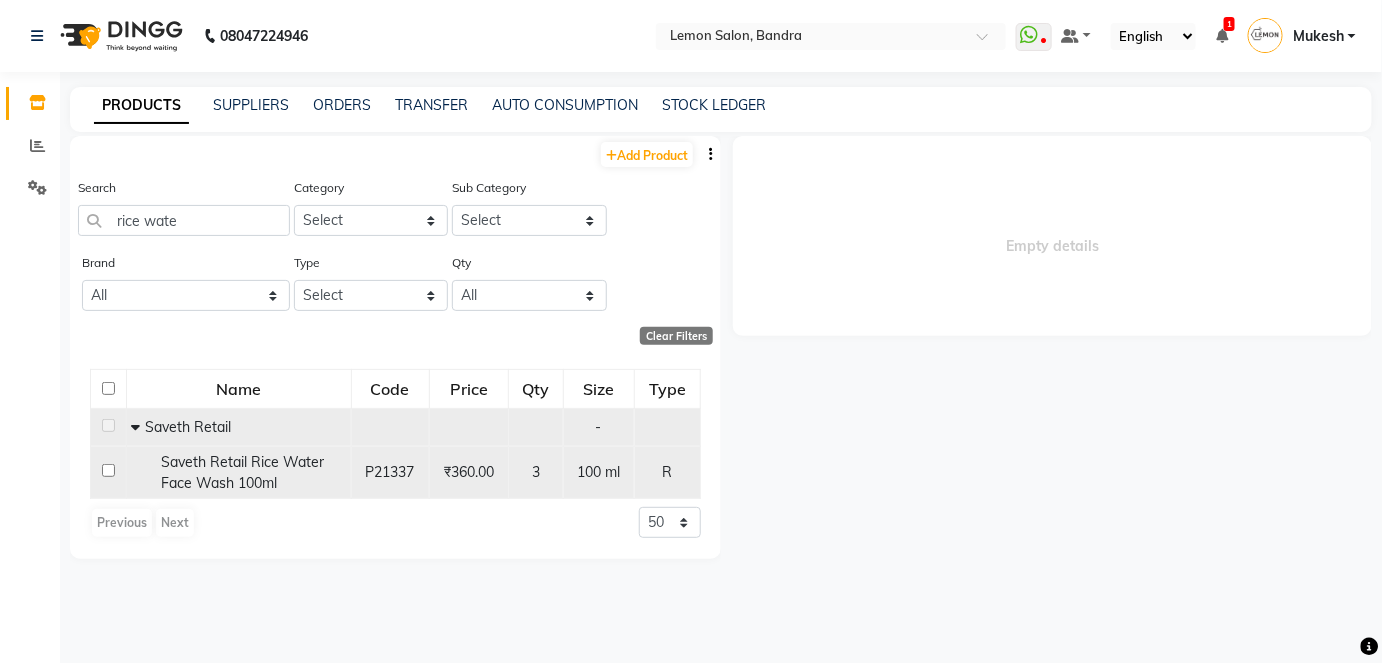 click 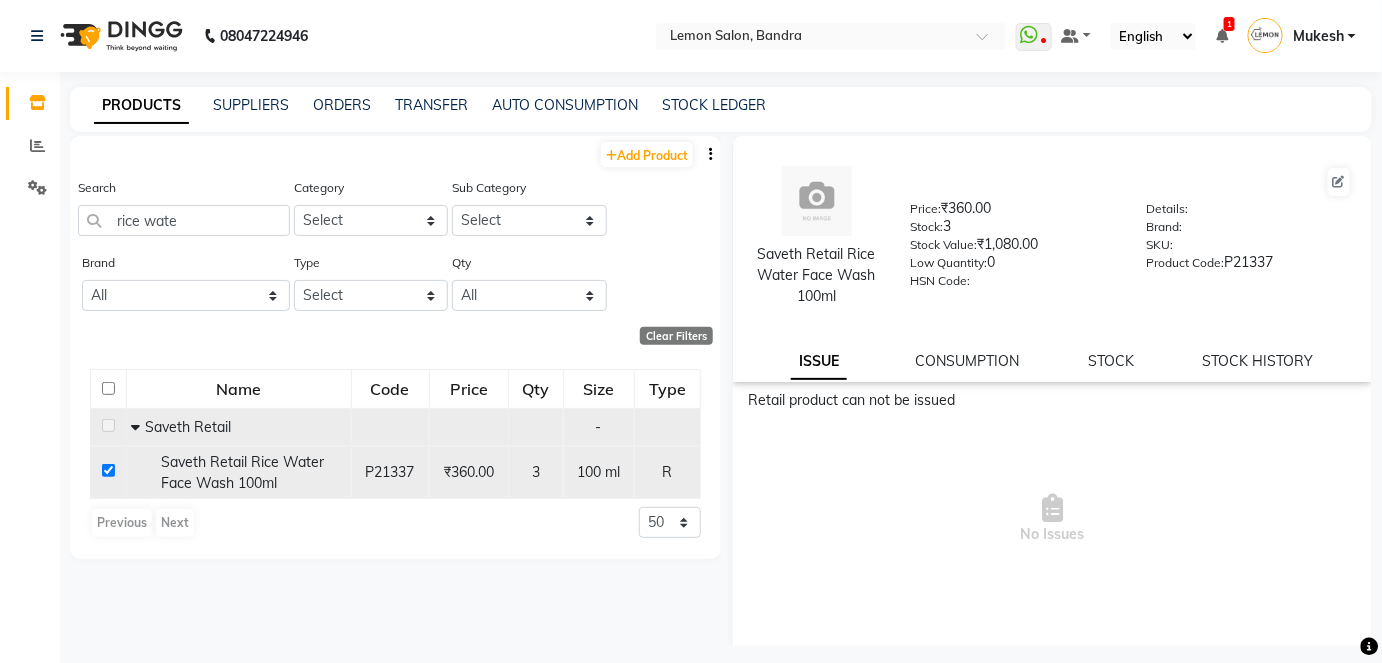 click 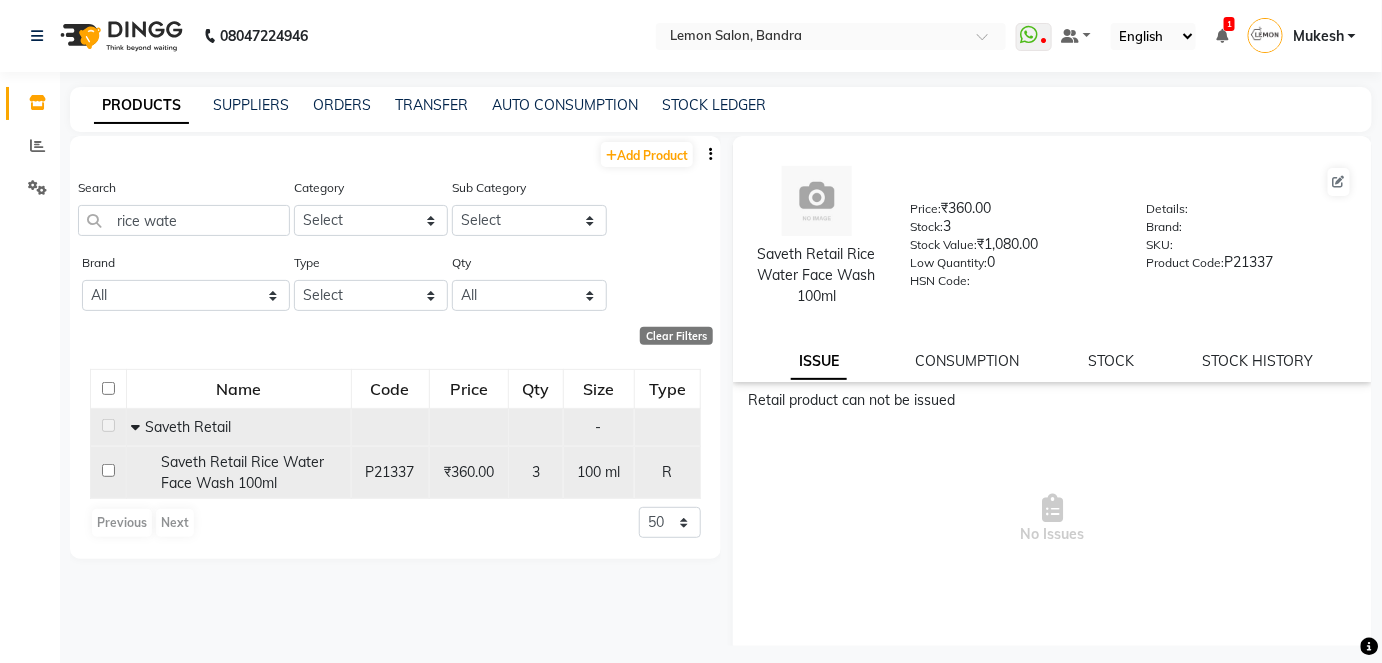 checkbox on "false" 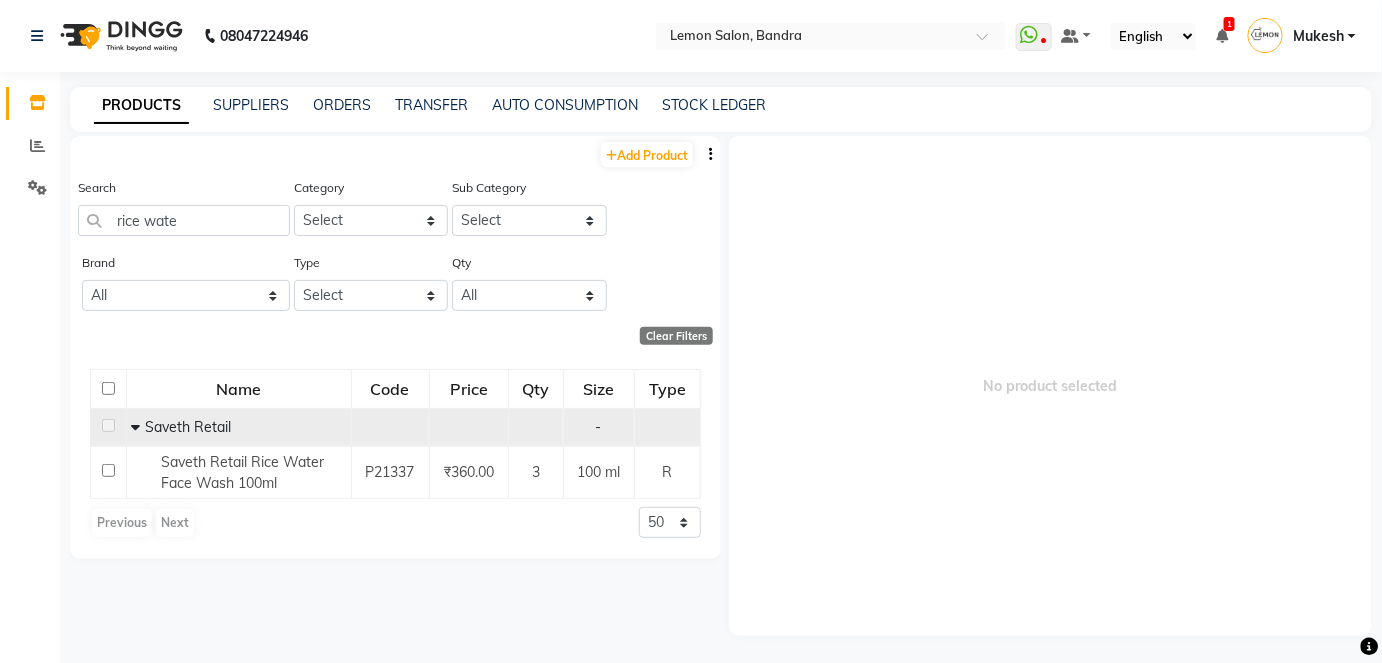 click on "Previous   Next" 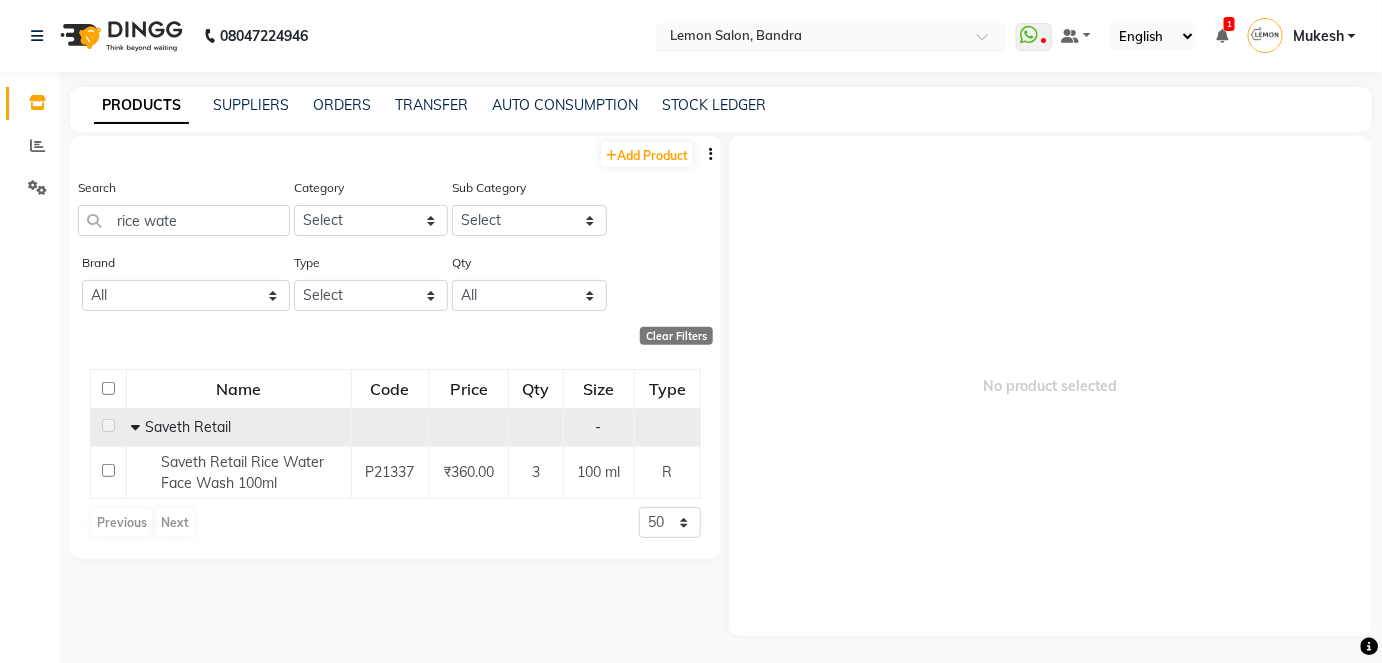 click at bounding box center [989, 42] 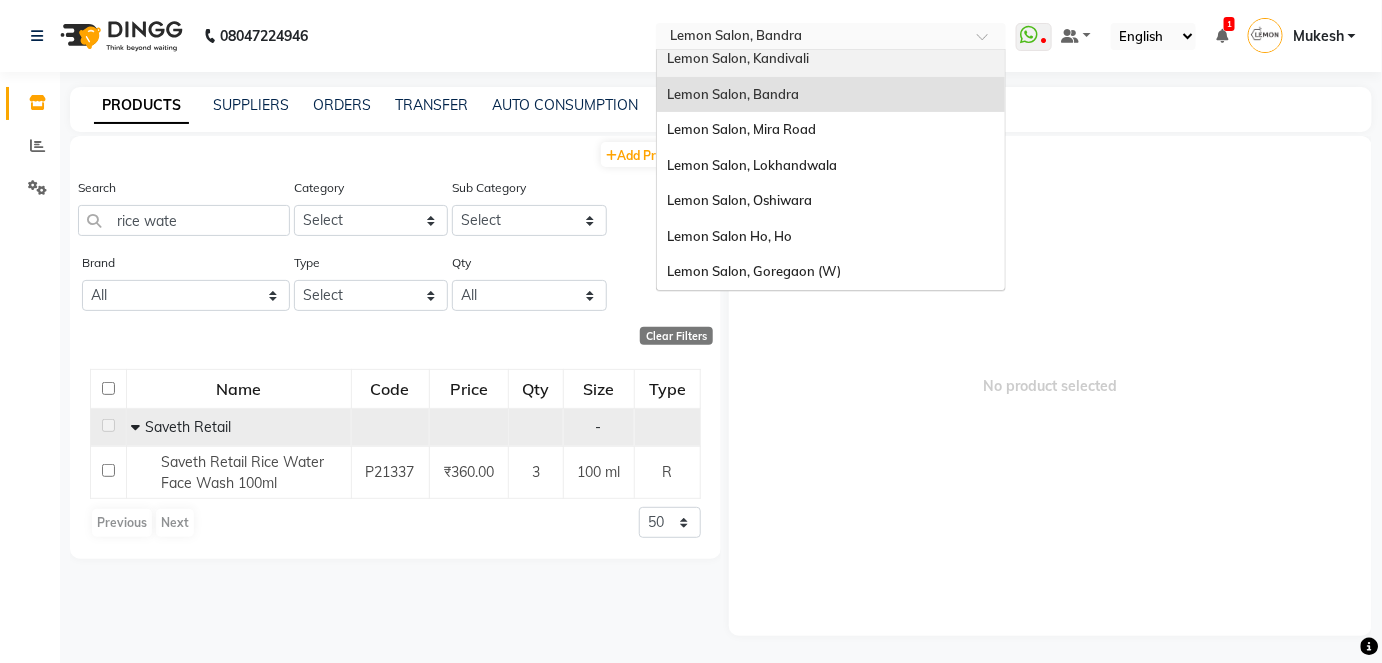 scroll, scrollTop: 185, scrollLeft: 0, axis: vertical 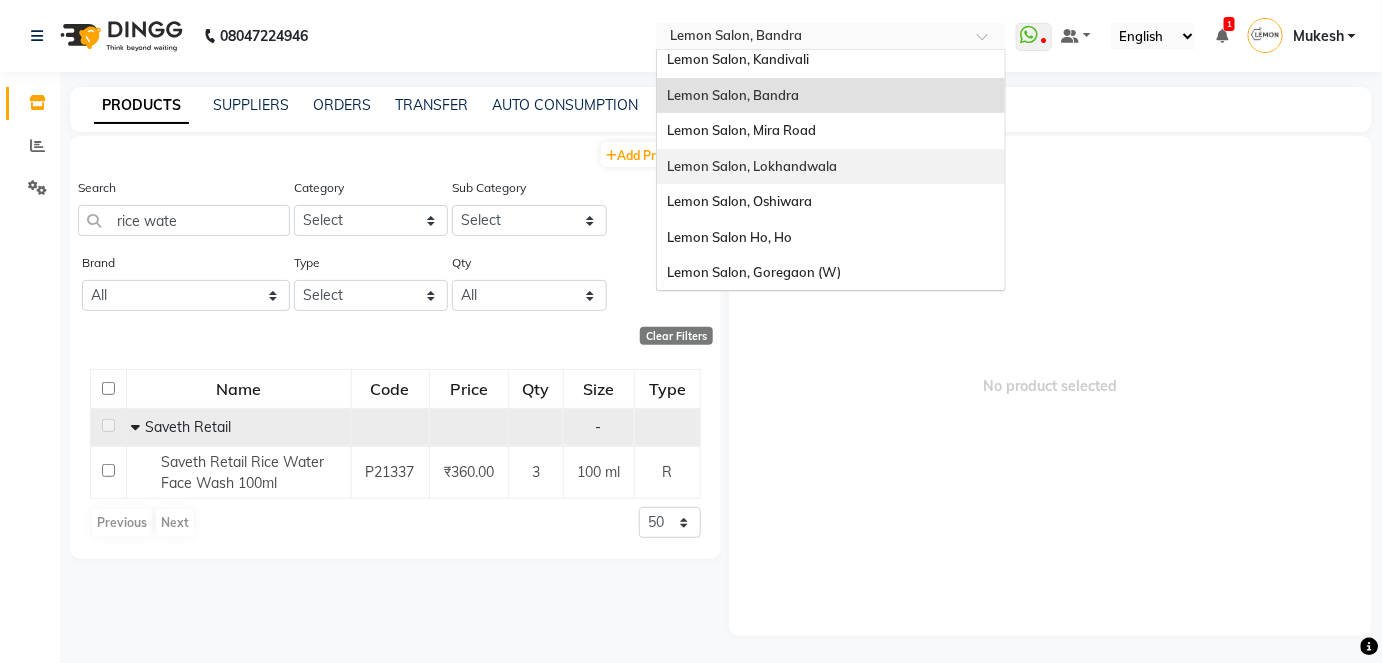 click on "Lemon Salon, Lokhandwala" at bounding box center [752, 166] 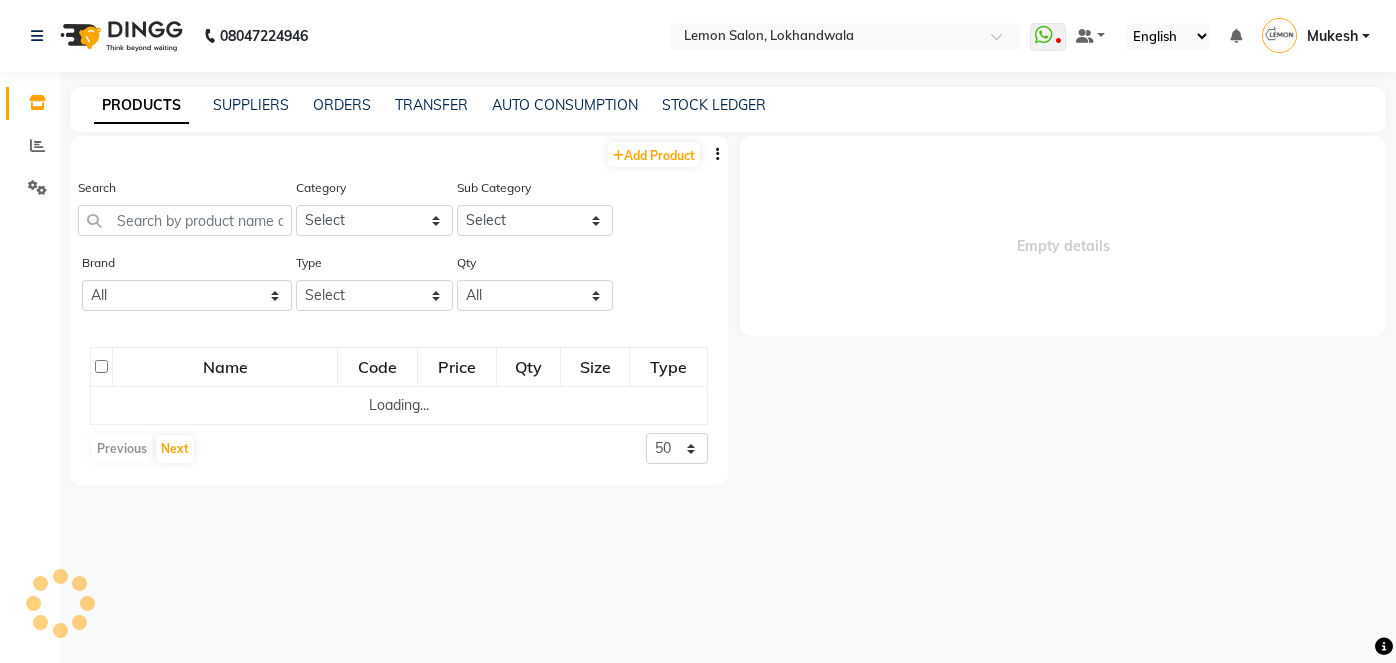 scroll, scrollTop: 0, scrollLeft: 0, axis: both 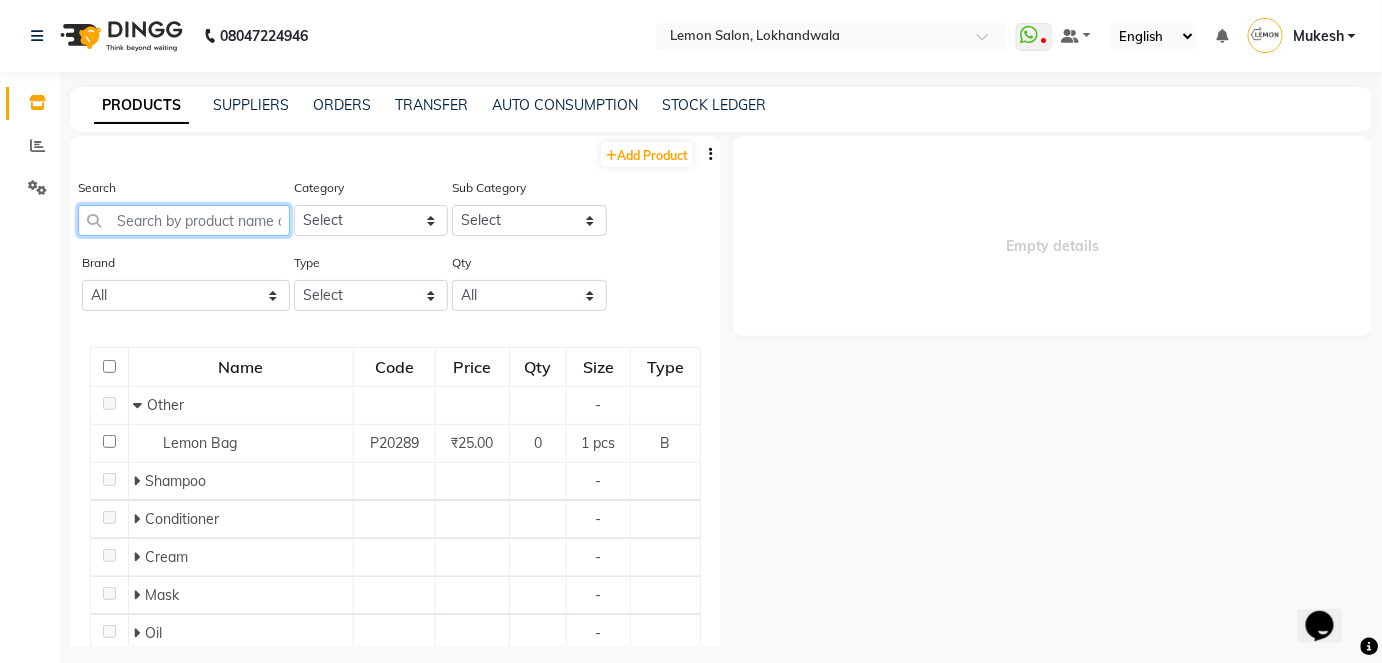 click 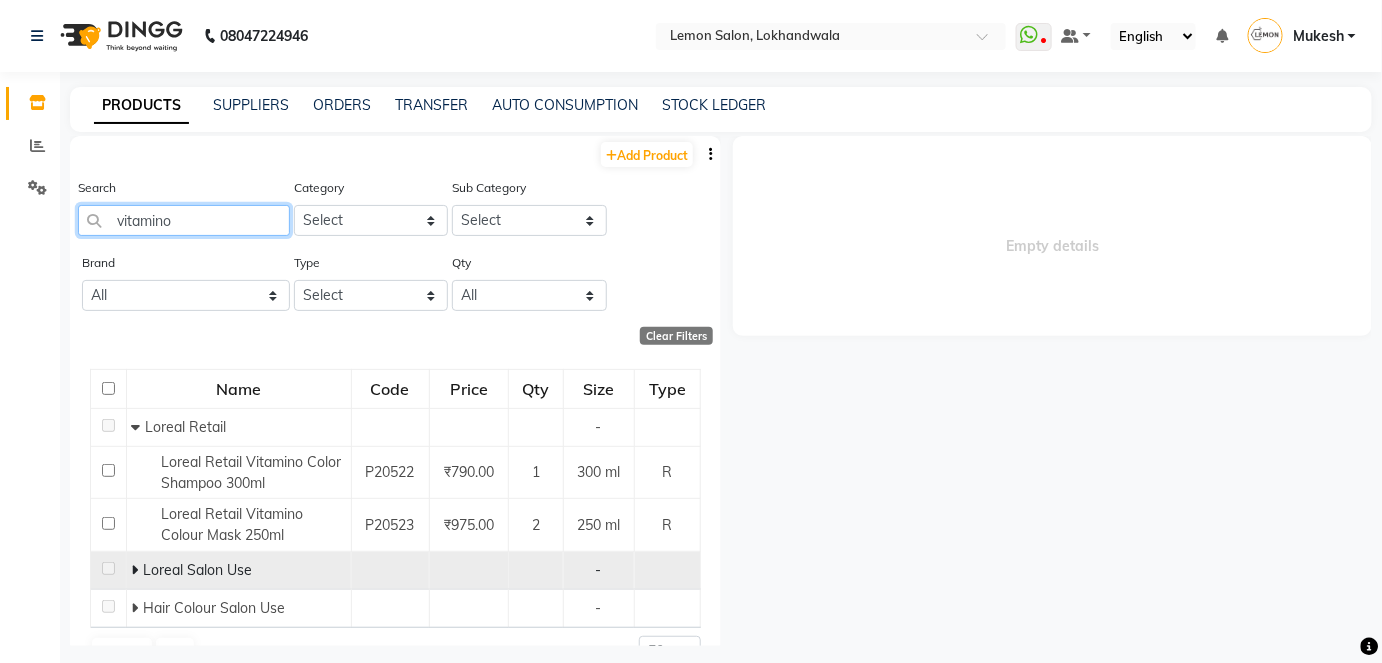 type on "vitamino" 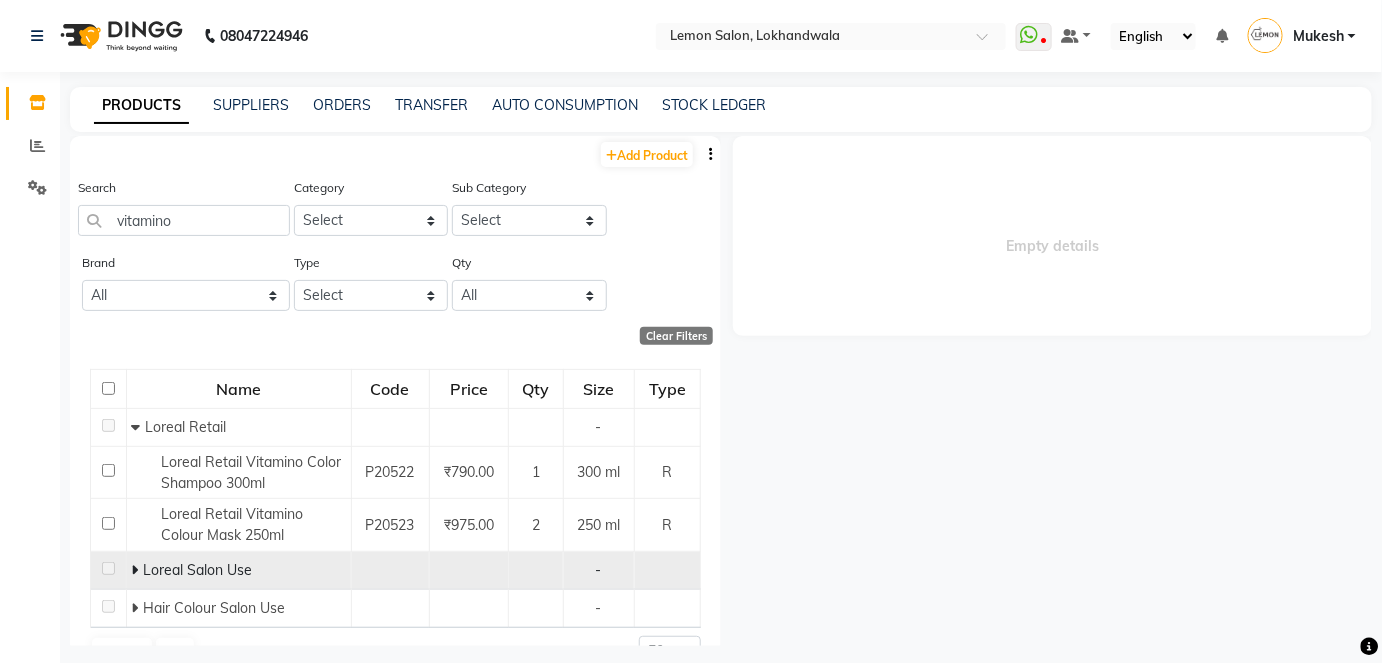 click 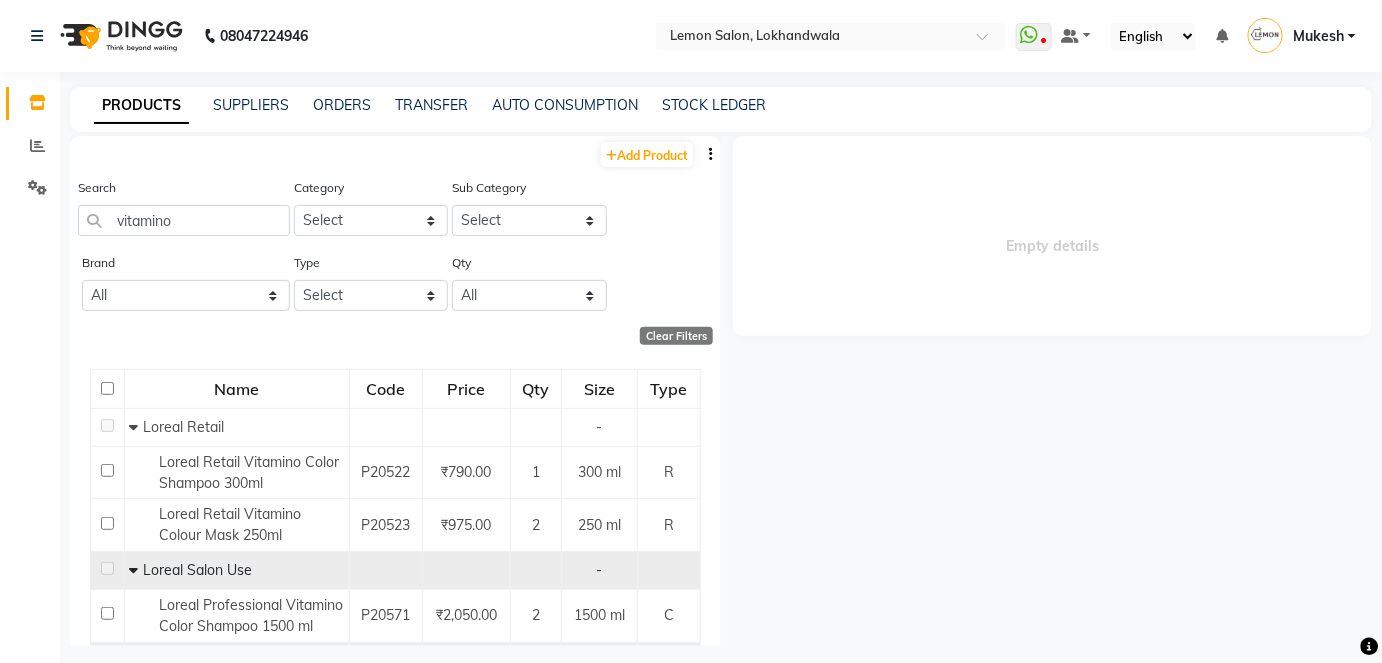 scroll, scrollTop: 0, scrollLeft: 0, axis: both 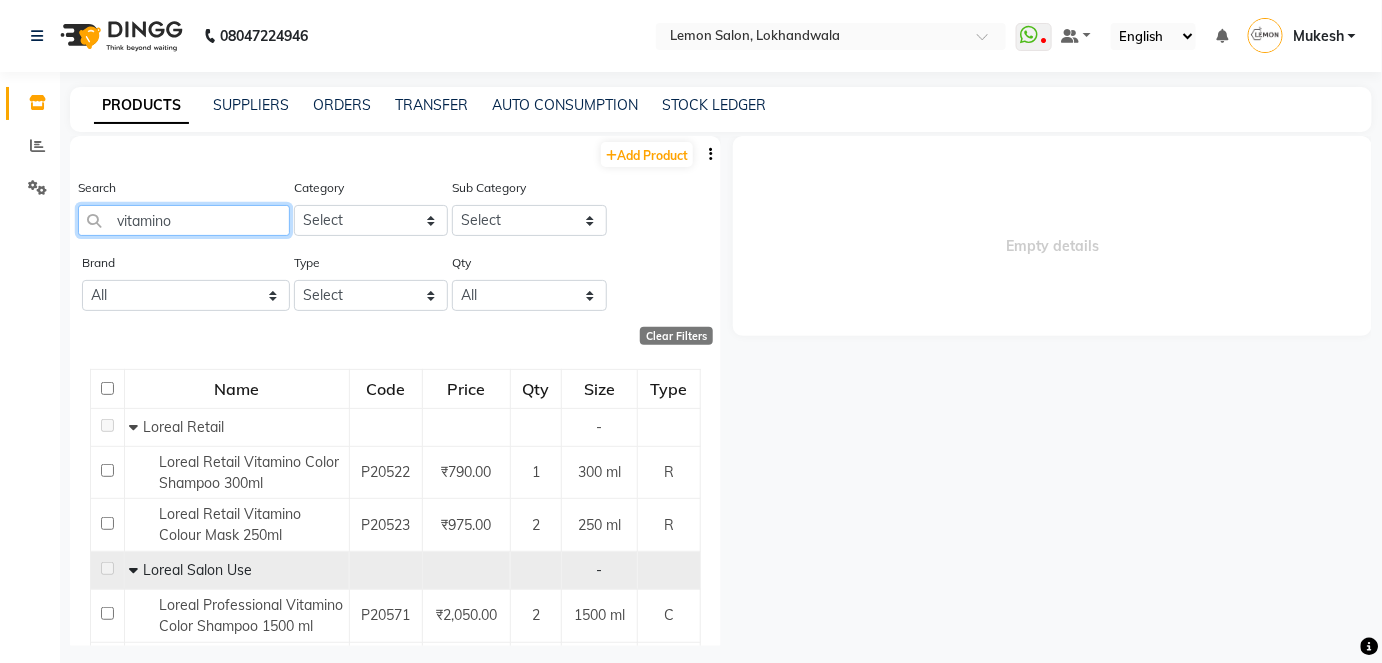 drag, startPoint x: 176, startPoint y: 219, endPoint x: 77, endPoint y: 219, distance: 99 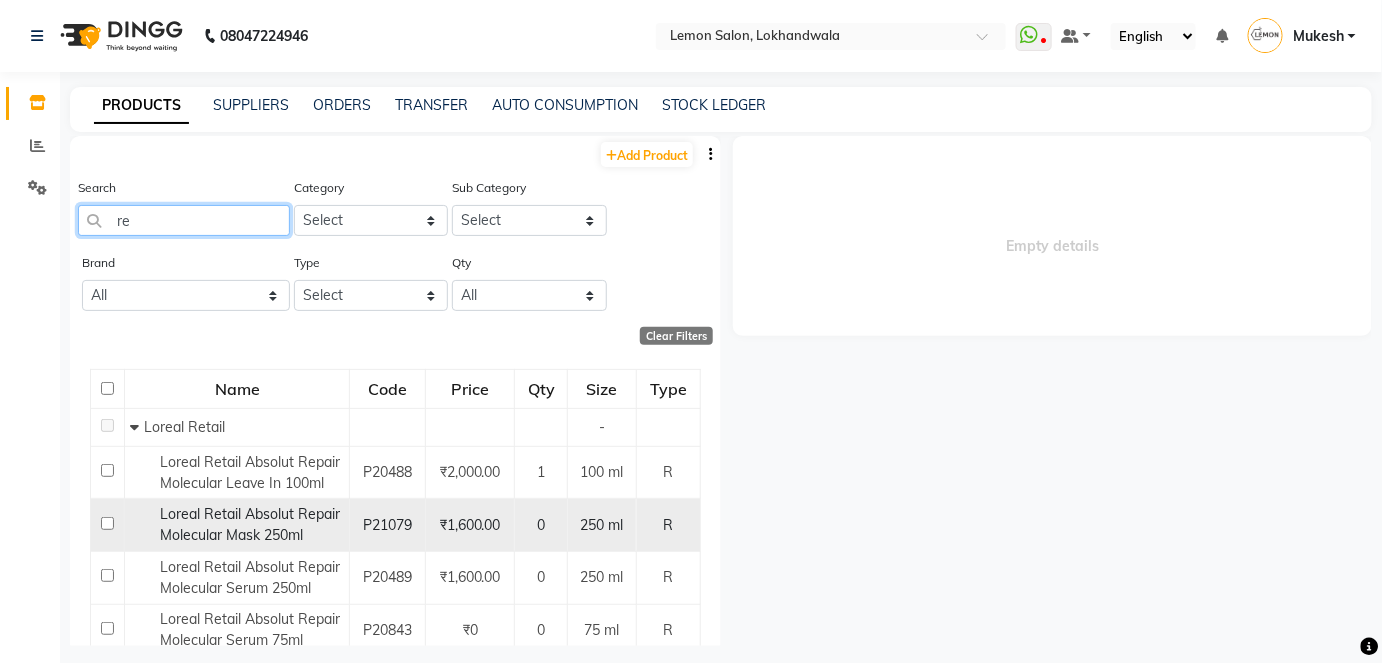 type on "r" 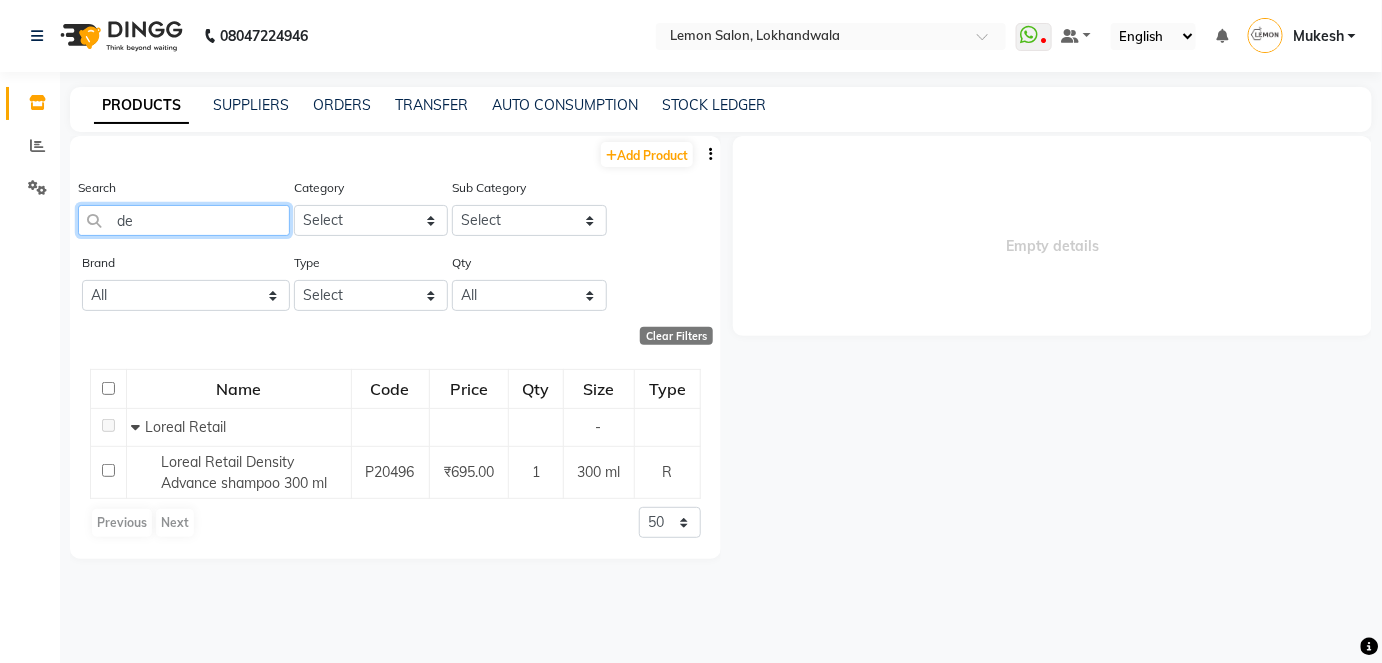 type on "d" 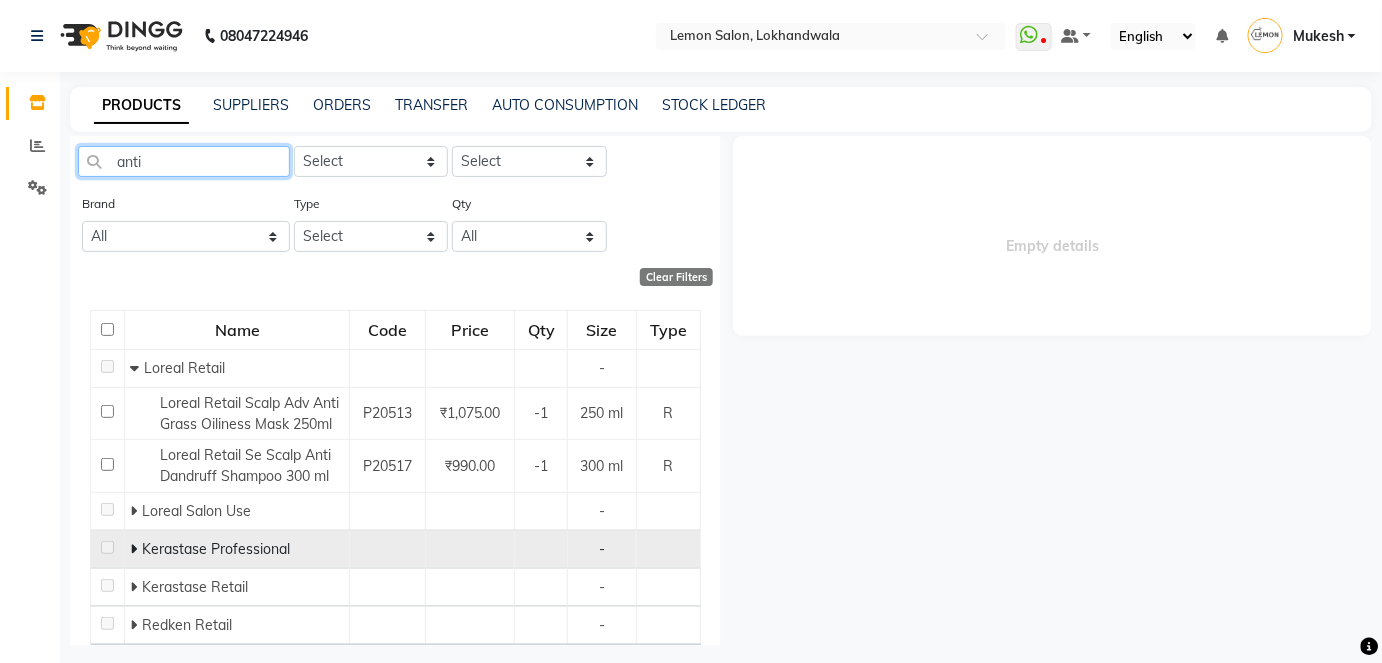 scroll, scrollTop: 90, scrollLeft: 0, axis: vertical 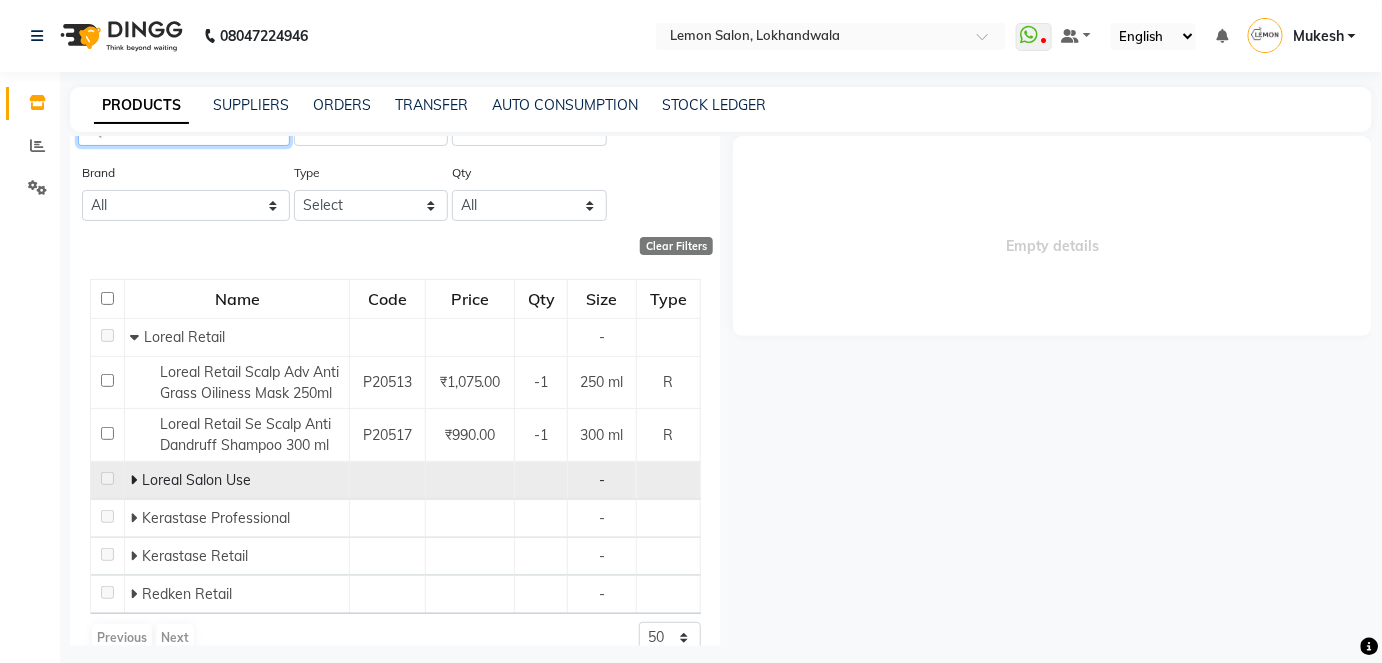 type on "anti" 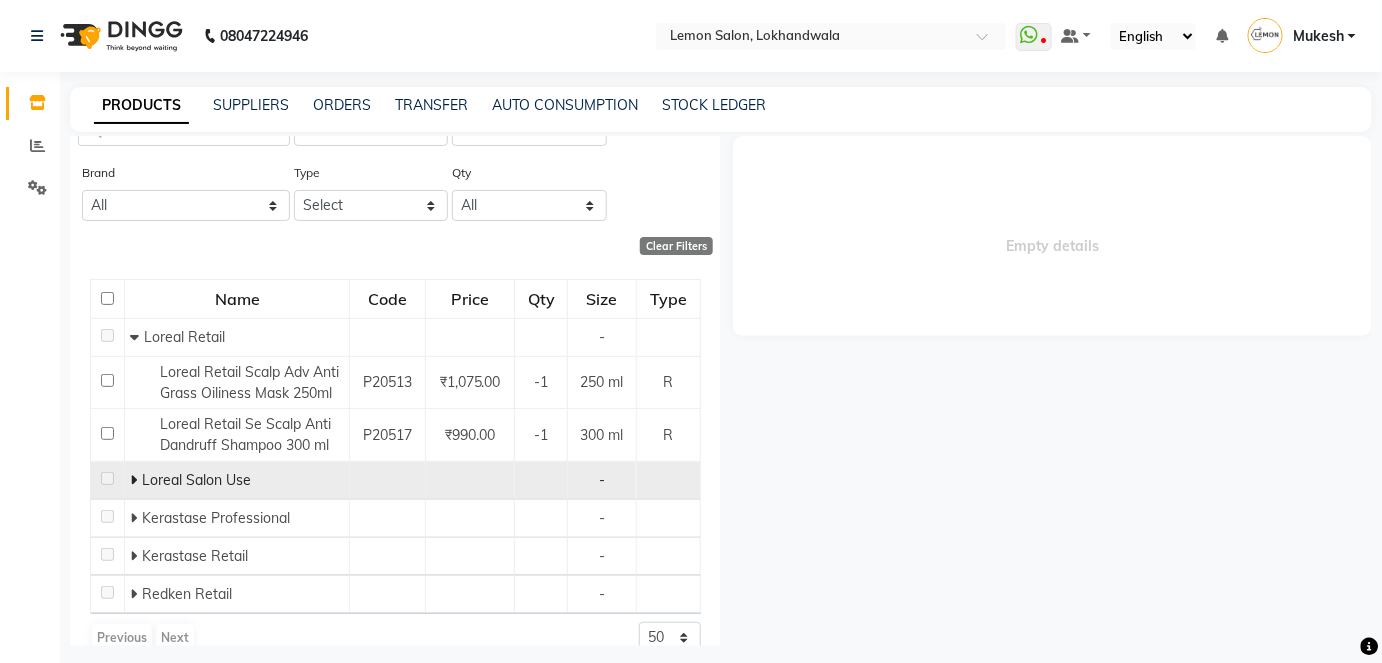 click 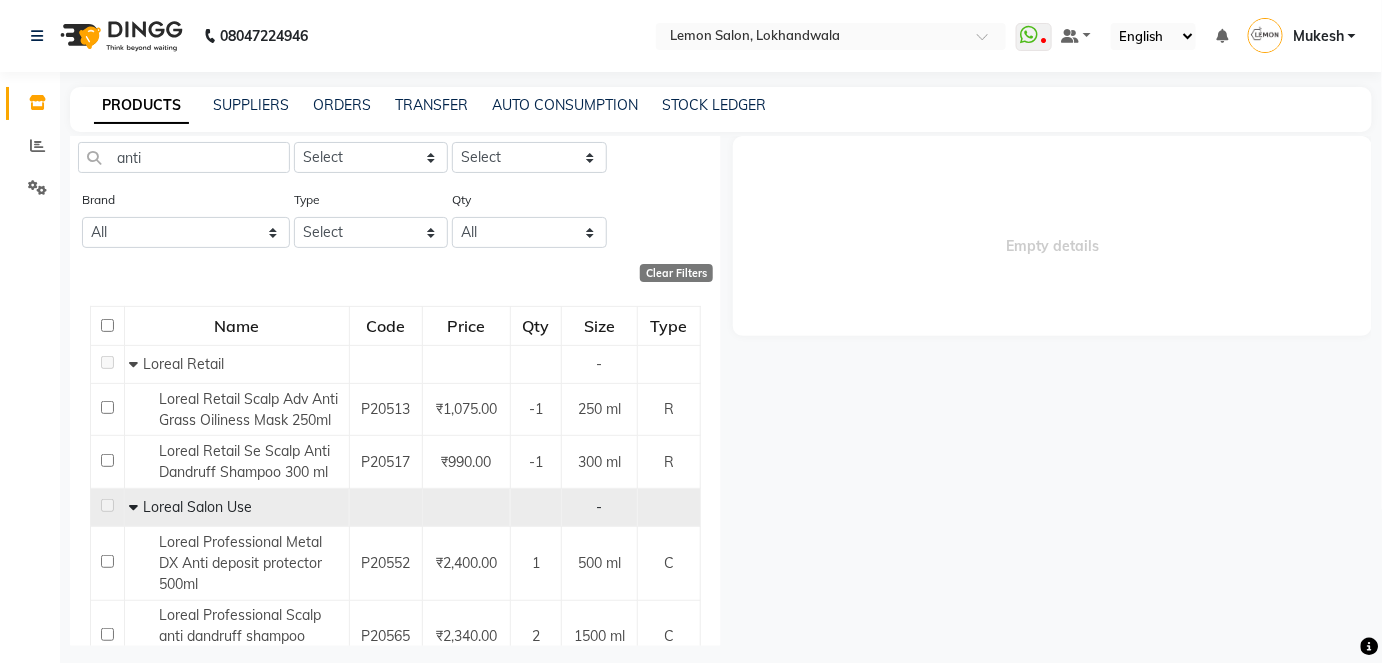 scroll, scrollTop: 0, scrollLeft: 0, axis: both 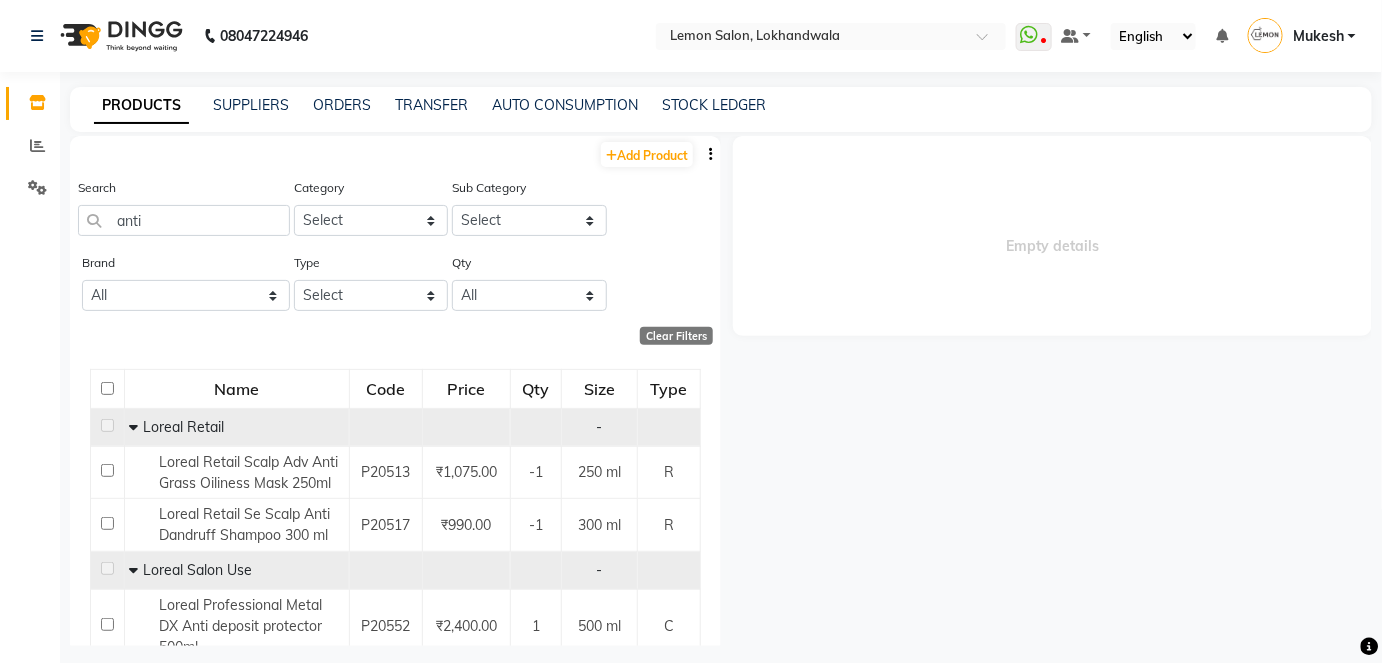 click 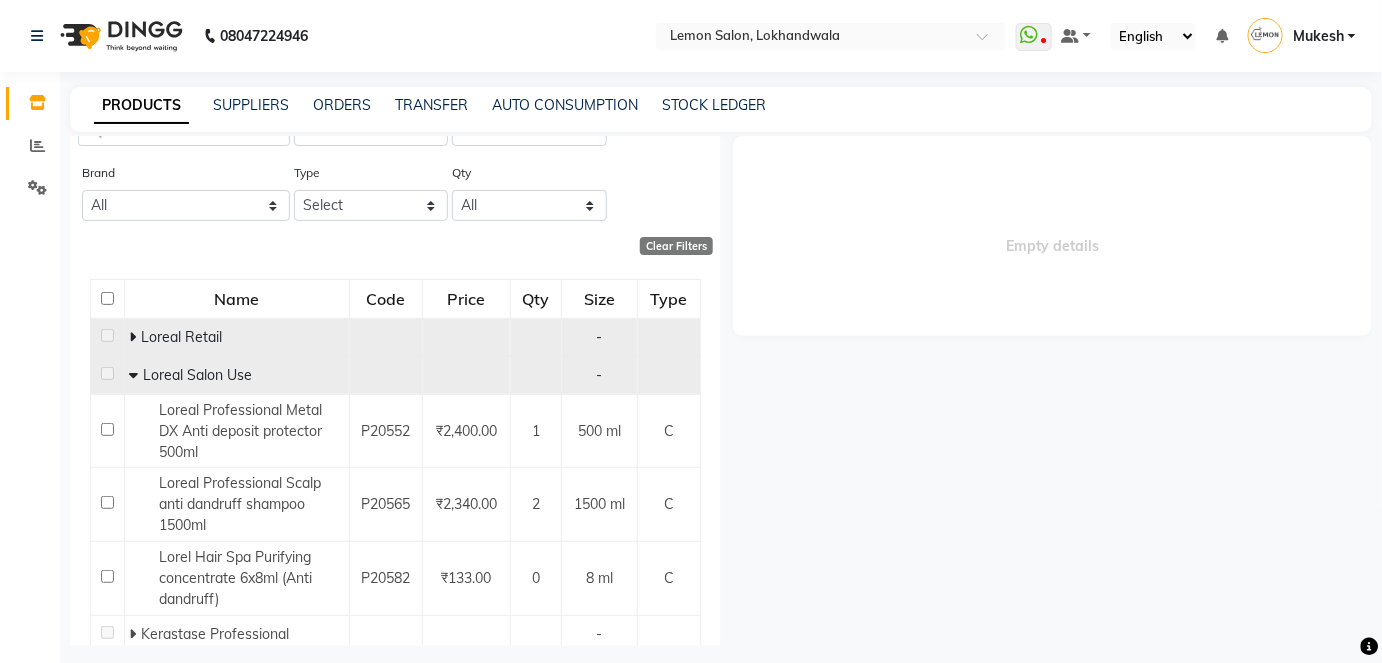 scroll, scrollTop: 0, scrollLeft: 0, axis: both 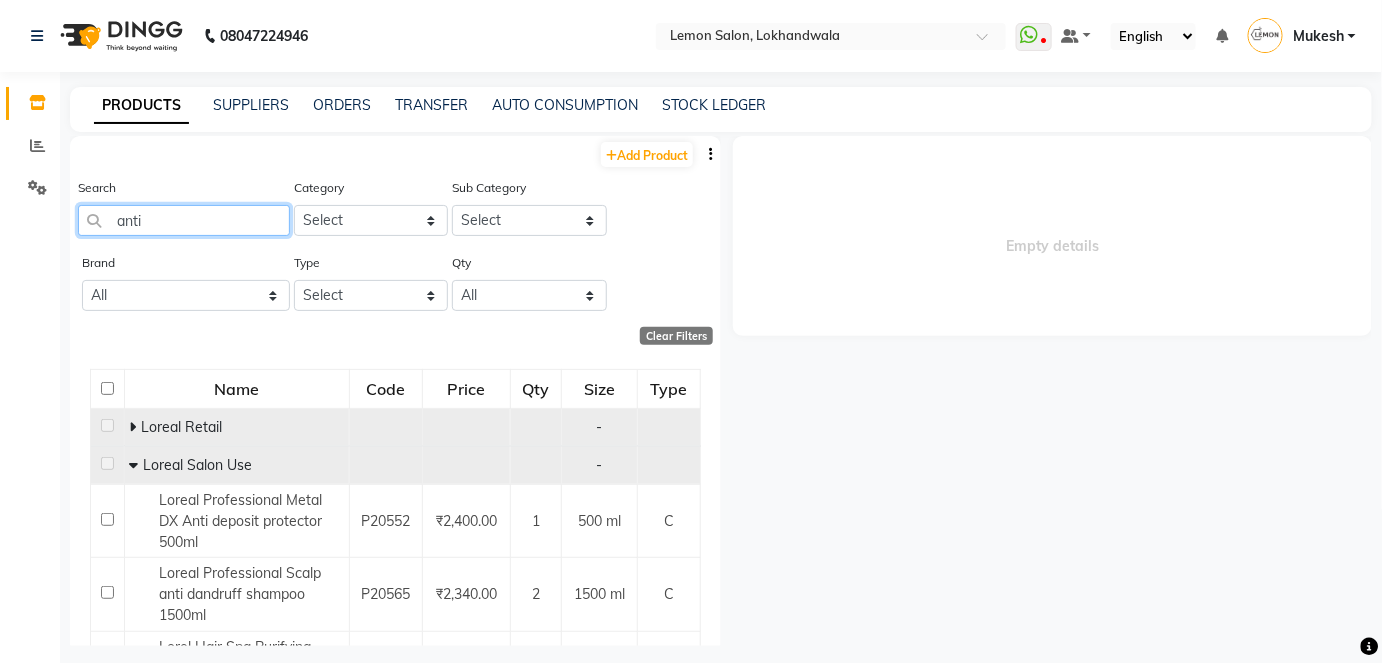 drag, startPoint x: 159, startPoint y: 209, endPoint x: 117, endPoint y: 222, distance: 43.965897 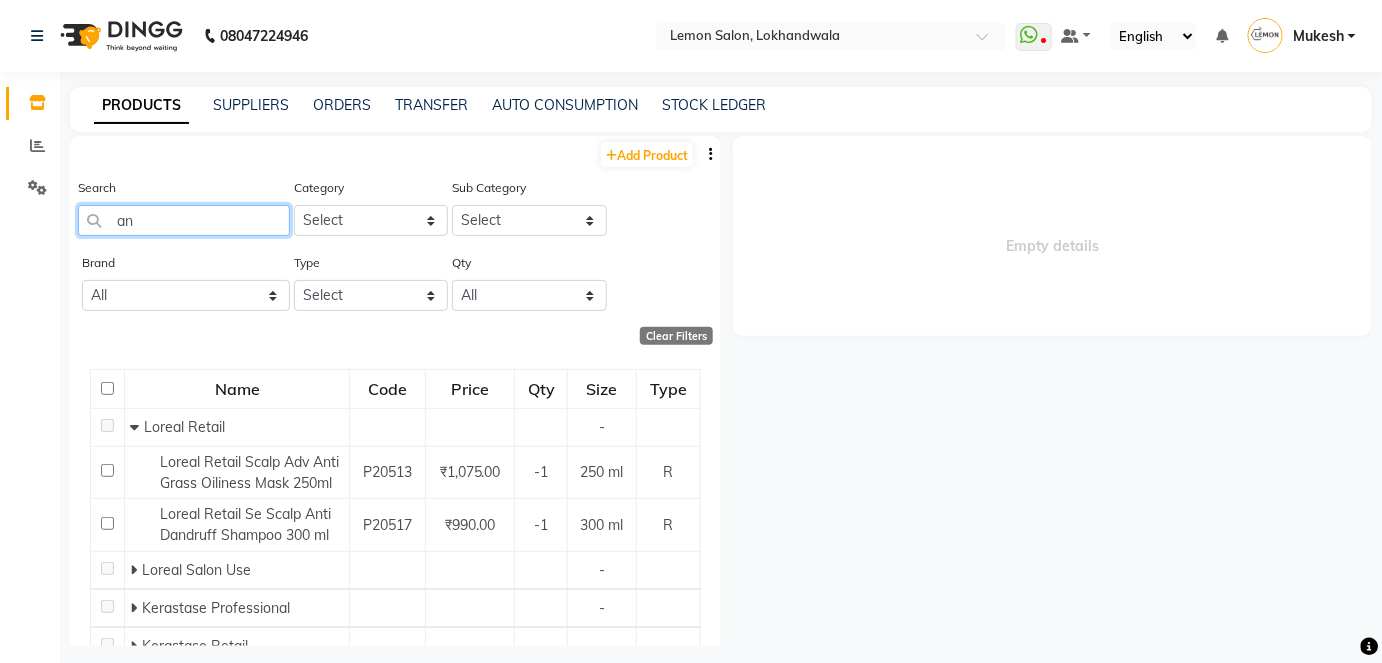 type on "a" 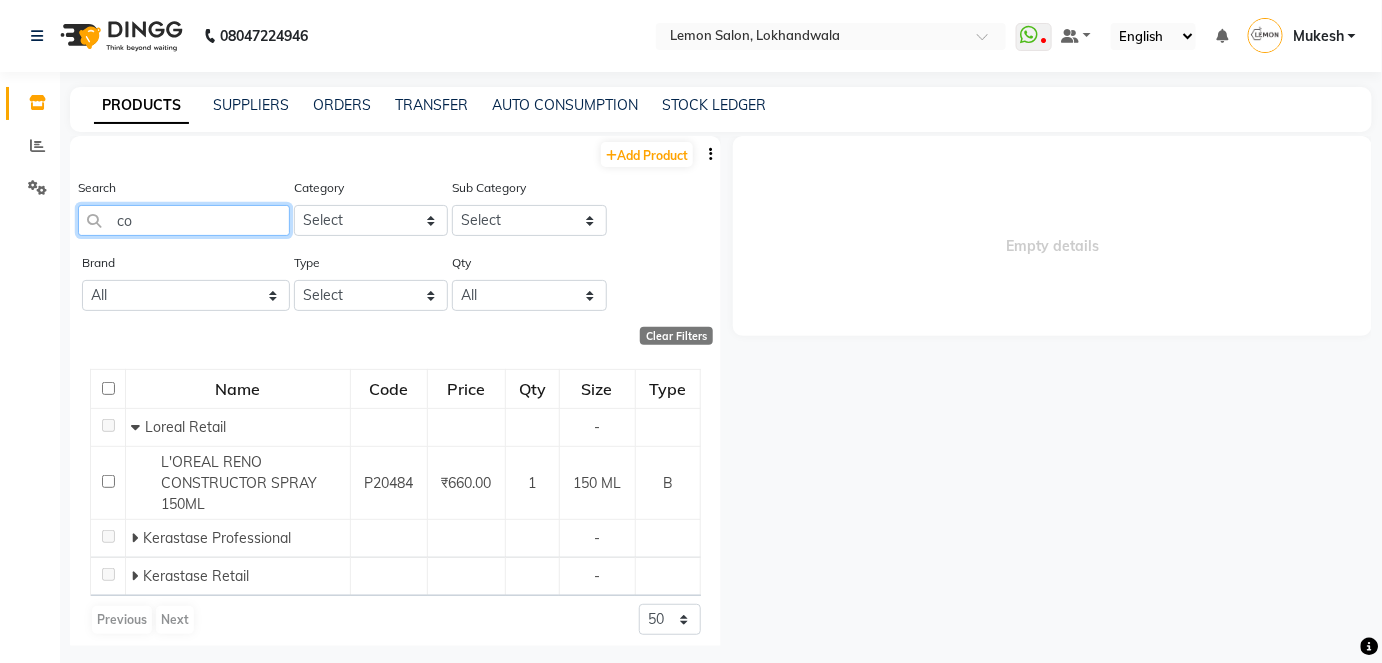 type on "c" 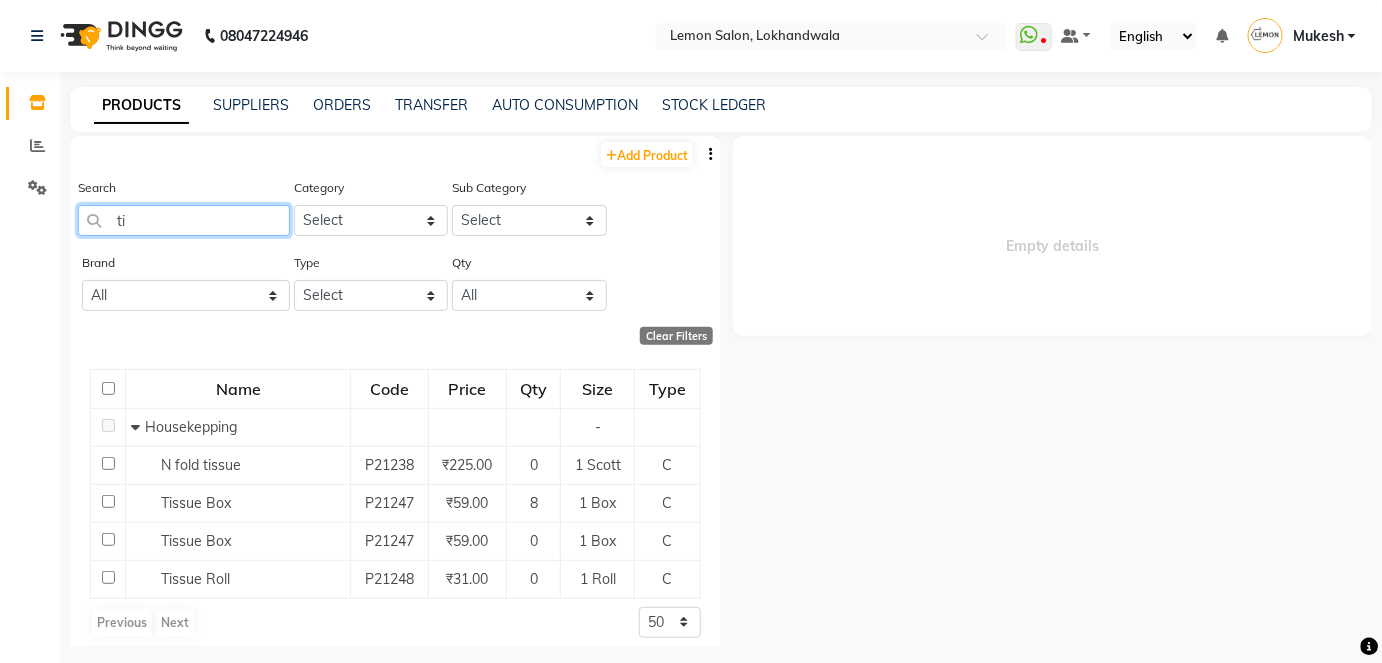 type on "t" 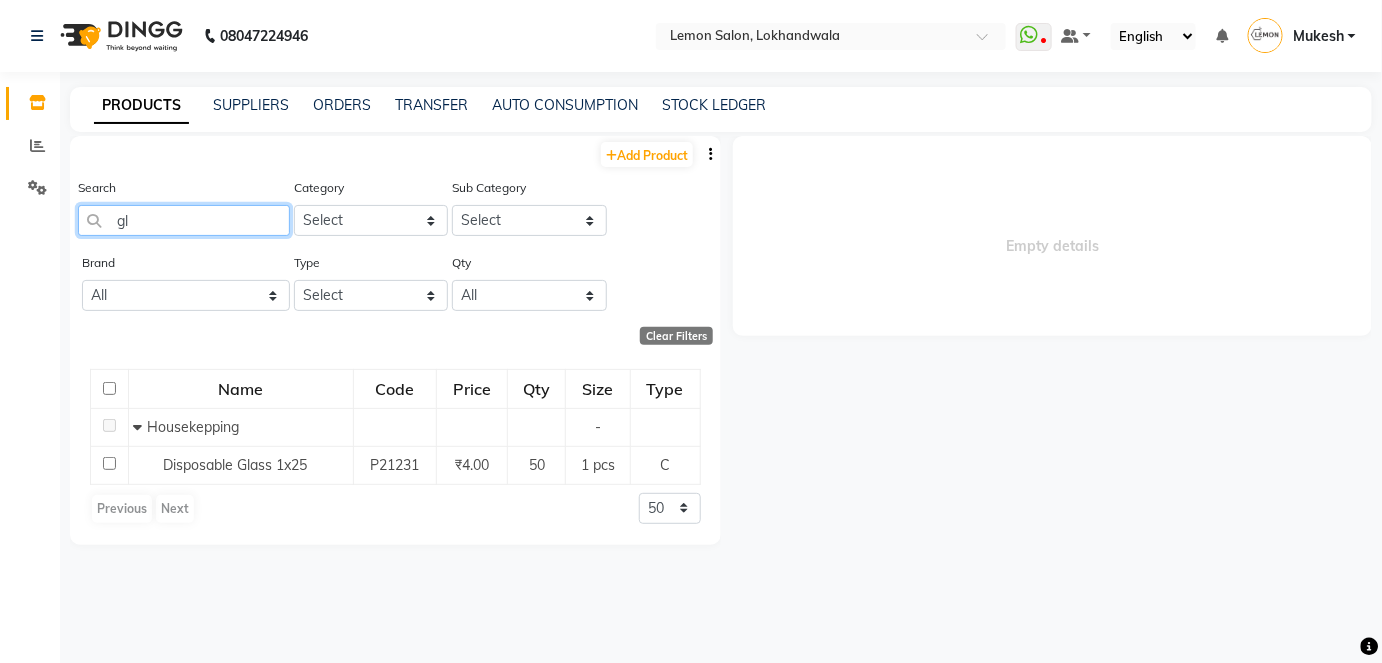 type on "g" 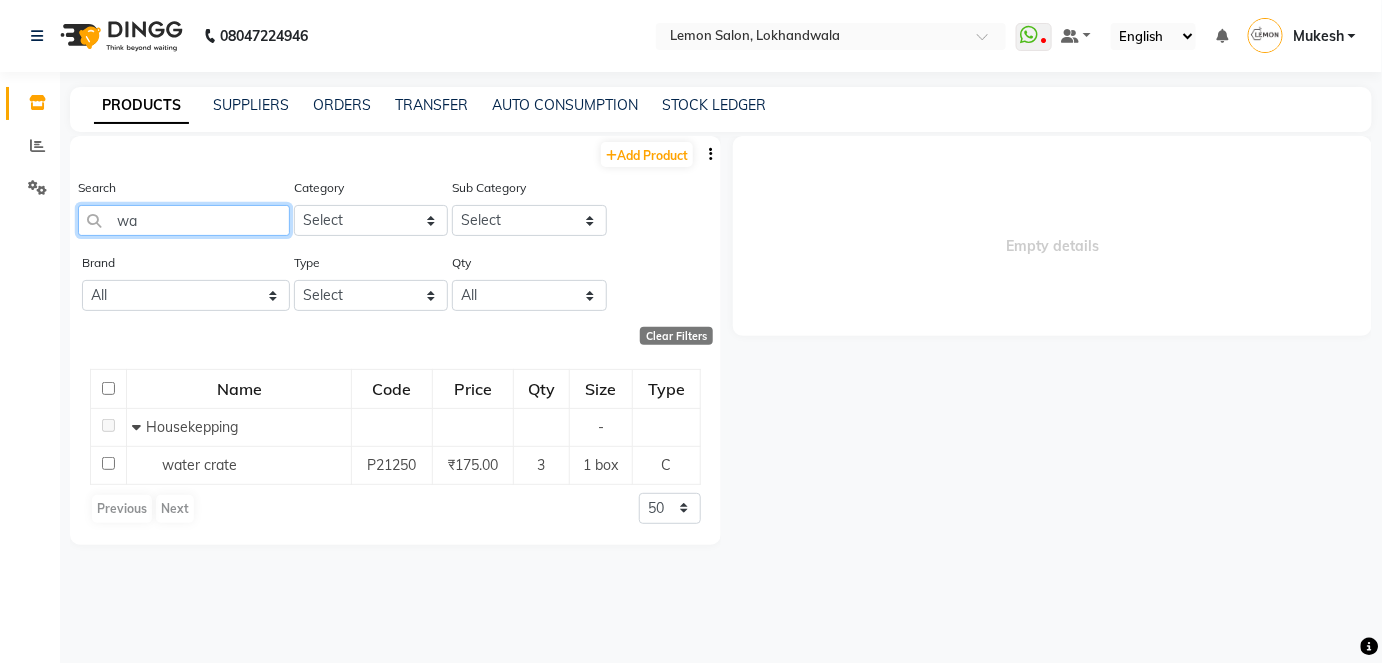 type on "w" 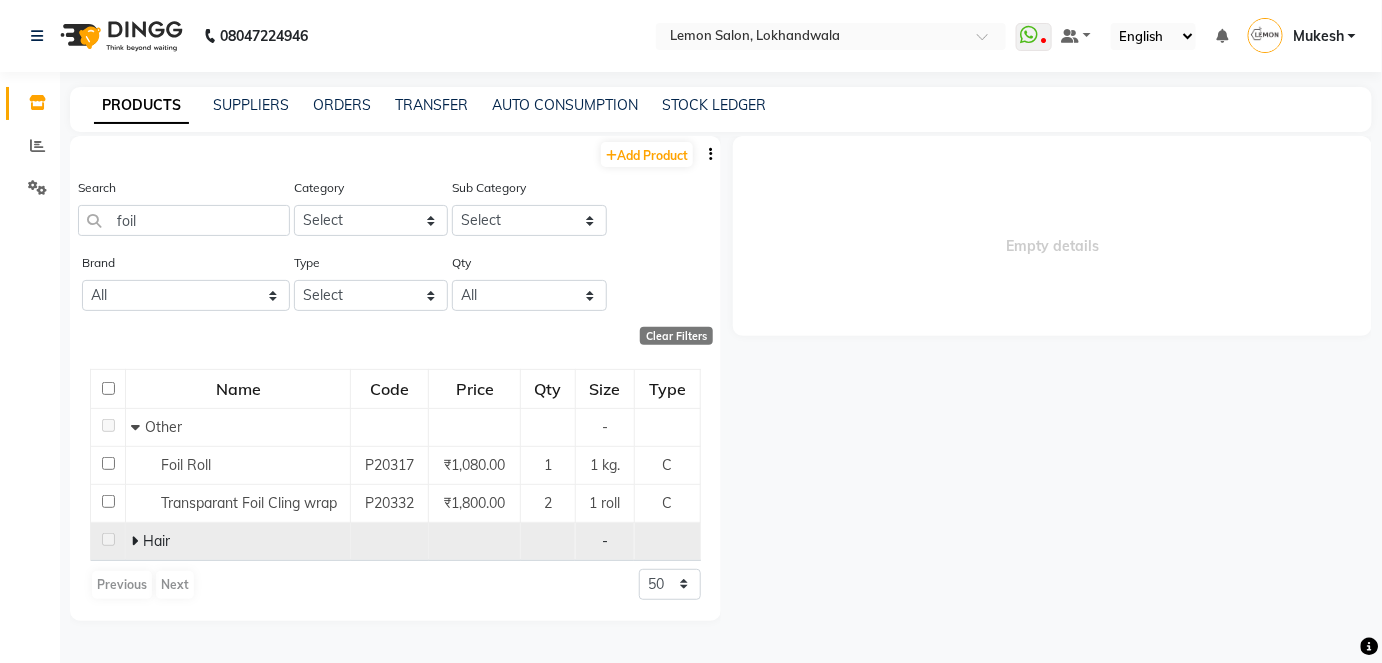 click 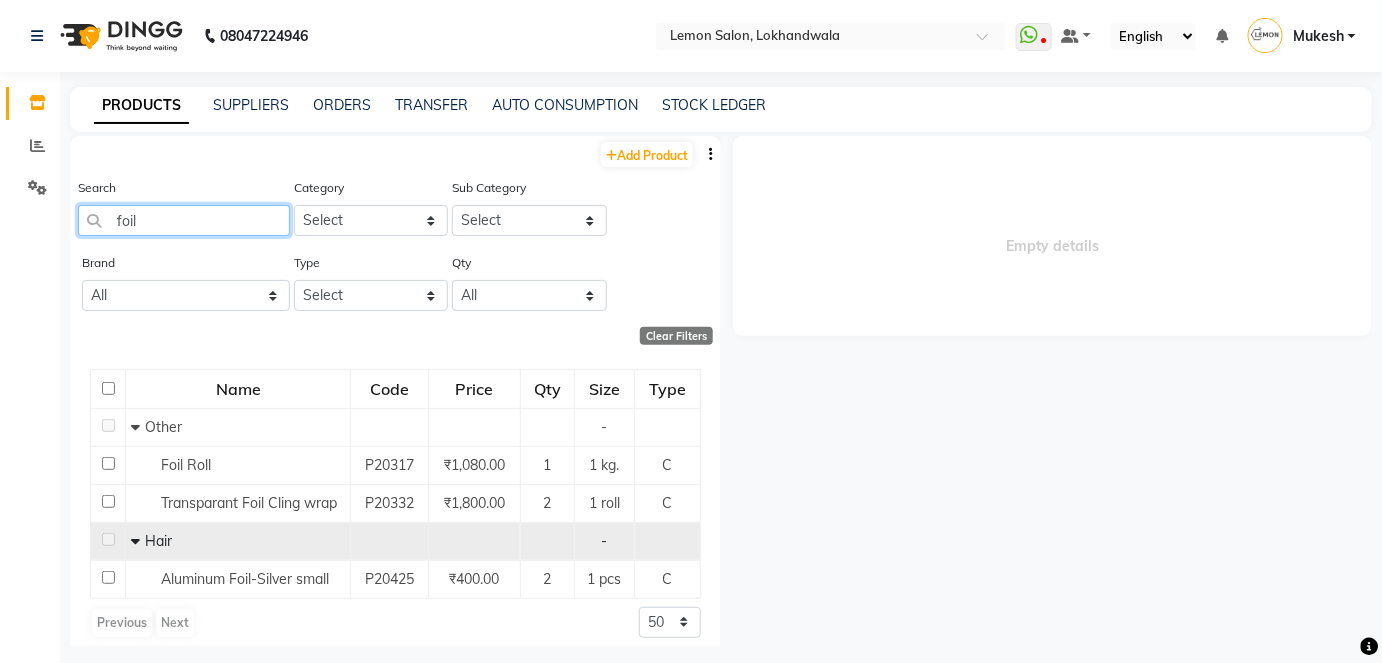 click on "foil" 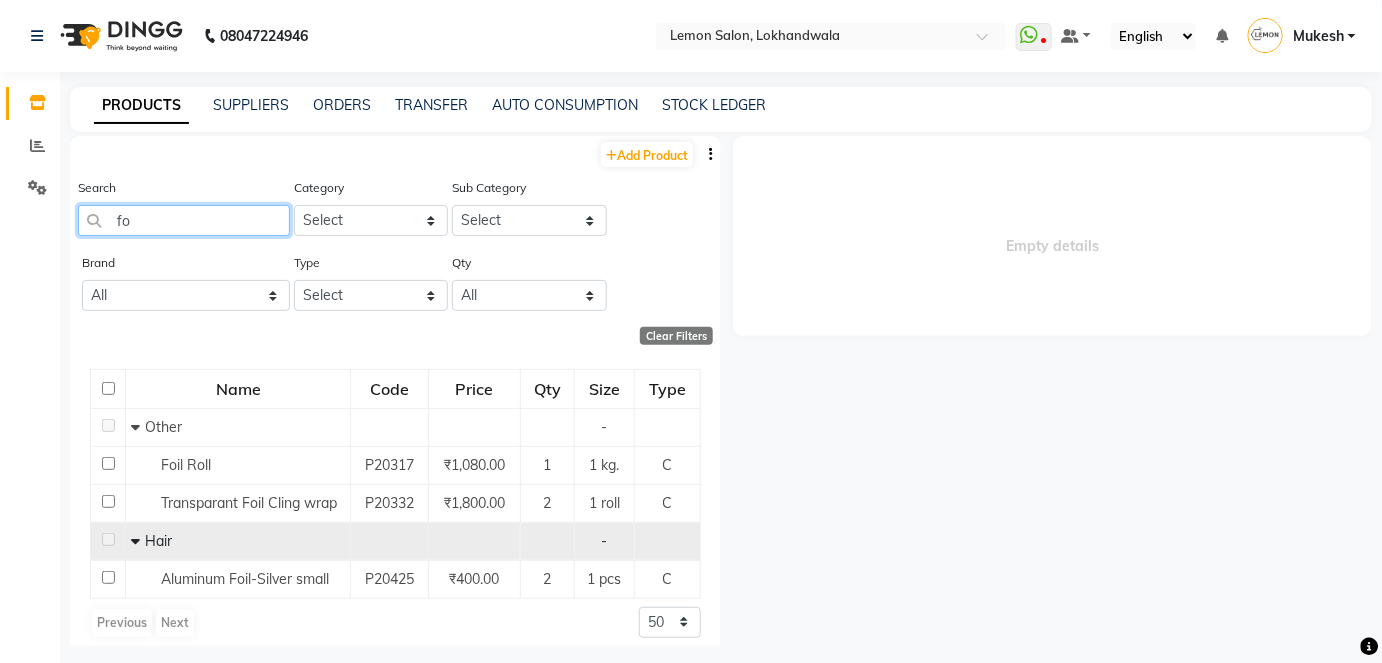 type on "f" 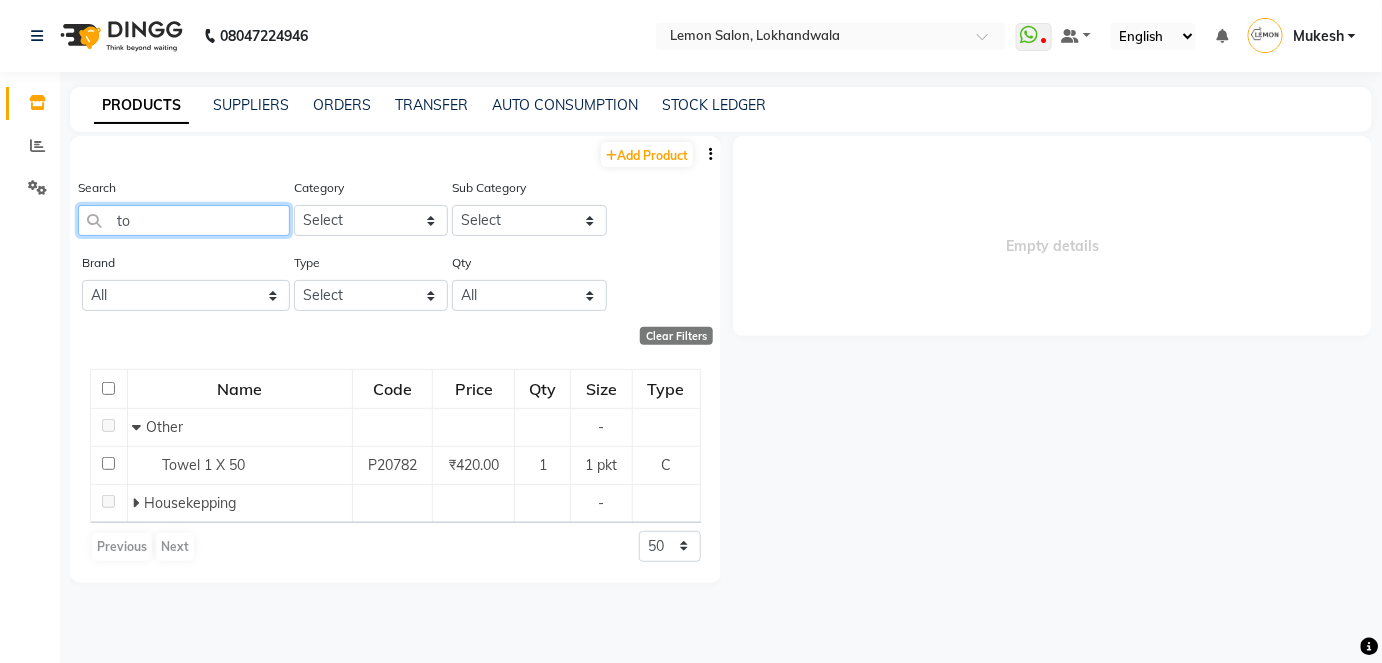 type on "t" 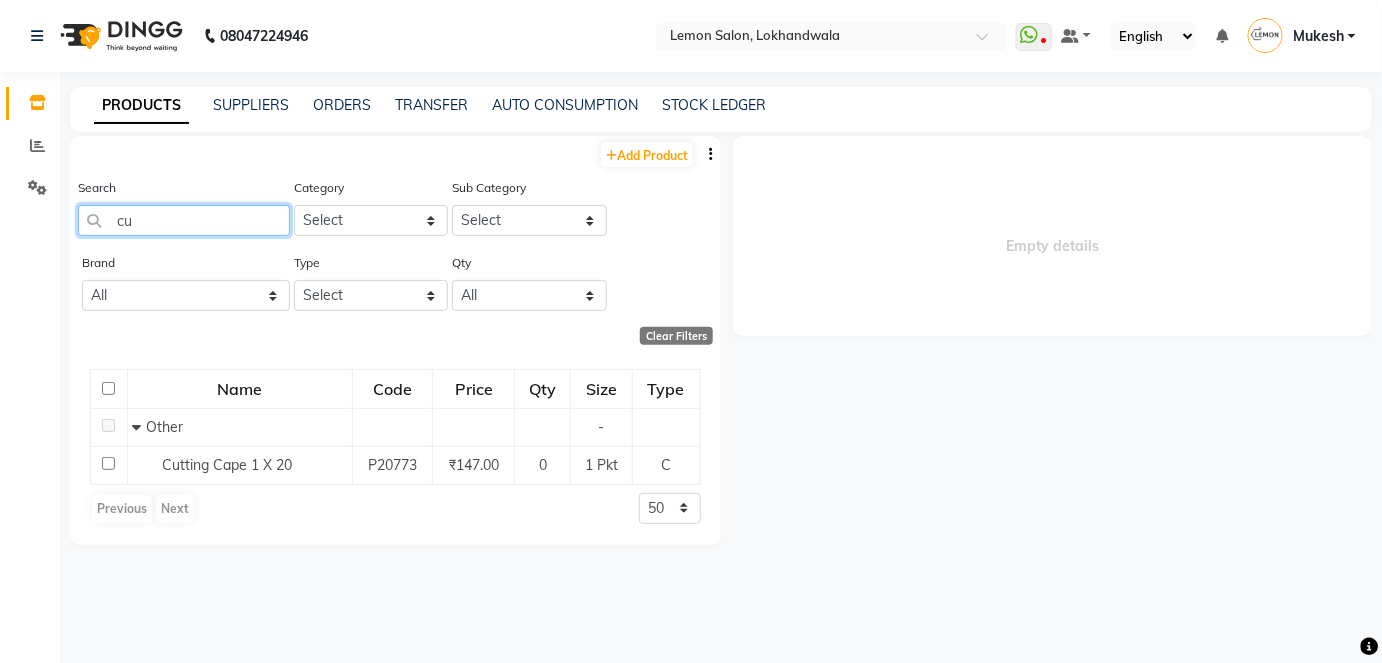 type on "c" 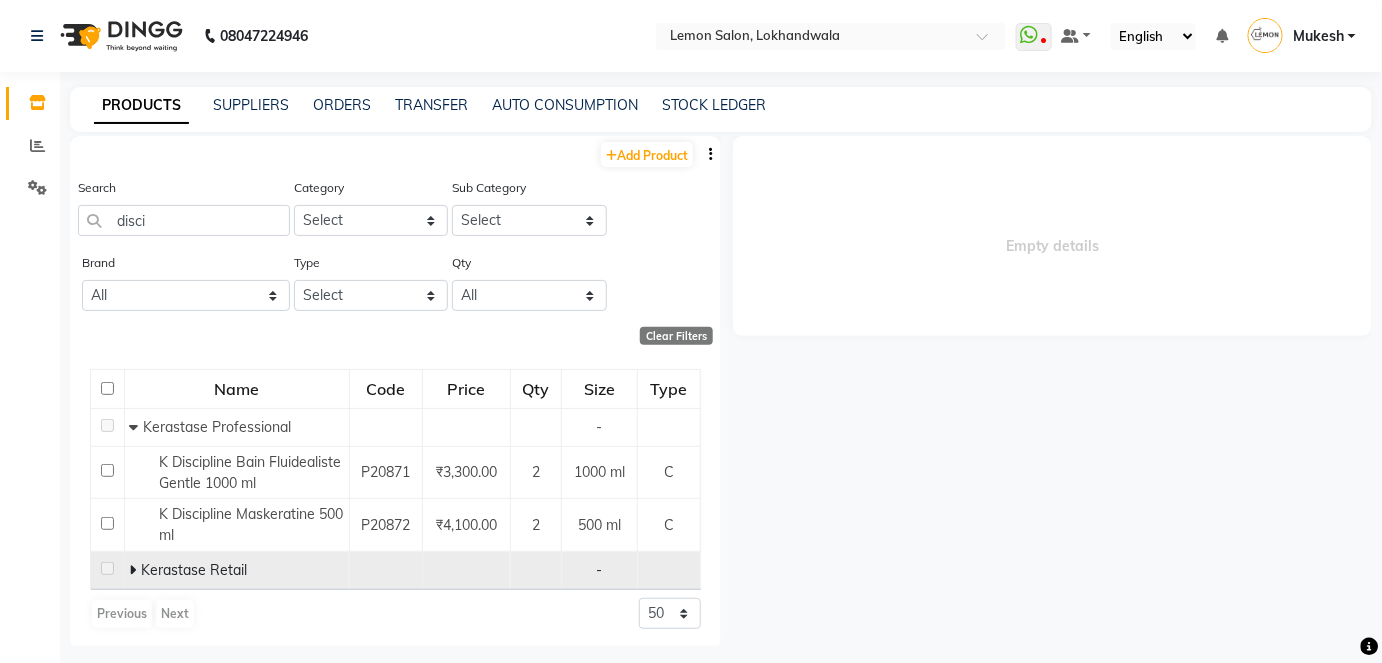 click 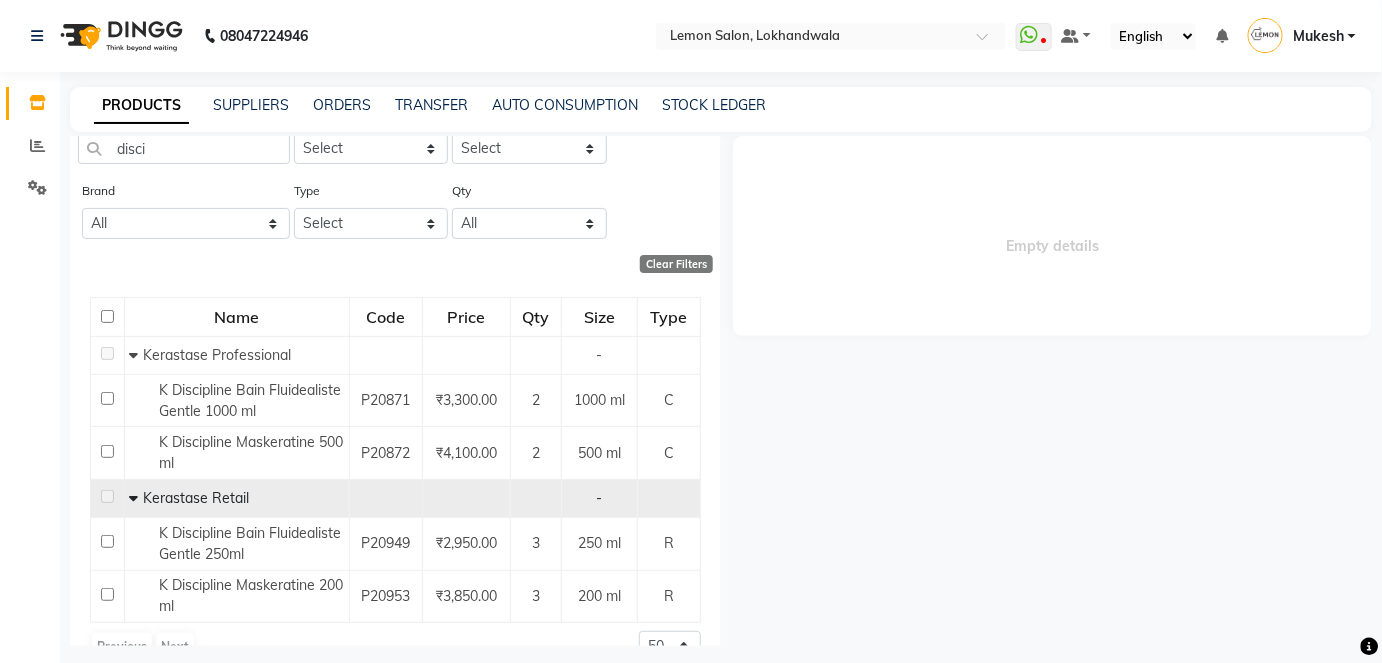 scroll, scrollTop: 107, scrollLeft: 0, axis: vertical 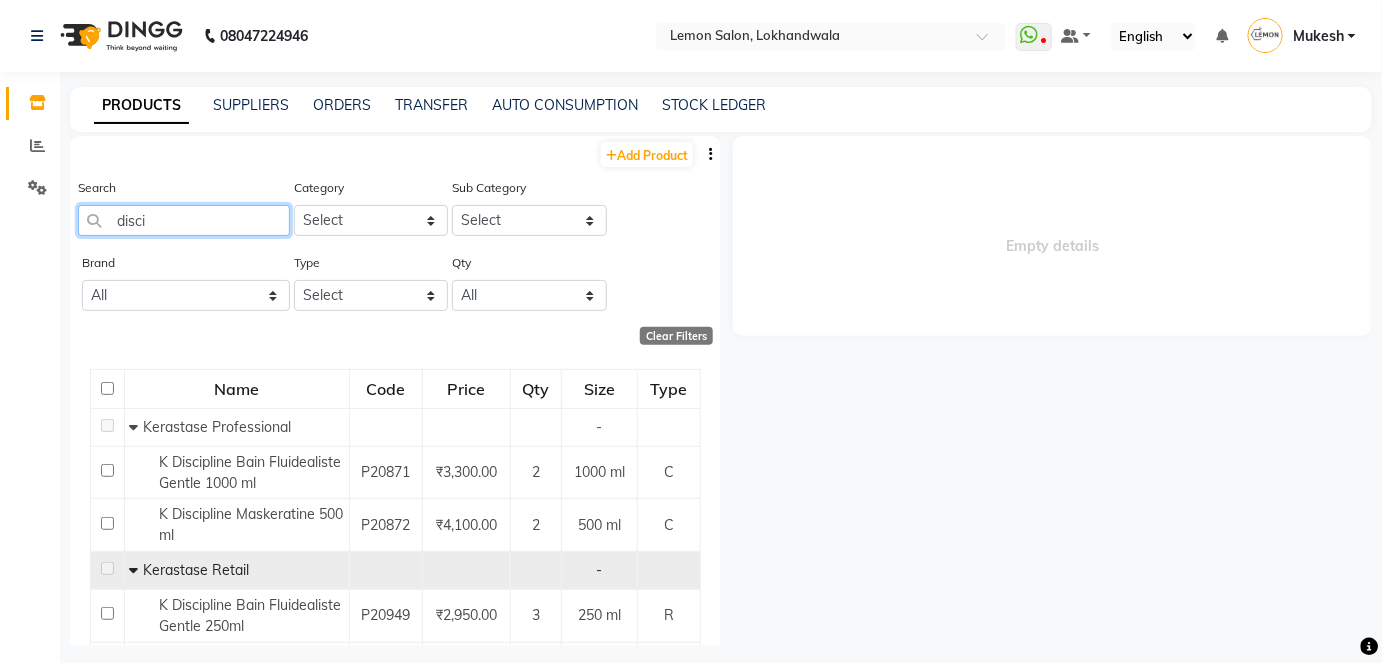 click on "disci" 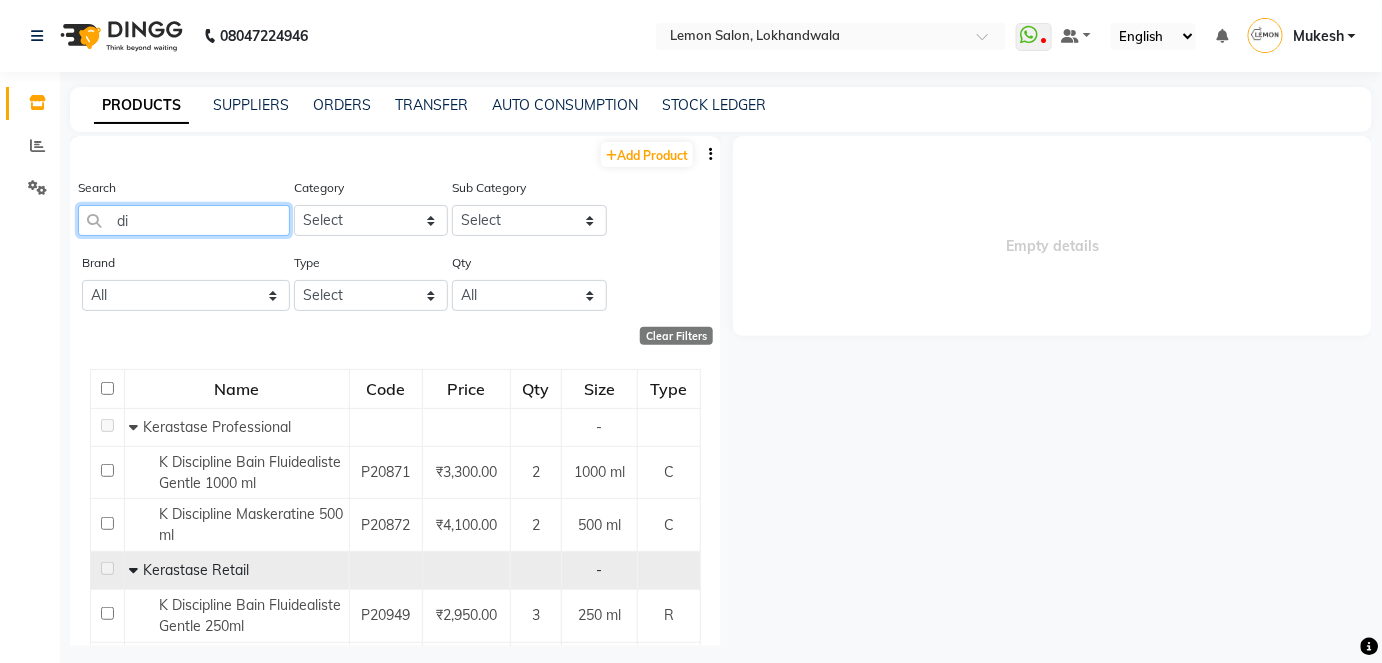 type on "d" 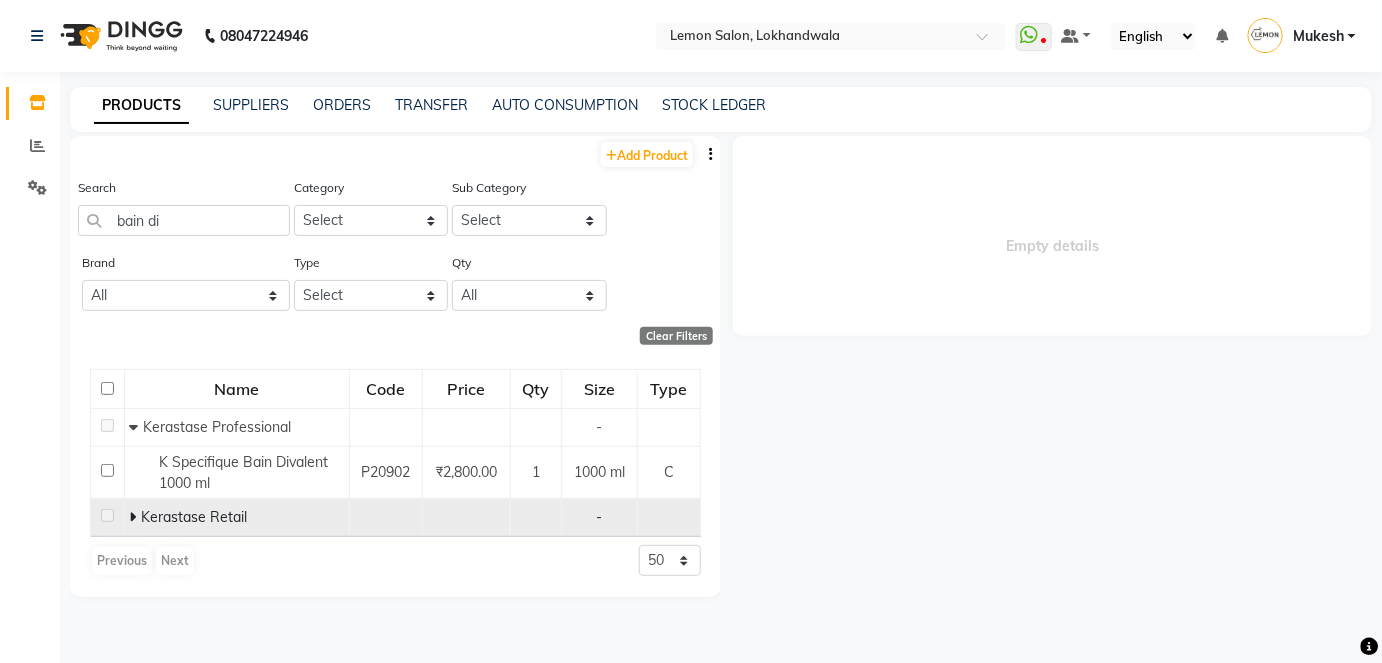 click 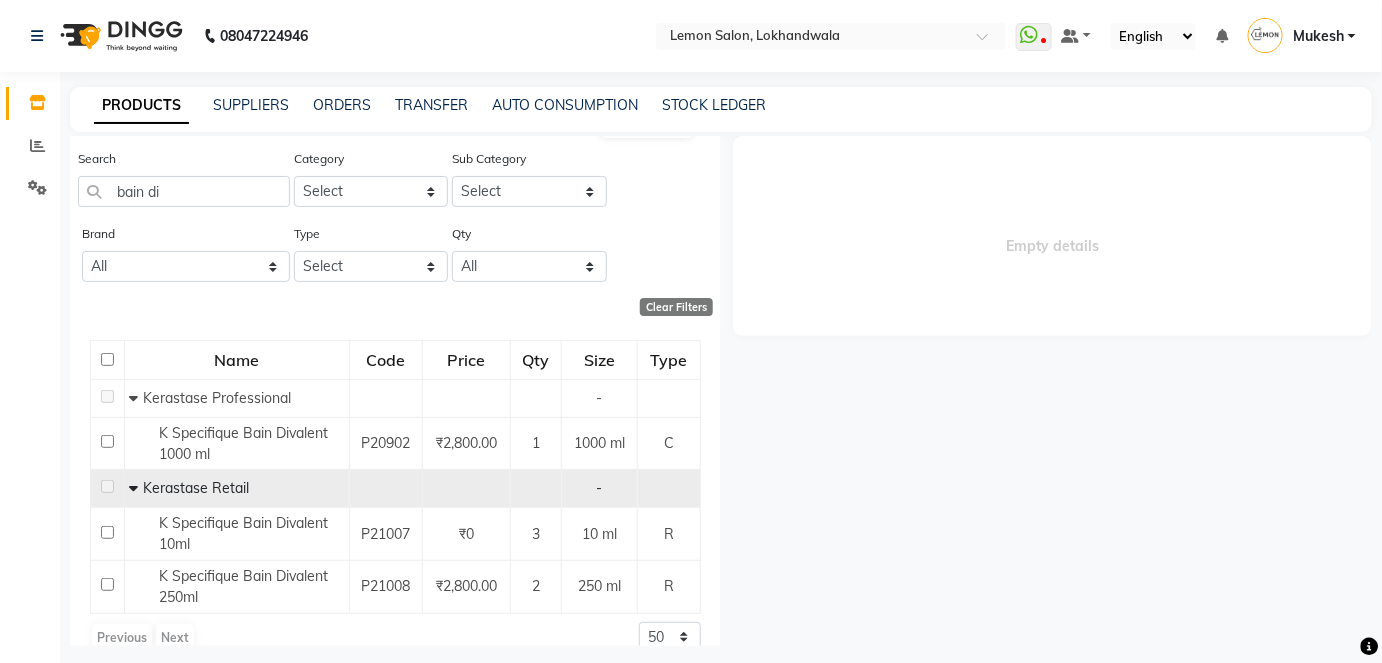 scroll, scrollTop: 55, scrollLeft: 0, axis: vertical 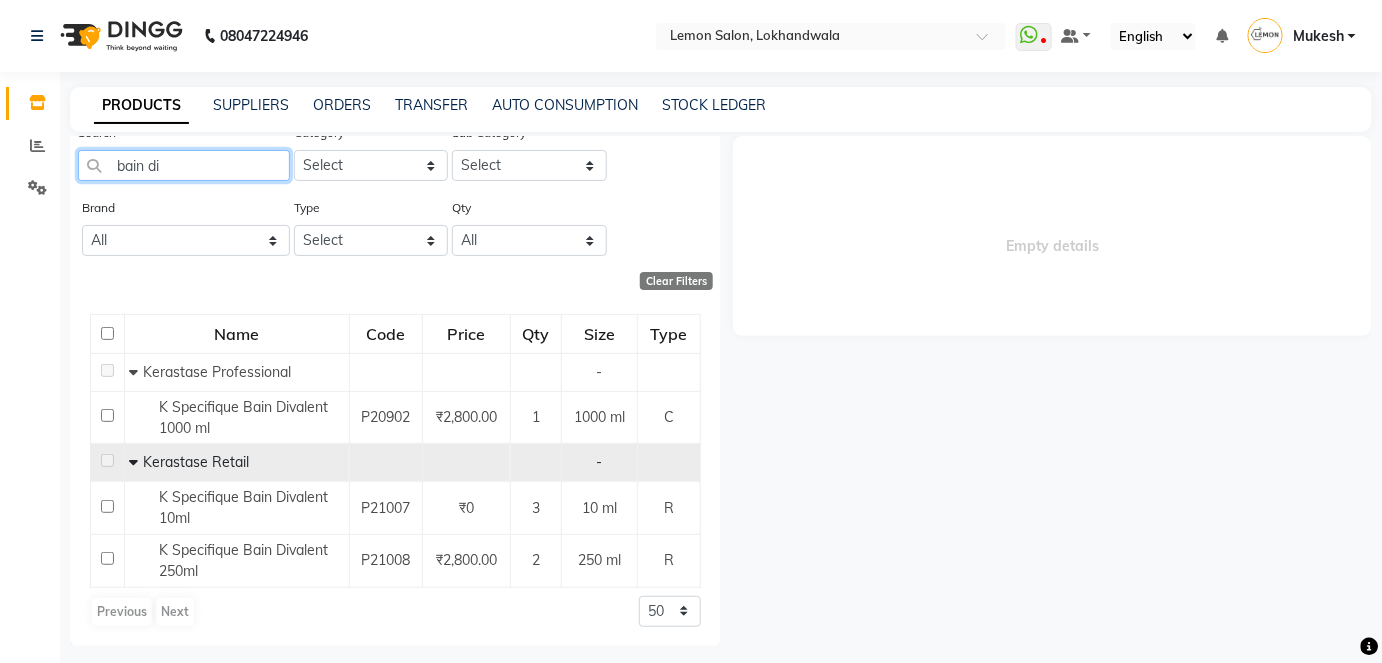click on "bain di" 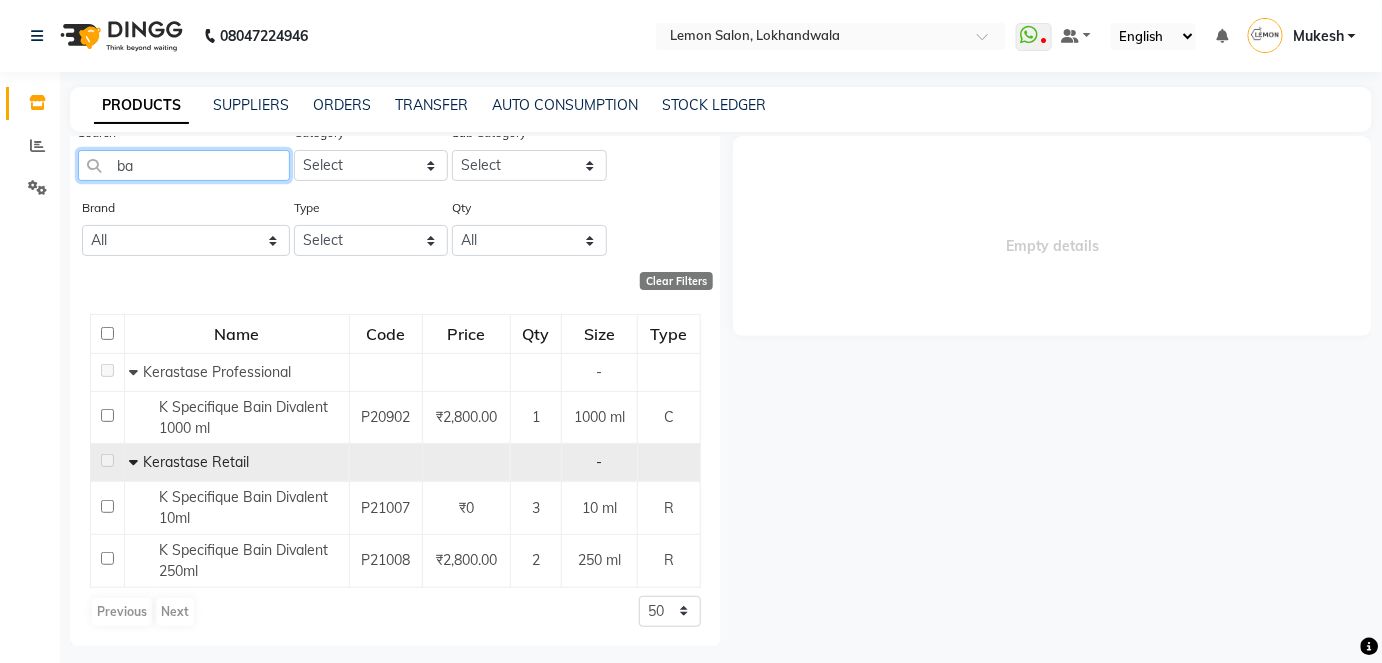 type on "b" 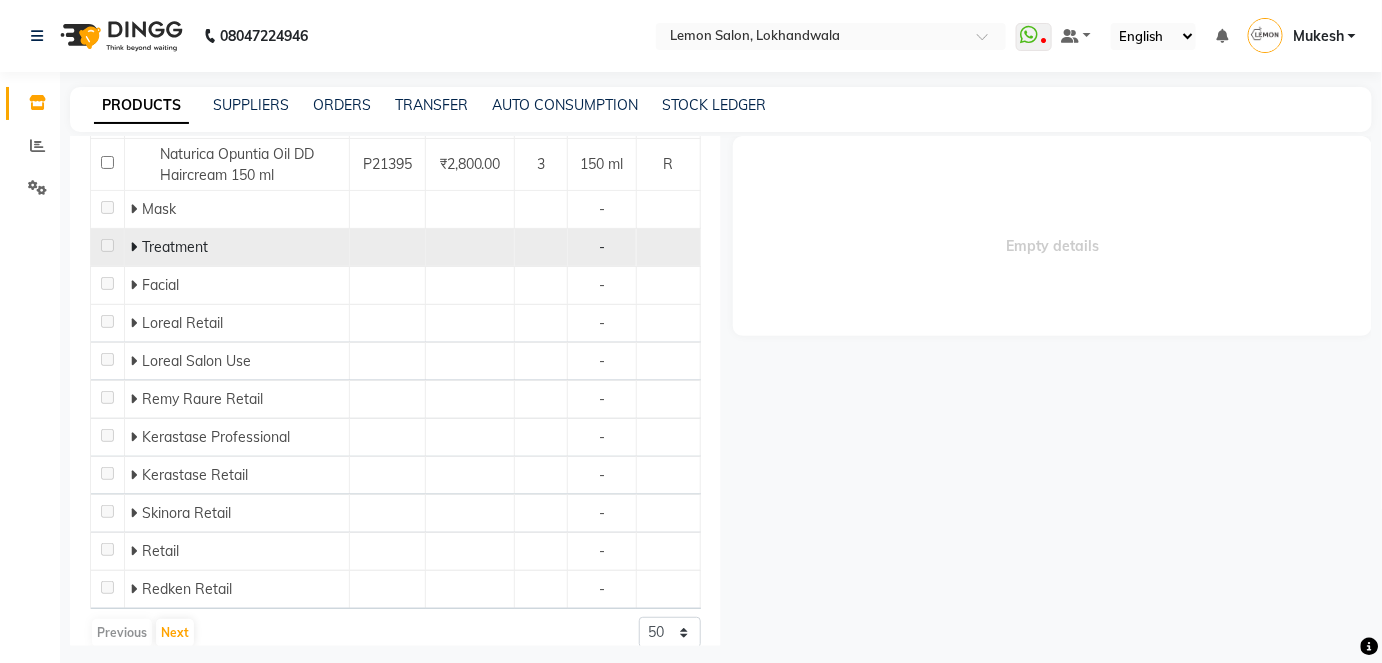 scroll, scrollTop: 328, scrollLeft: 0, axis: vertical 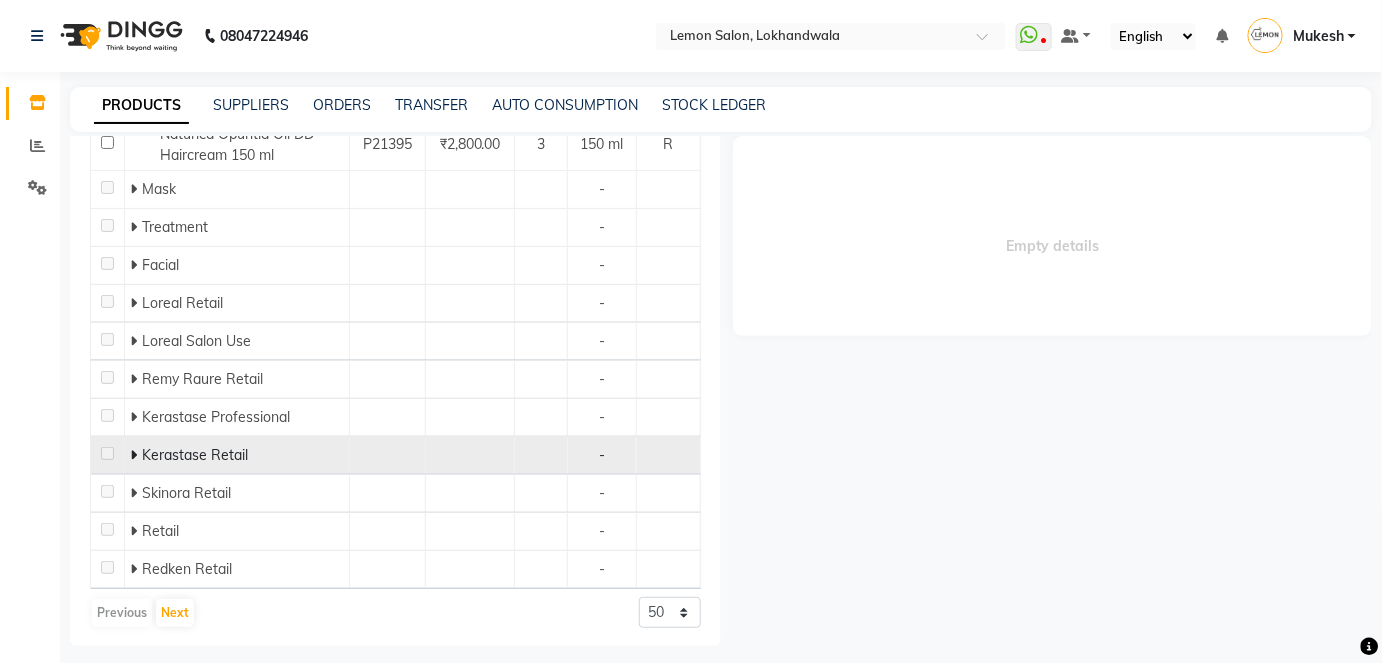 type on "150" 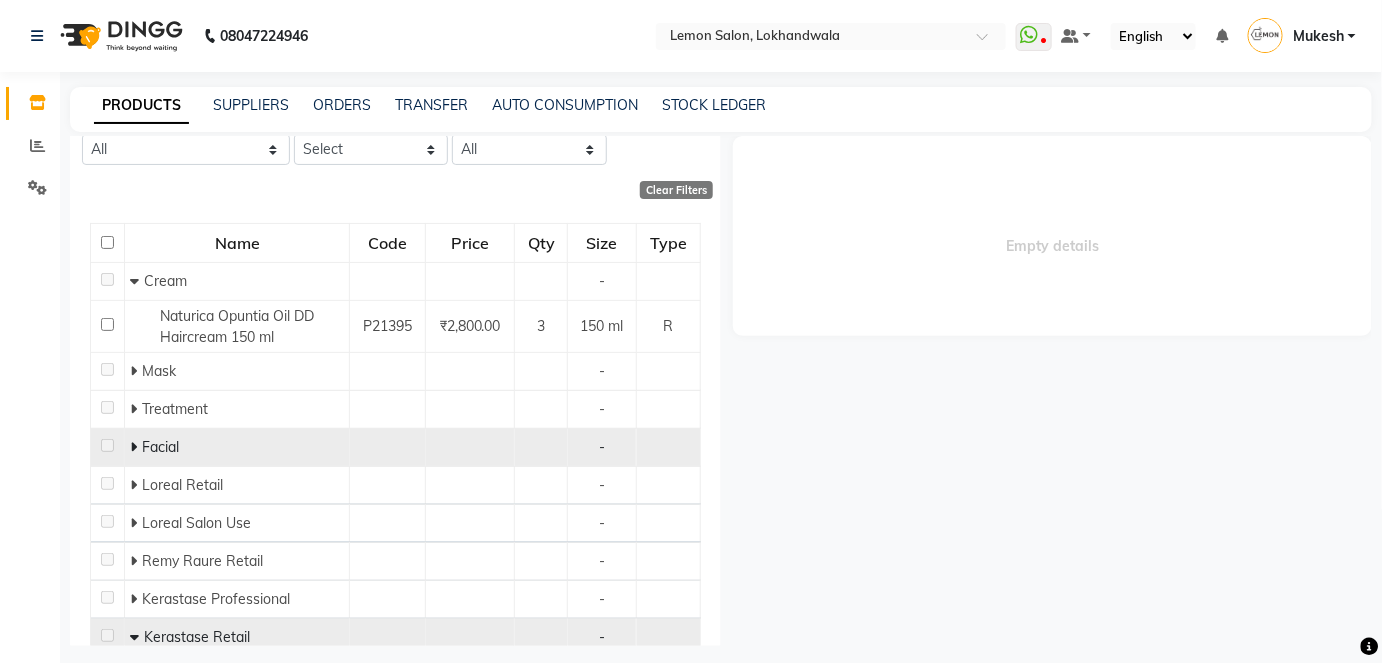 scroll, scrollTop: 0, scrollLeft: 0, axis: both 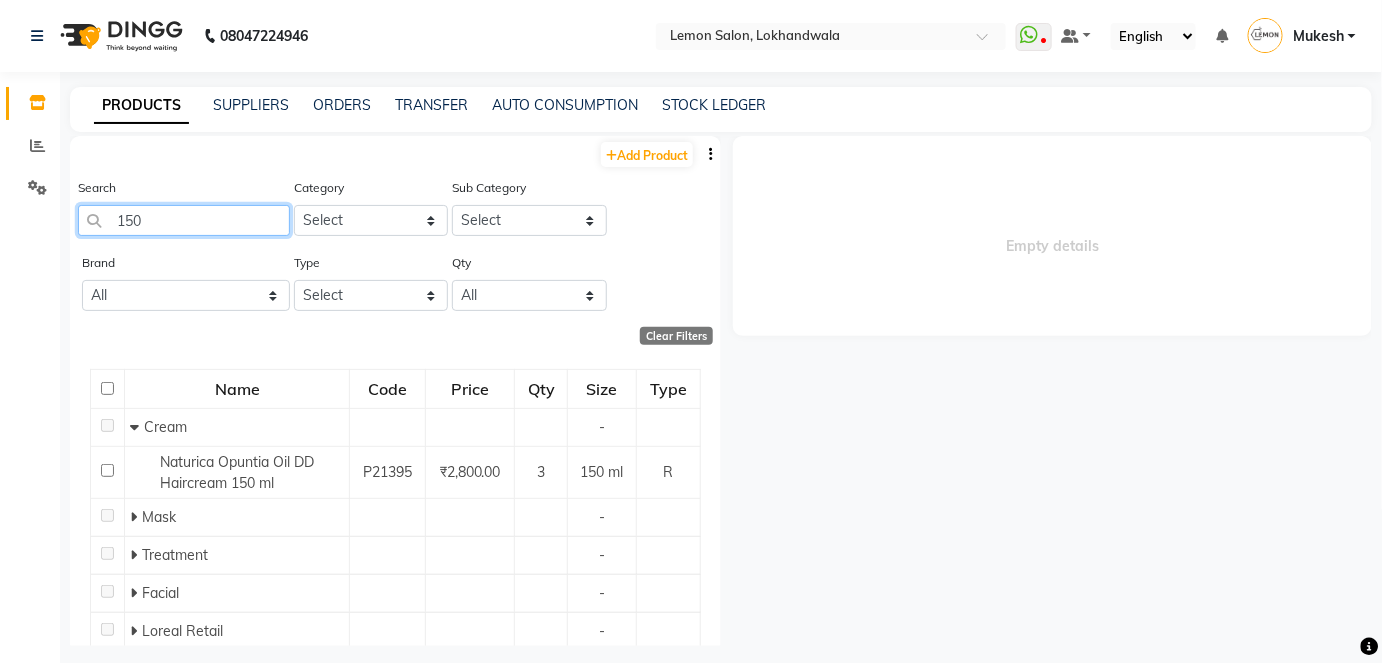 drag, startPoint x: 152, startPoint y: 223, endPoint x: 105, endPoint y: 222, distance: 47.010635 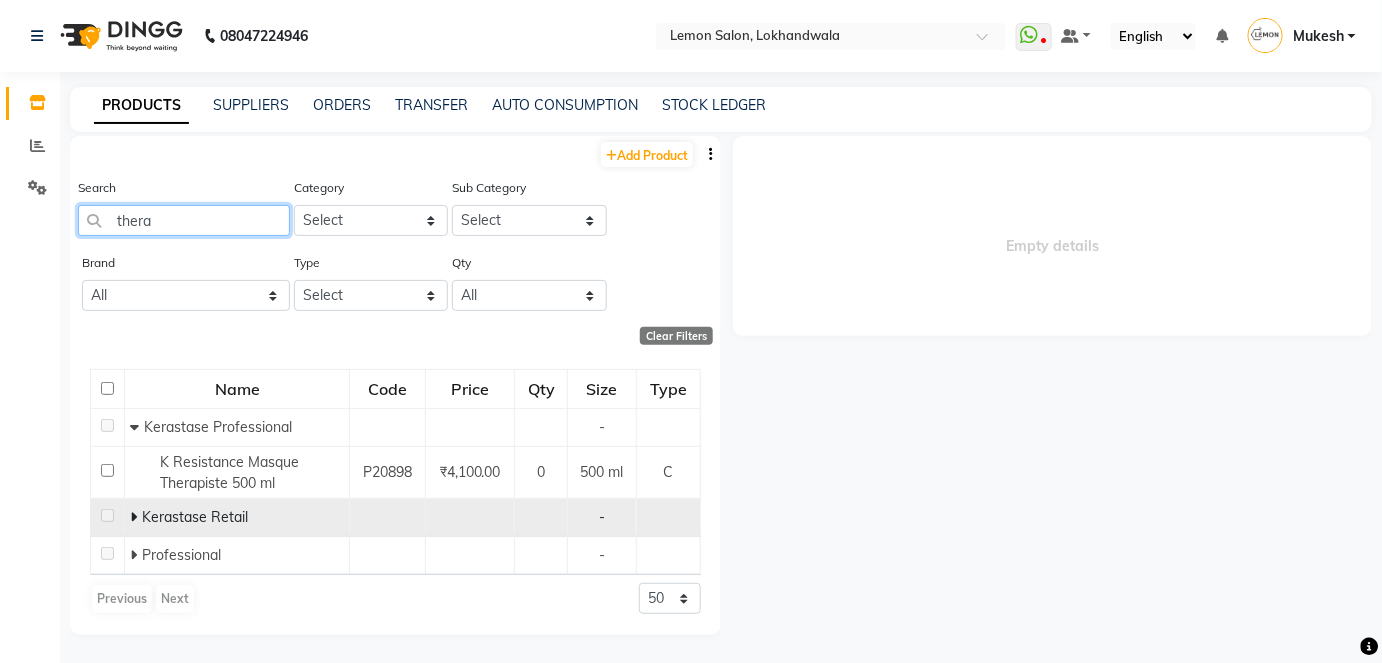 type on "thera" 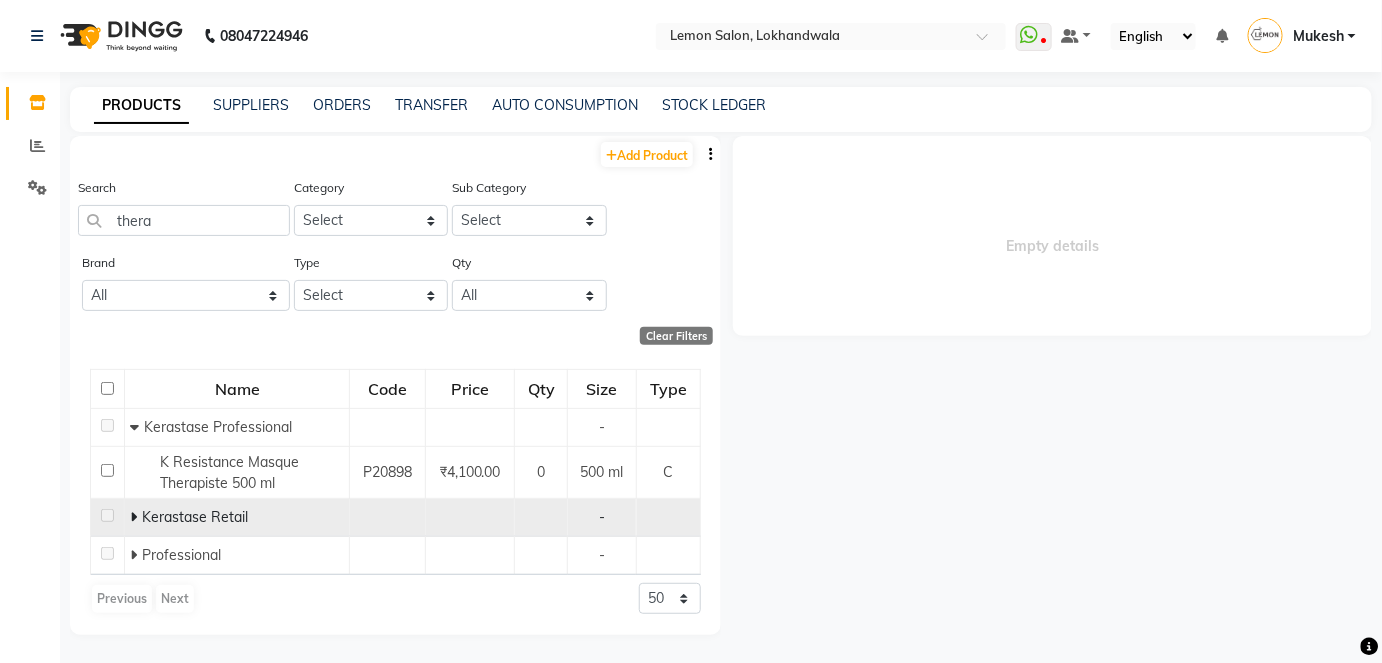 click 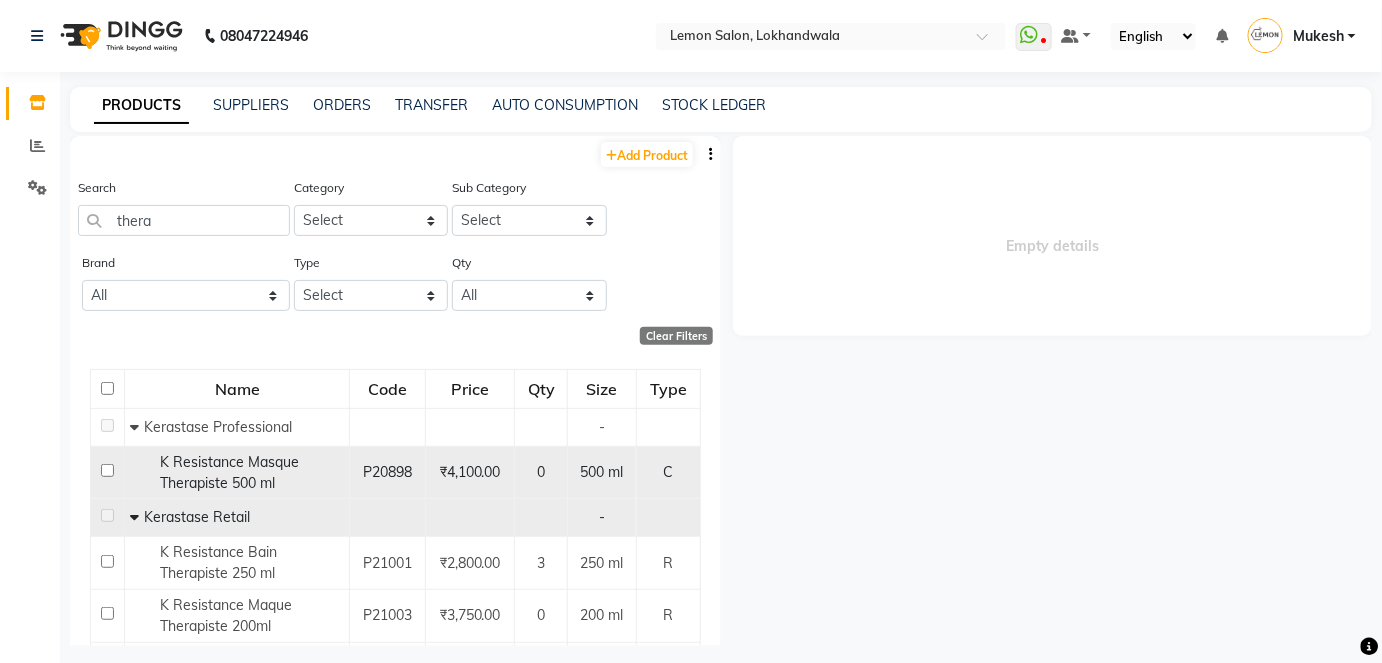scroll, scrollTop: 0, scrollLeft: 0, axis: both 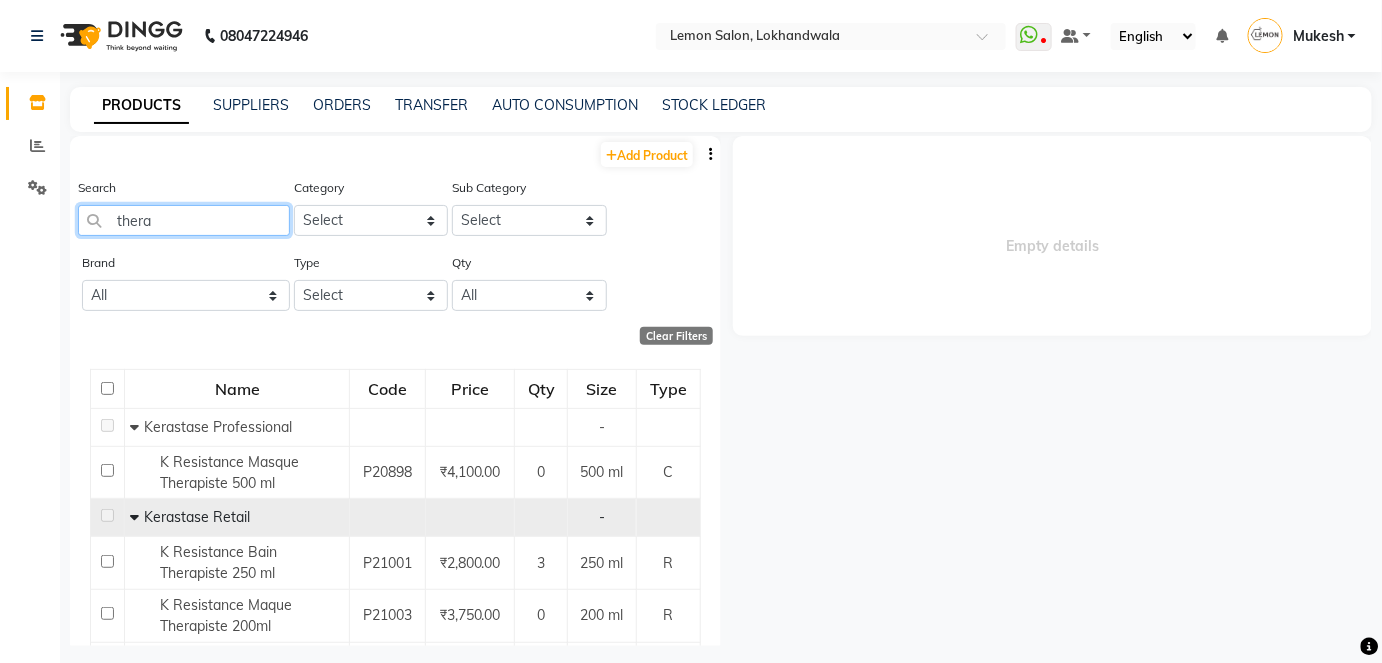 drag, startPoint x: 160, startPoint y: 217, endPoint x: 106, endPoint y: 219, distance: 54.037025 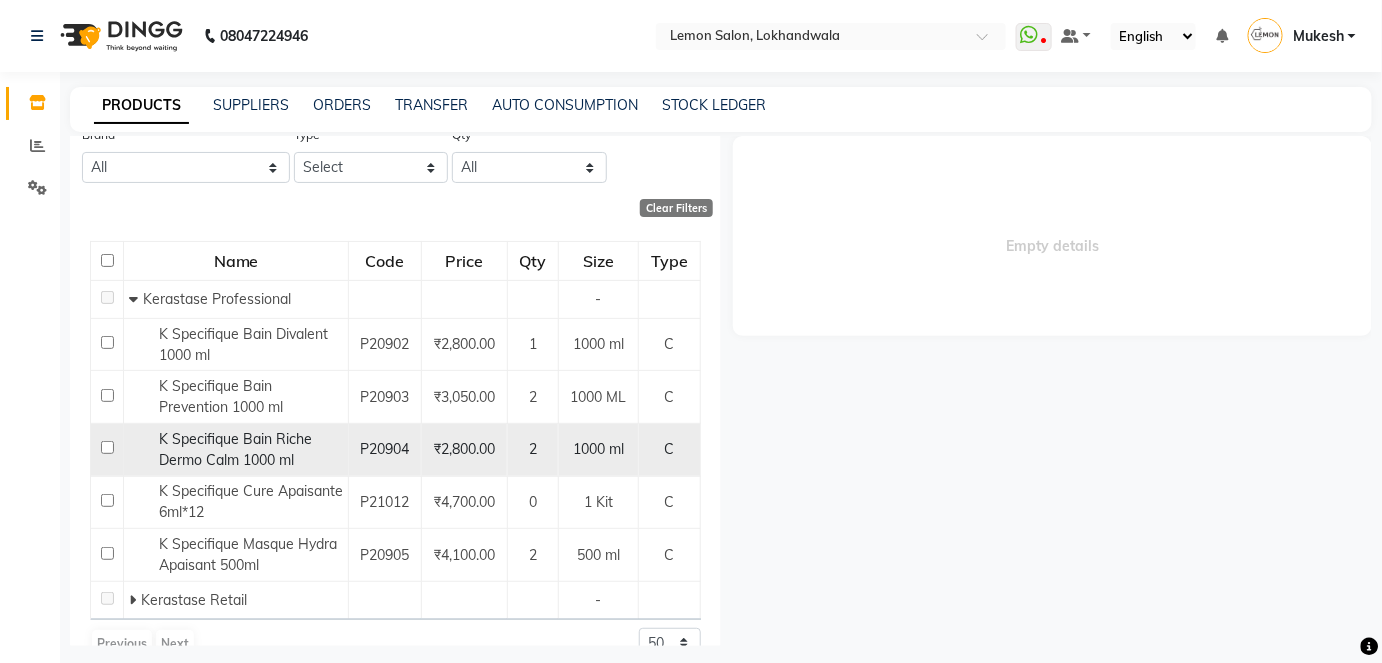 scroll, scrollTop: 160, scrollLeft: 0, axis: vertical 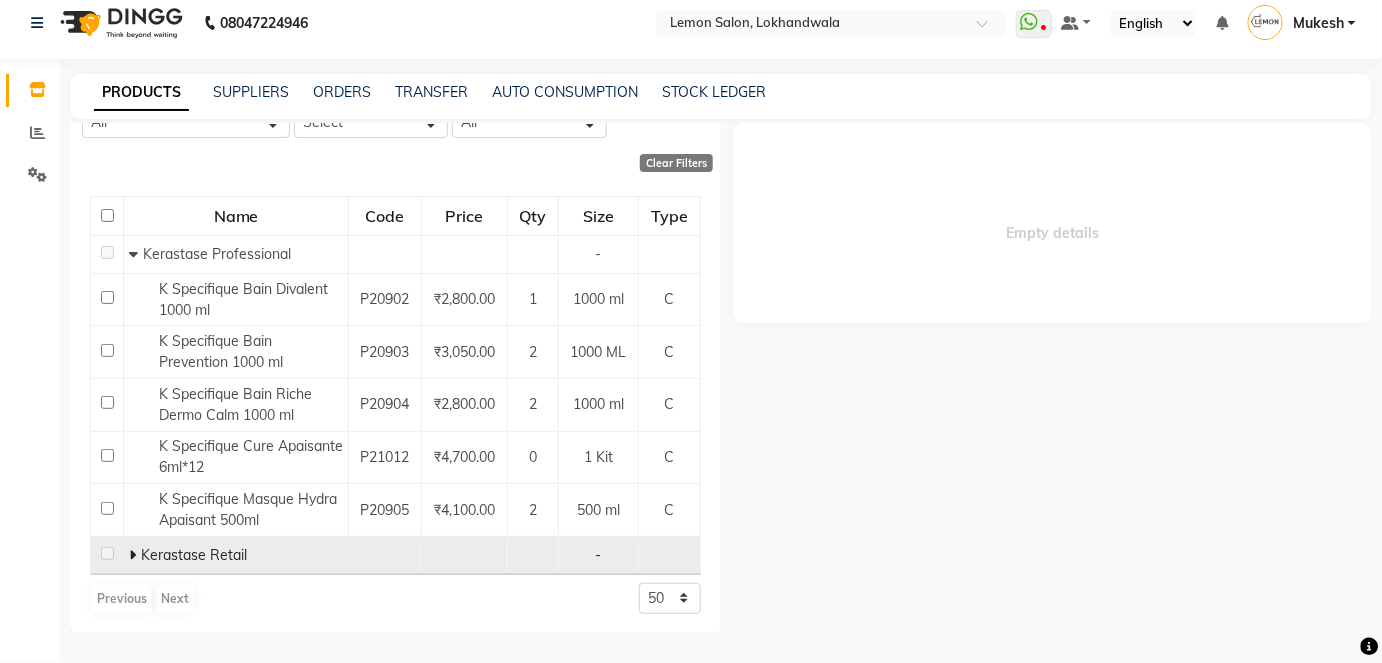 type on "k spe" 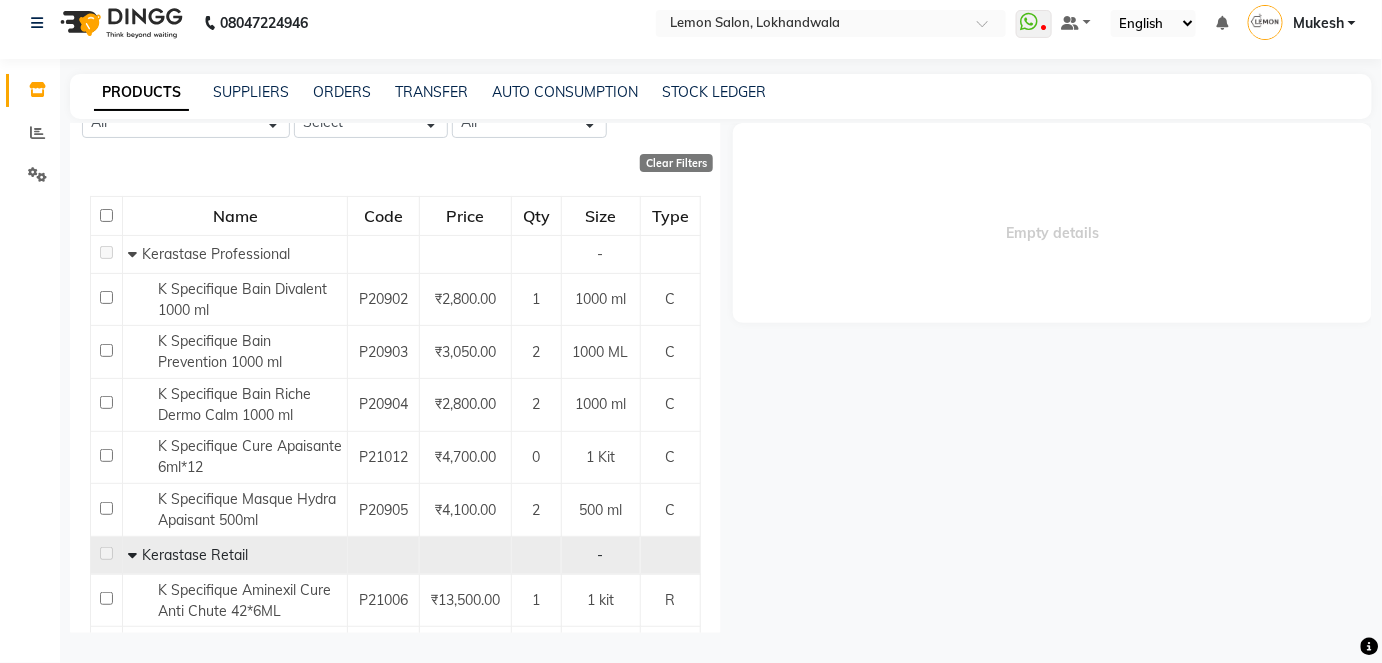 scroll, scrollTop: 0, scrollLeft: 0, axis: both 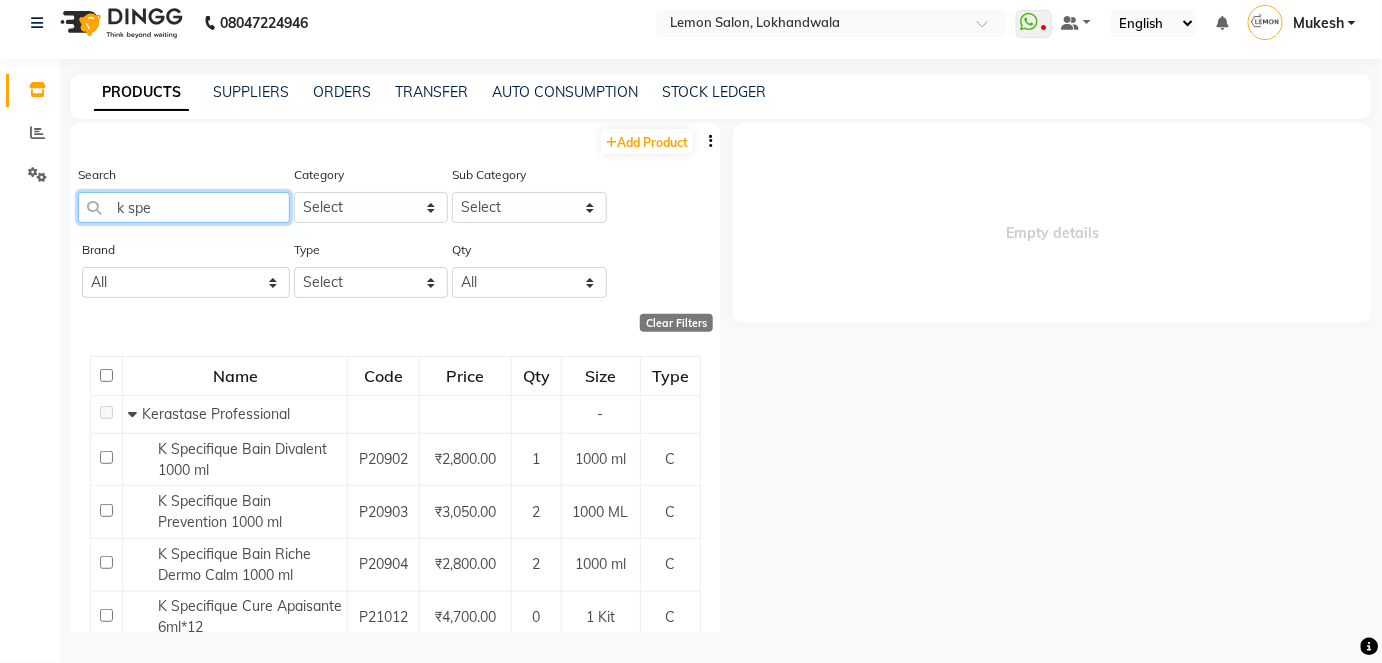 drag, startPoint x: 165, startPoint y: 204, endPoint x: 79, endPoint y: 211, distance: 86.28442 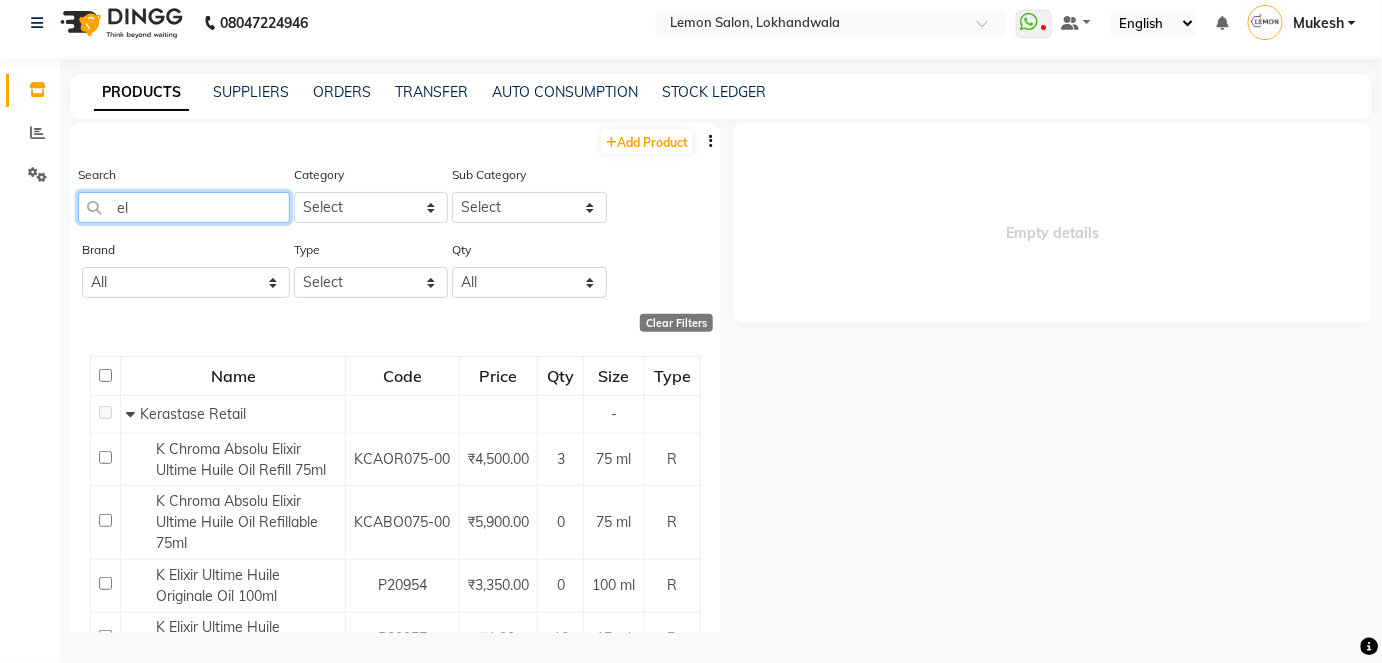 type on "e" 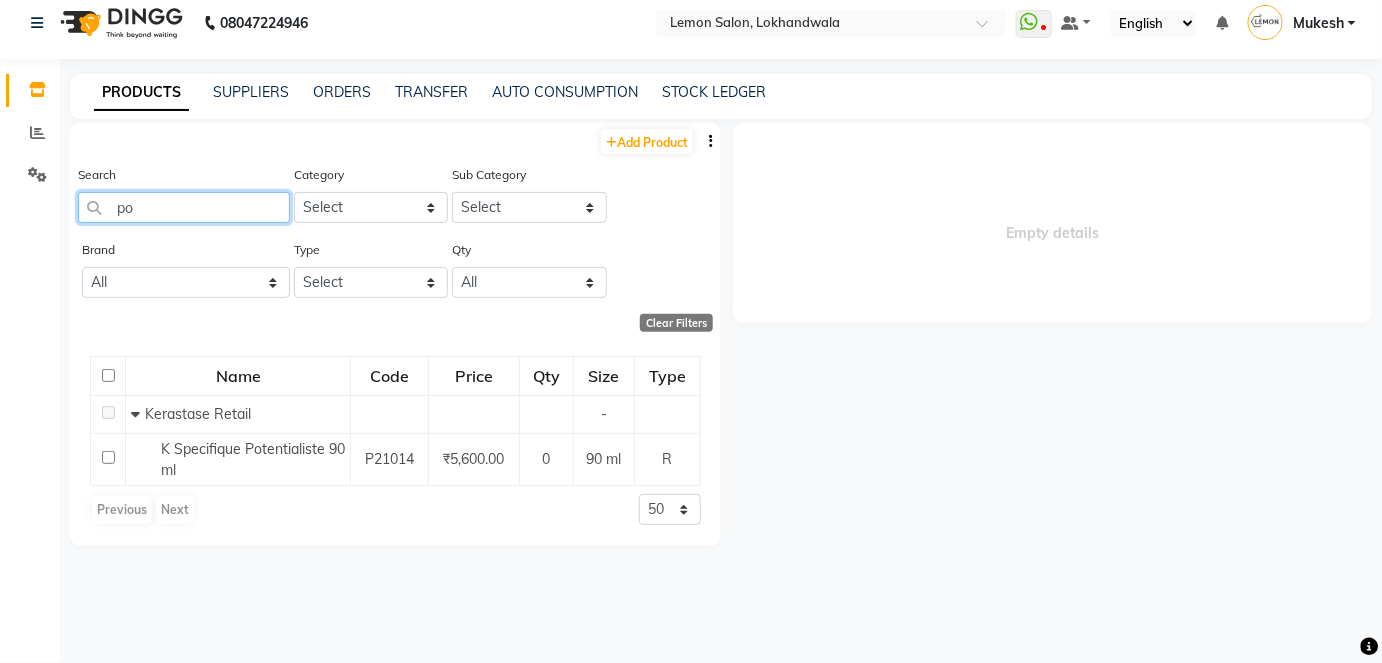 type on "p" 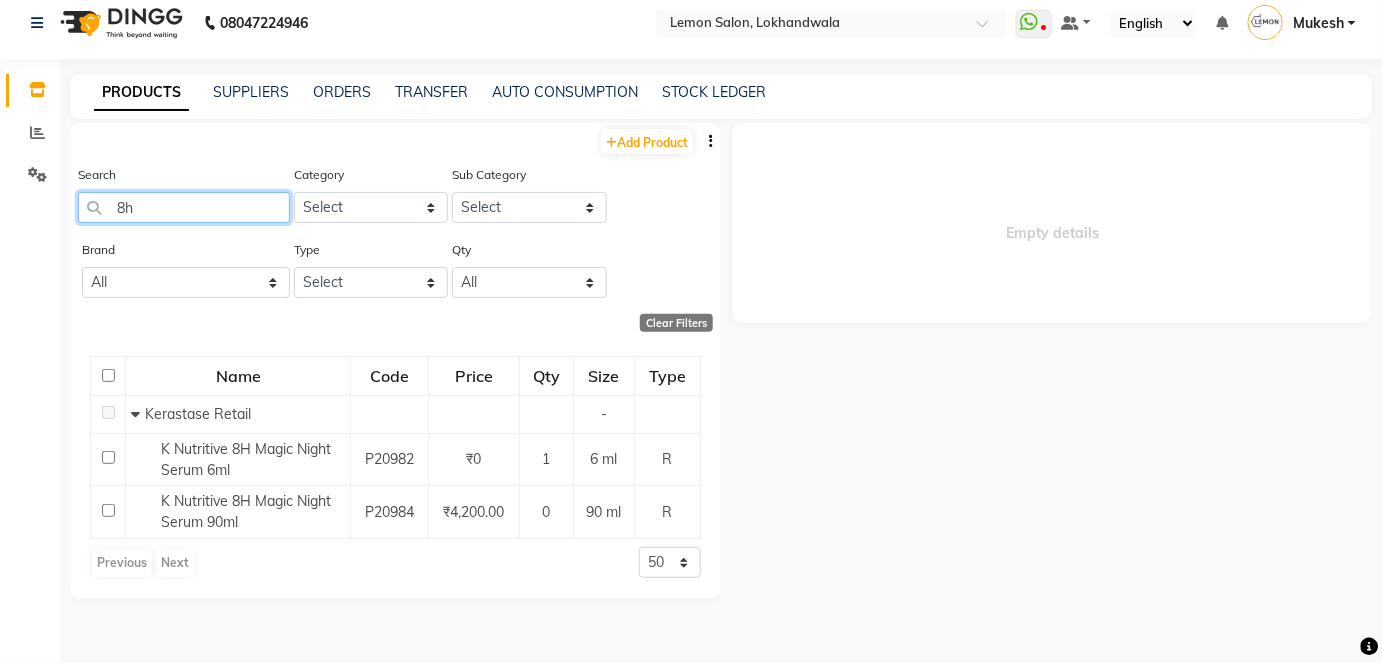 type on "8" 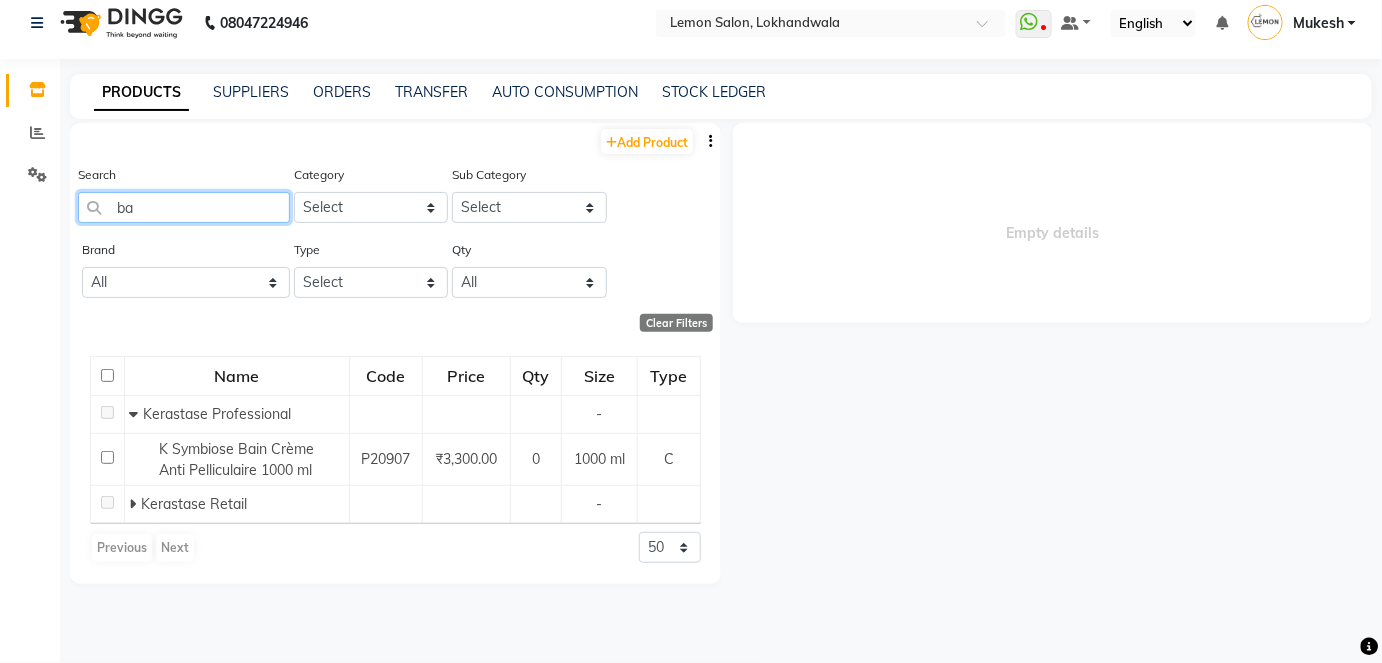 type on "b" 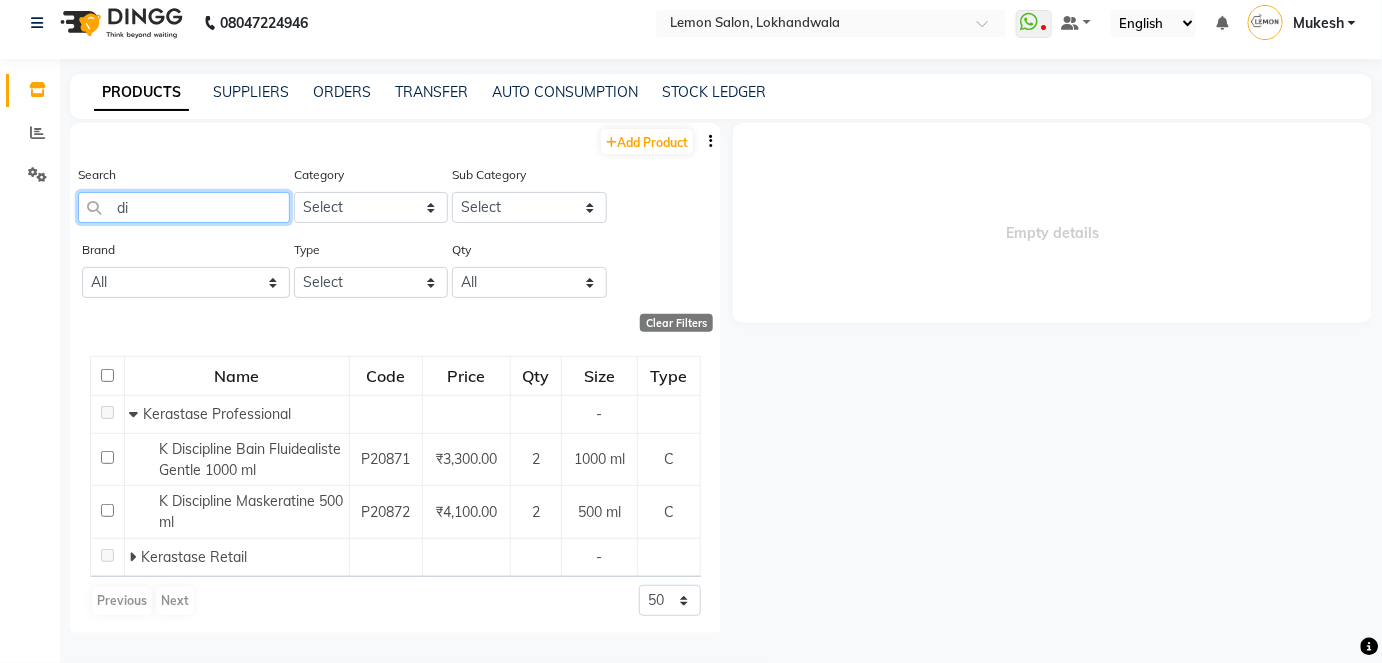 type on "d" 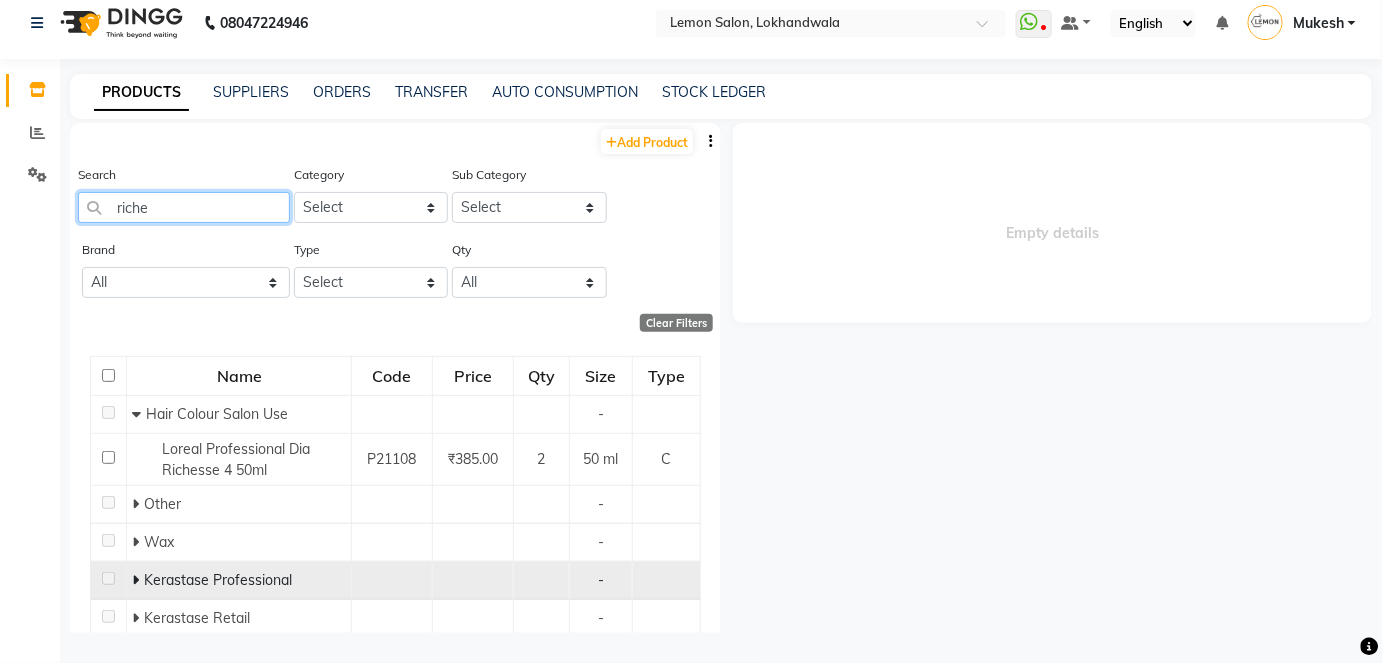 type on "riche" 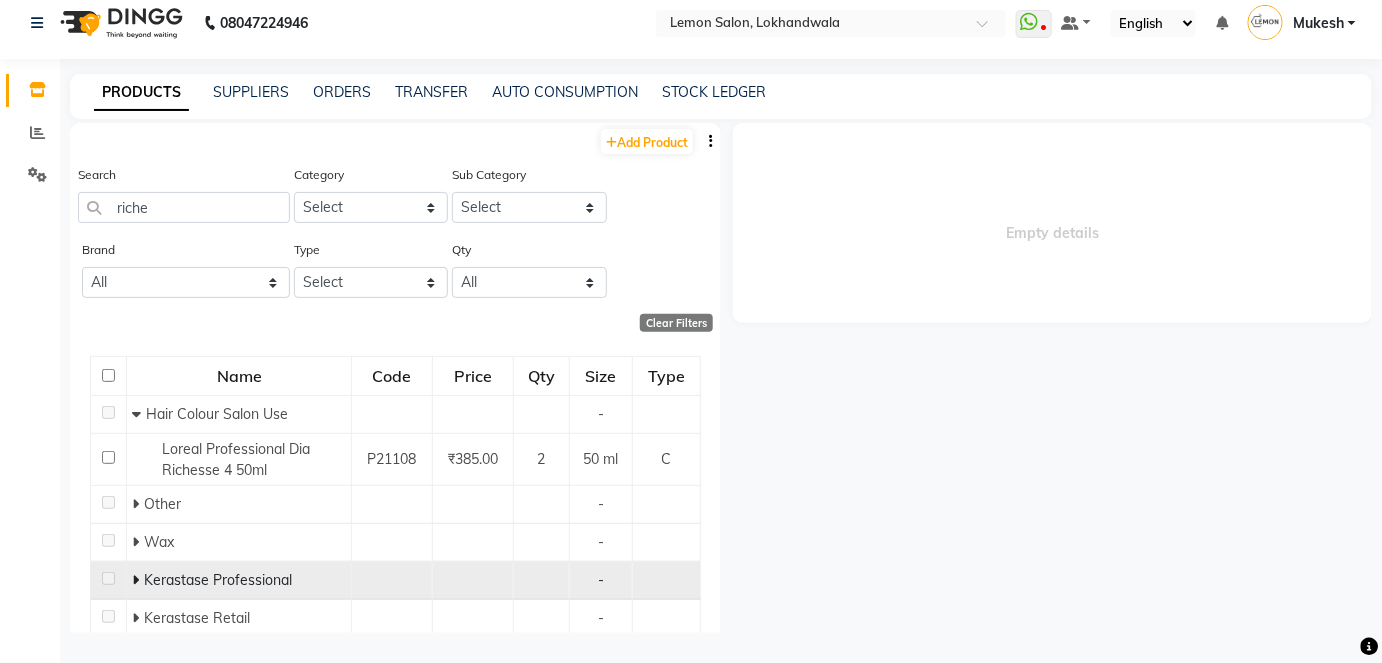 click 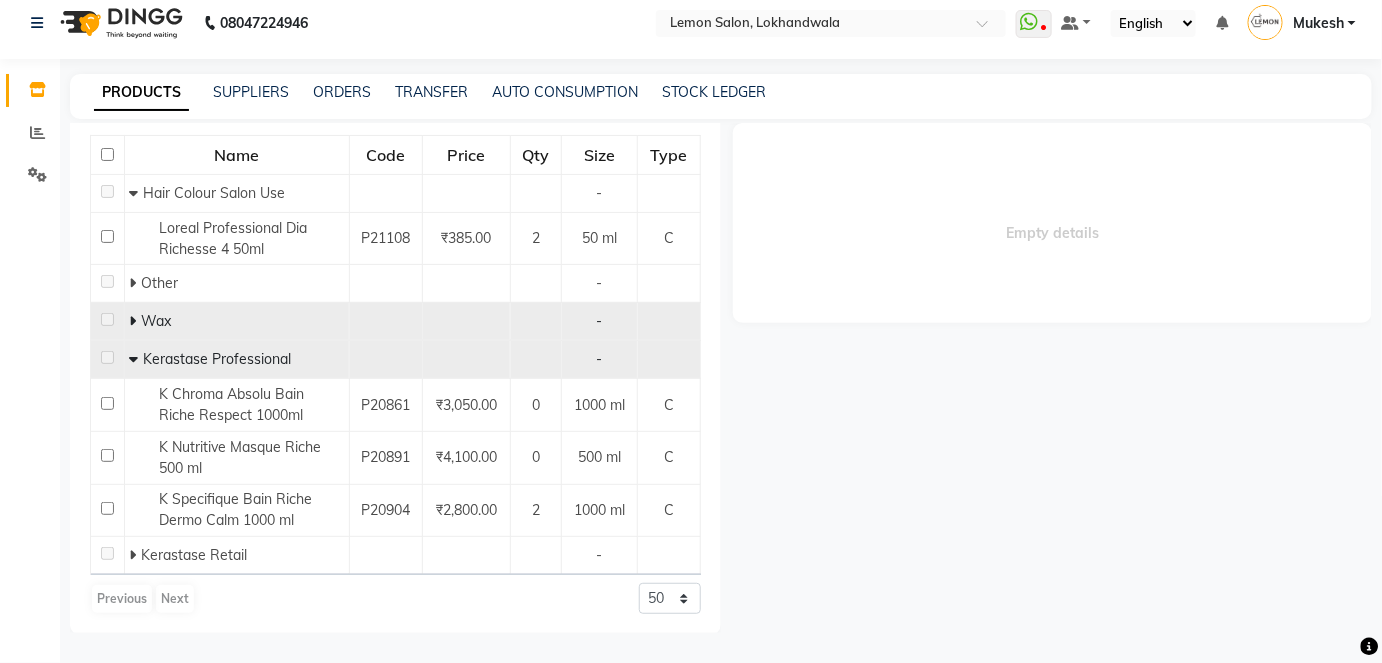 scroll, scrollTop: 0, scrollLeft: 0, axis: both 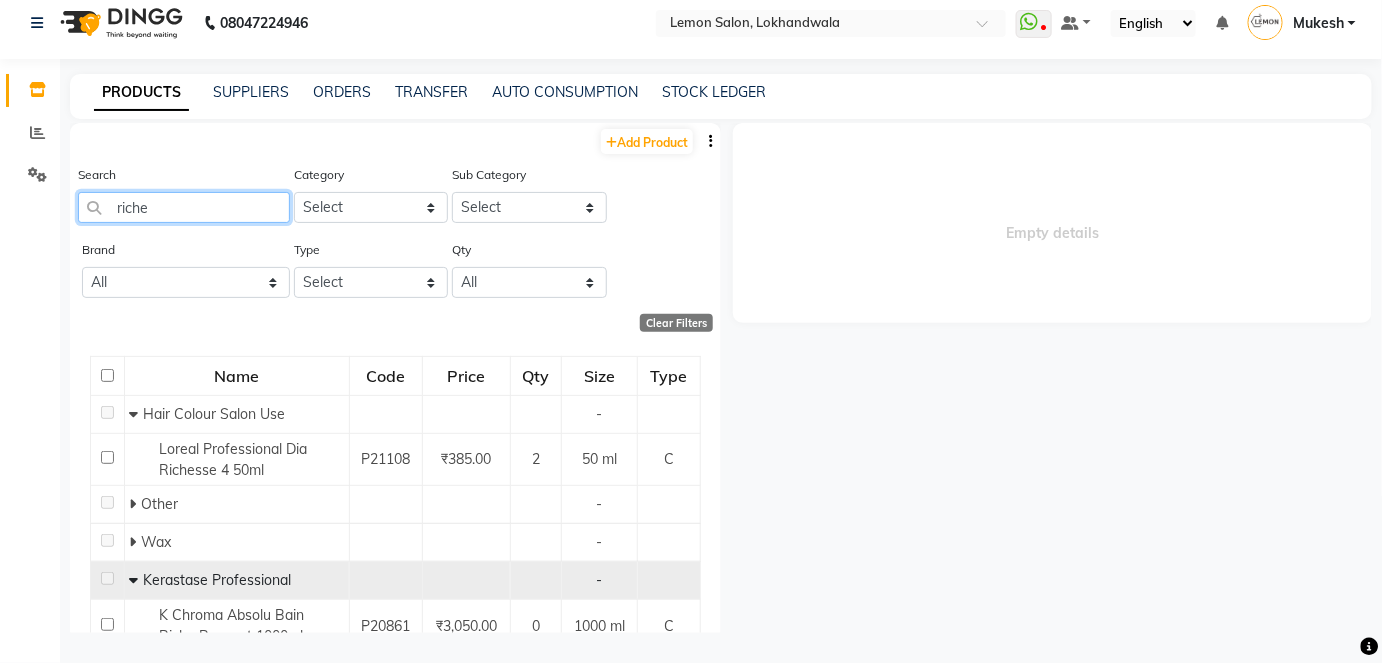 drag, startPoint x: 153, startPoint y: 205, endPoint x: 109, endPoint y: 206, distance: 44.011364 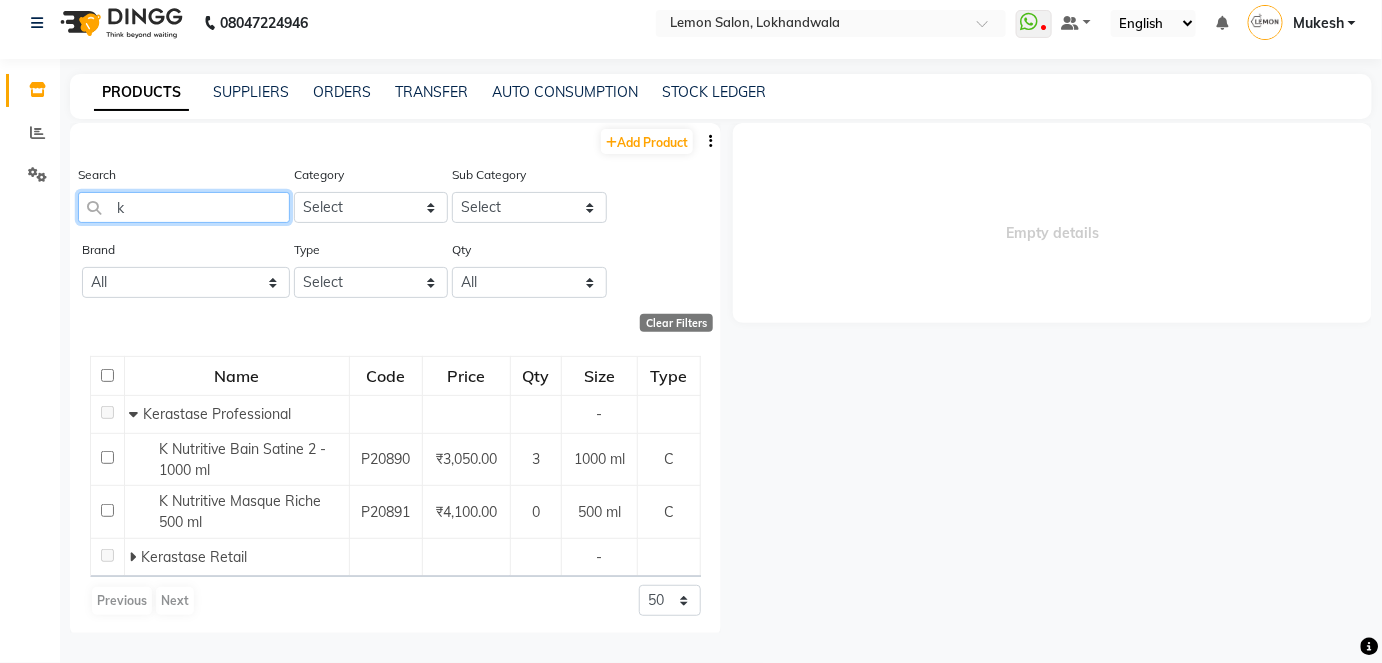 type on "k" 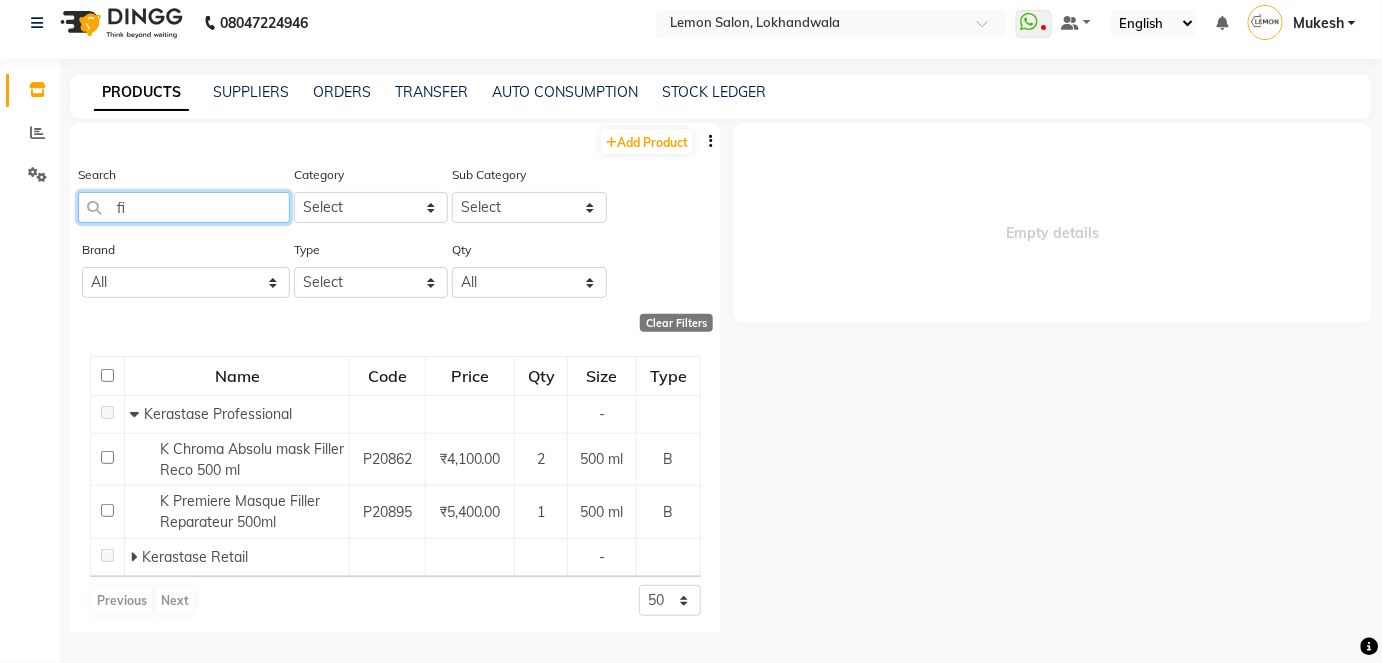 type on "f" 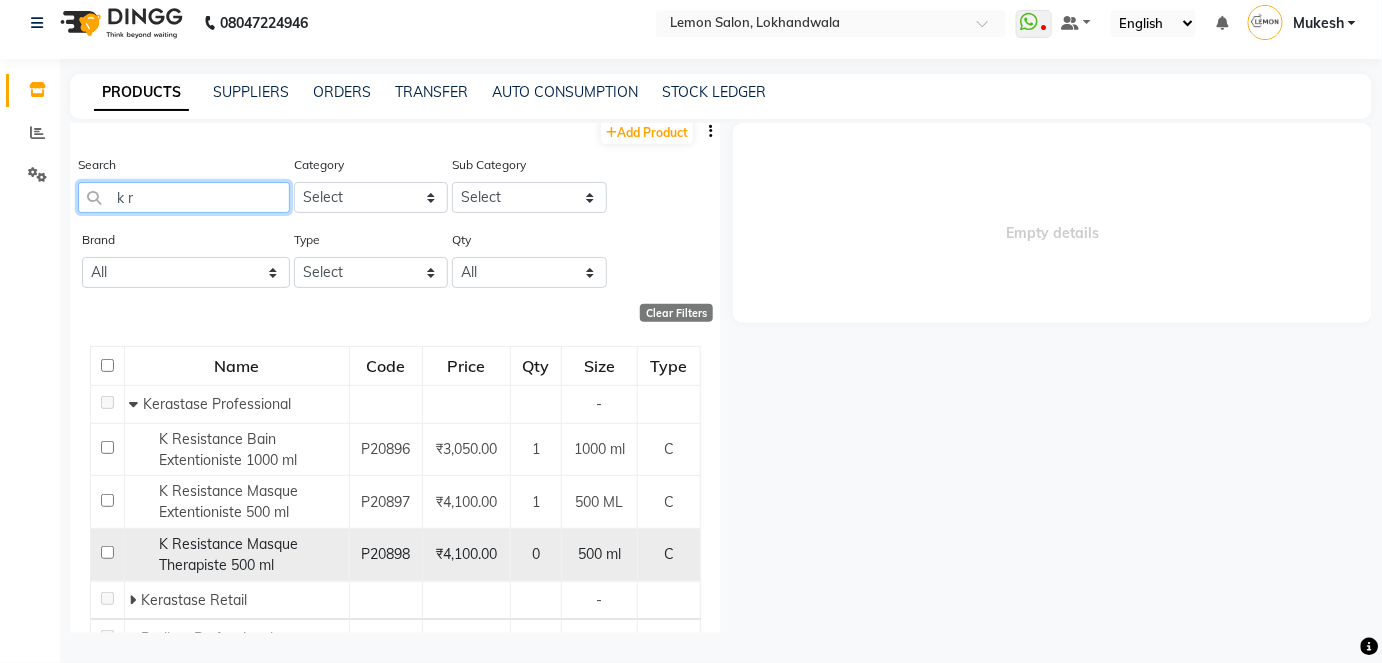 scroll, scrollTop: 0, scrollLeft: 0, axis: both 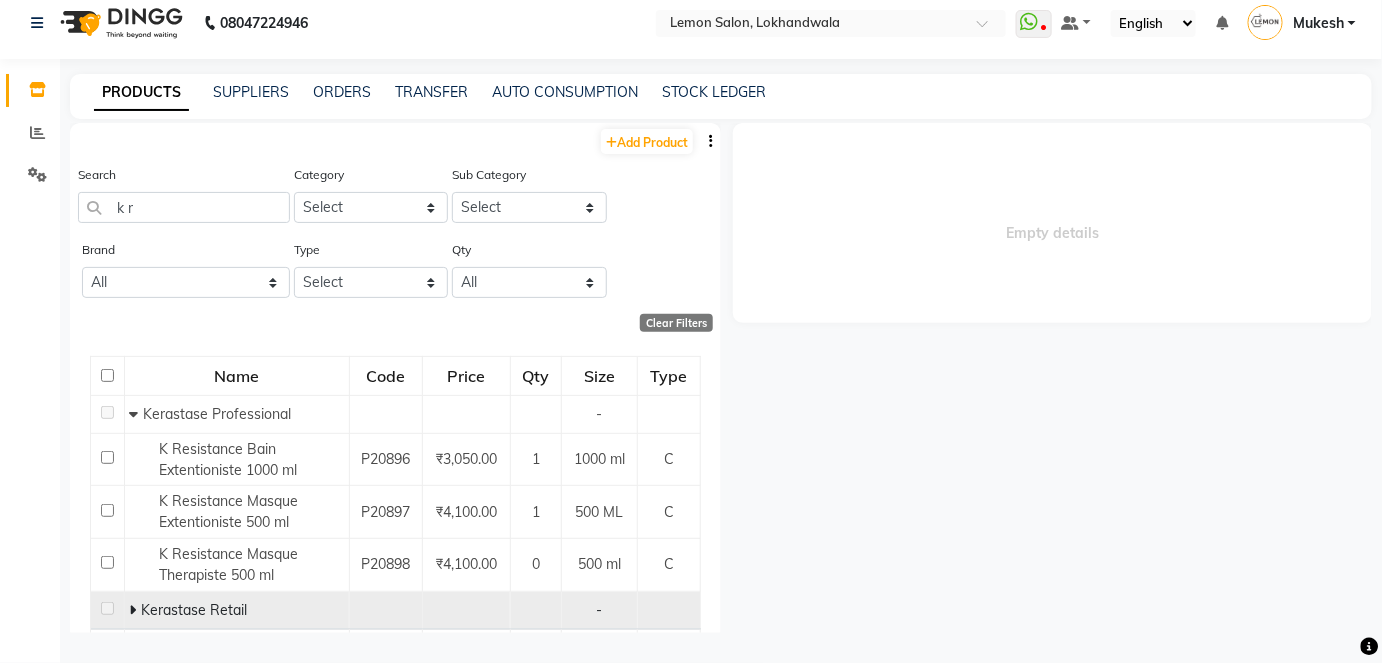 click 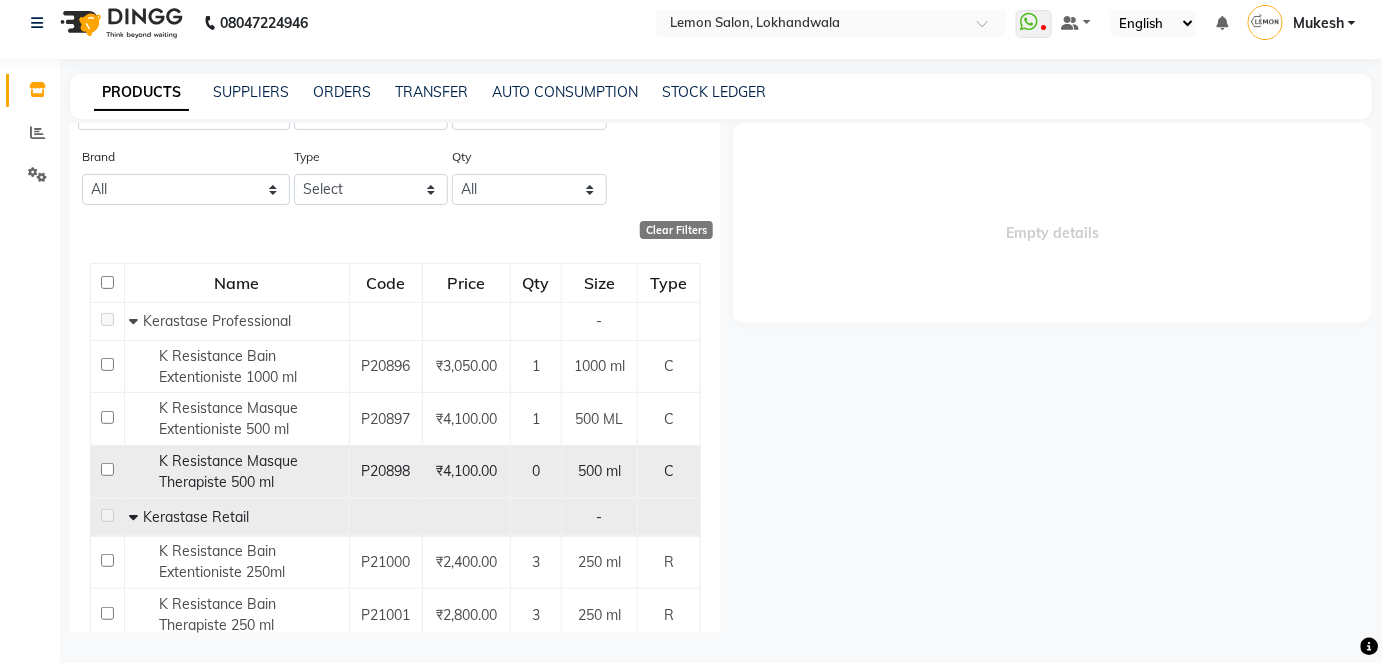 scroll, scrollTop: 0, scrollLeft: 0, axis: both 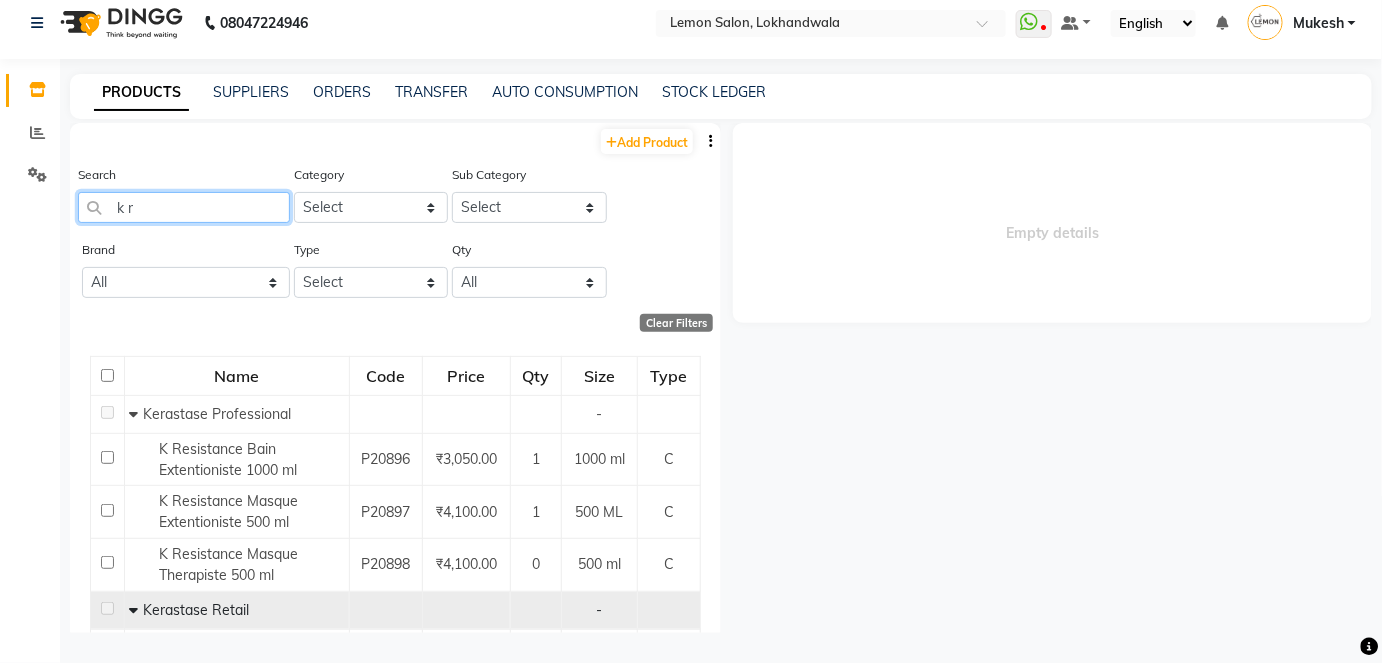click on "k r" 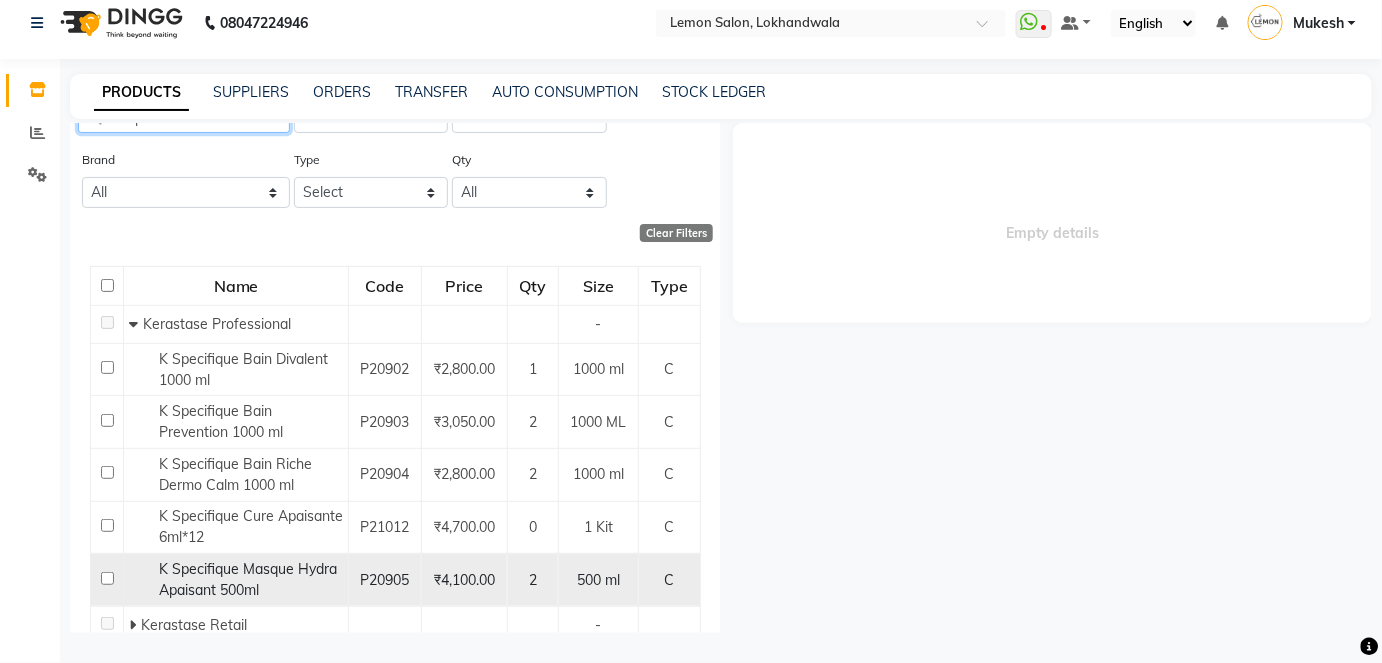 scroll, scrollTop: 0, scrollLeft: 0, axis: both 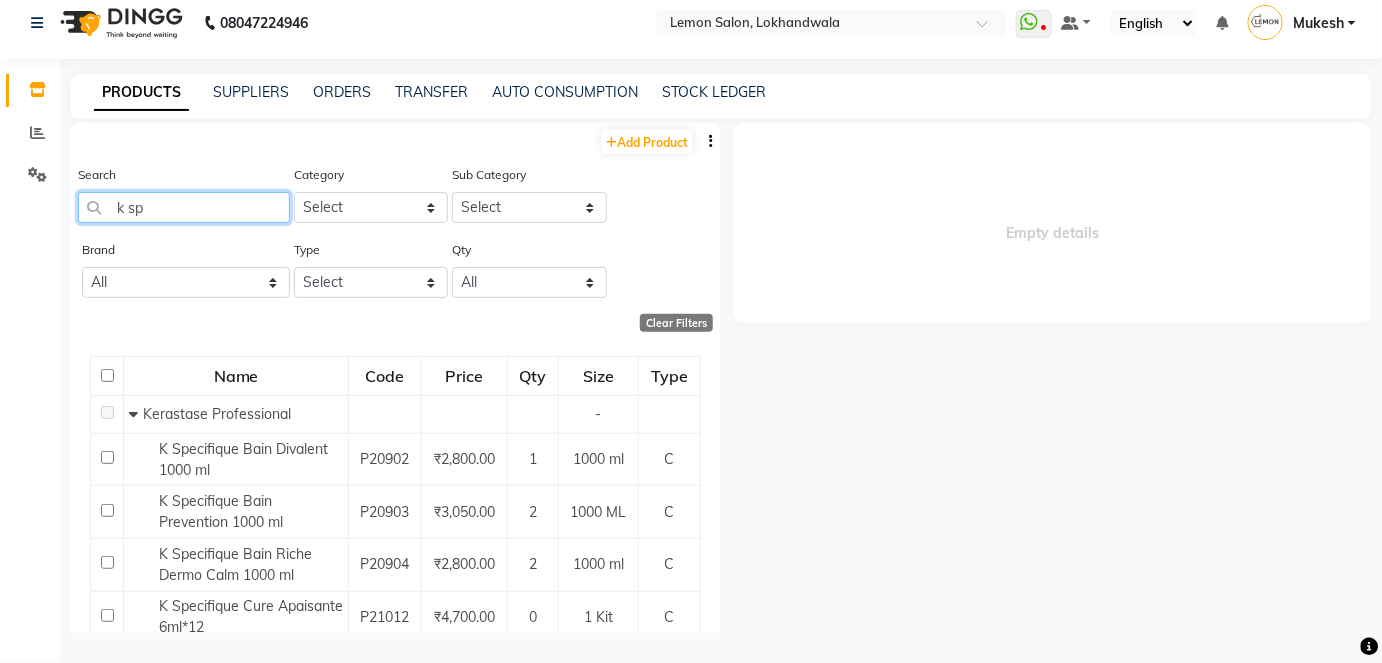 click on "k sp" 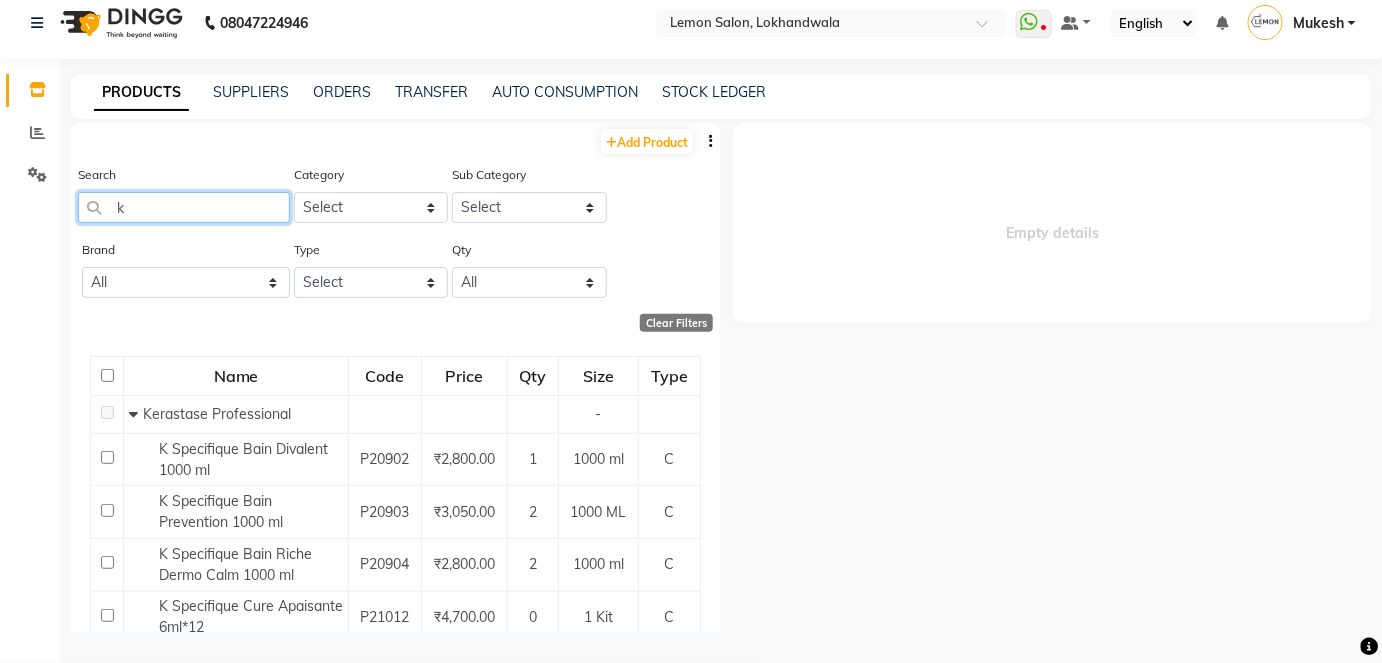 type on "k" 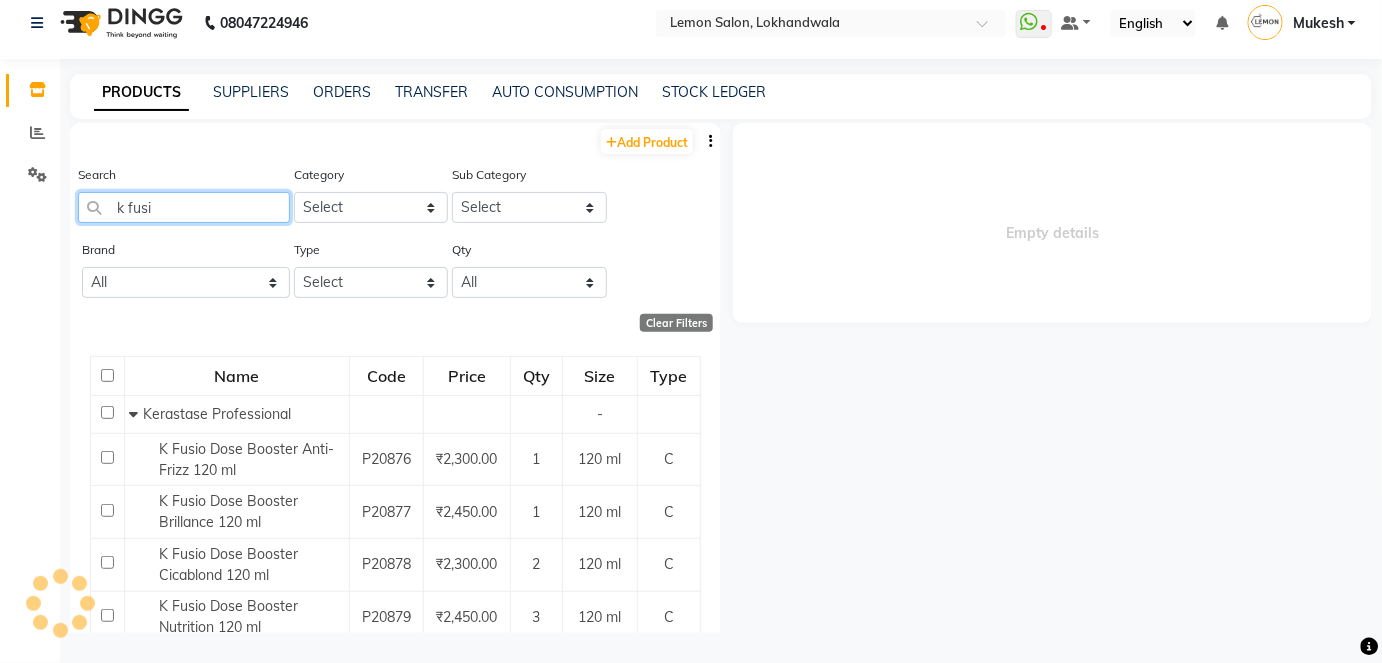 type on "k fusio" 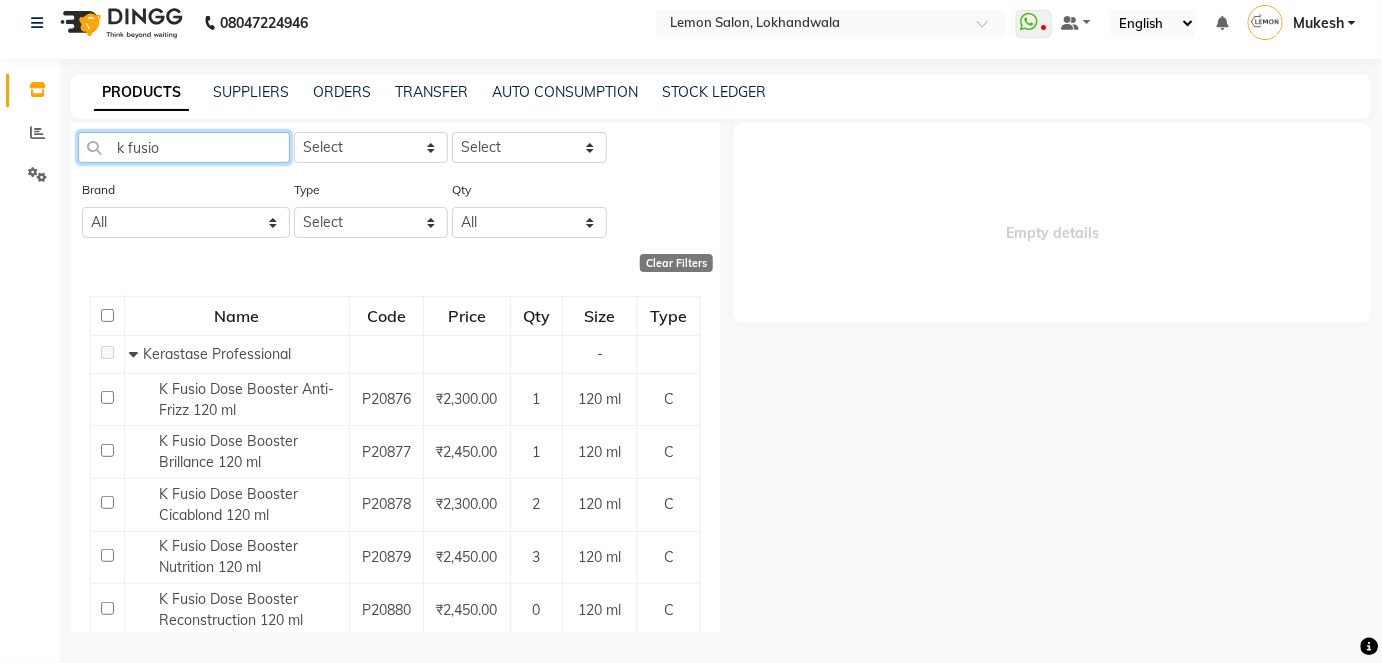 scroll, scrollTop: 0, scrollLeft: 0, axis: both 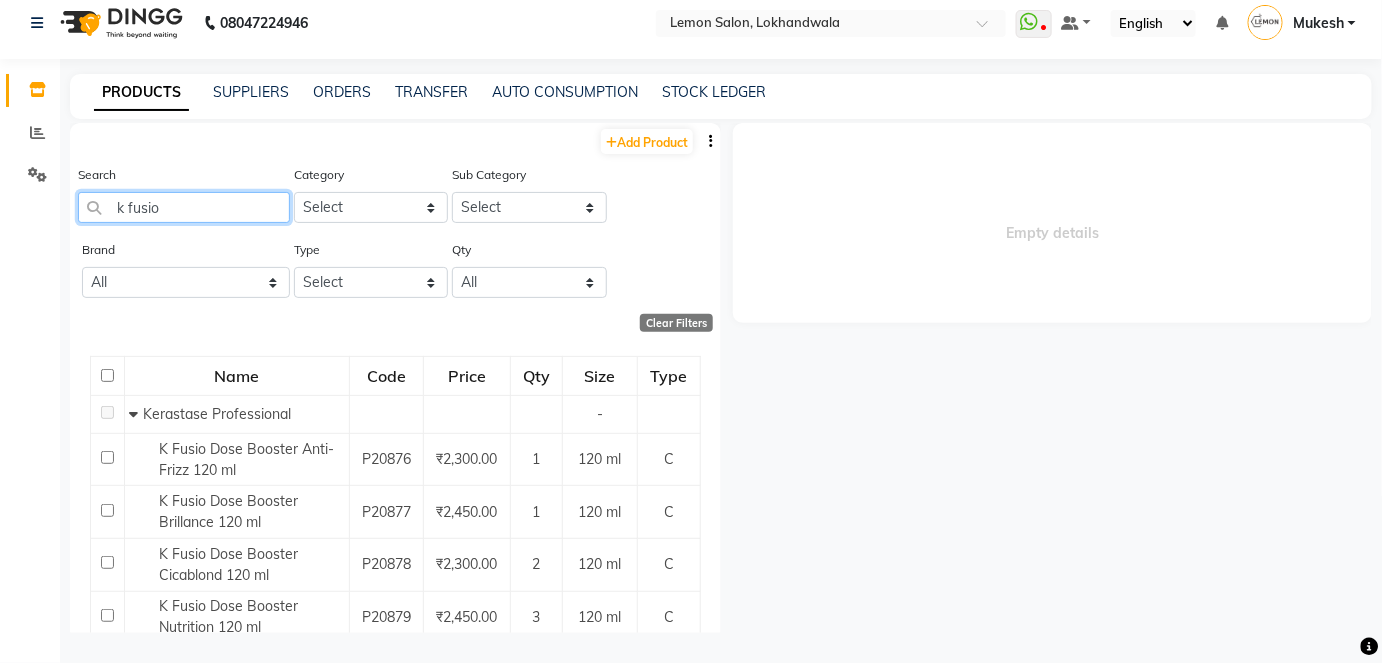 drag, startPoint x: 165, startPoint y: 209, endPoint x: 145, endPoint y: 233, distance: 31.241 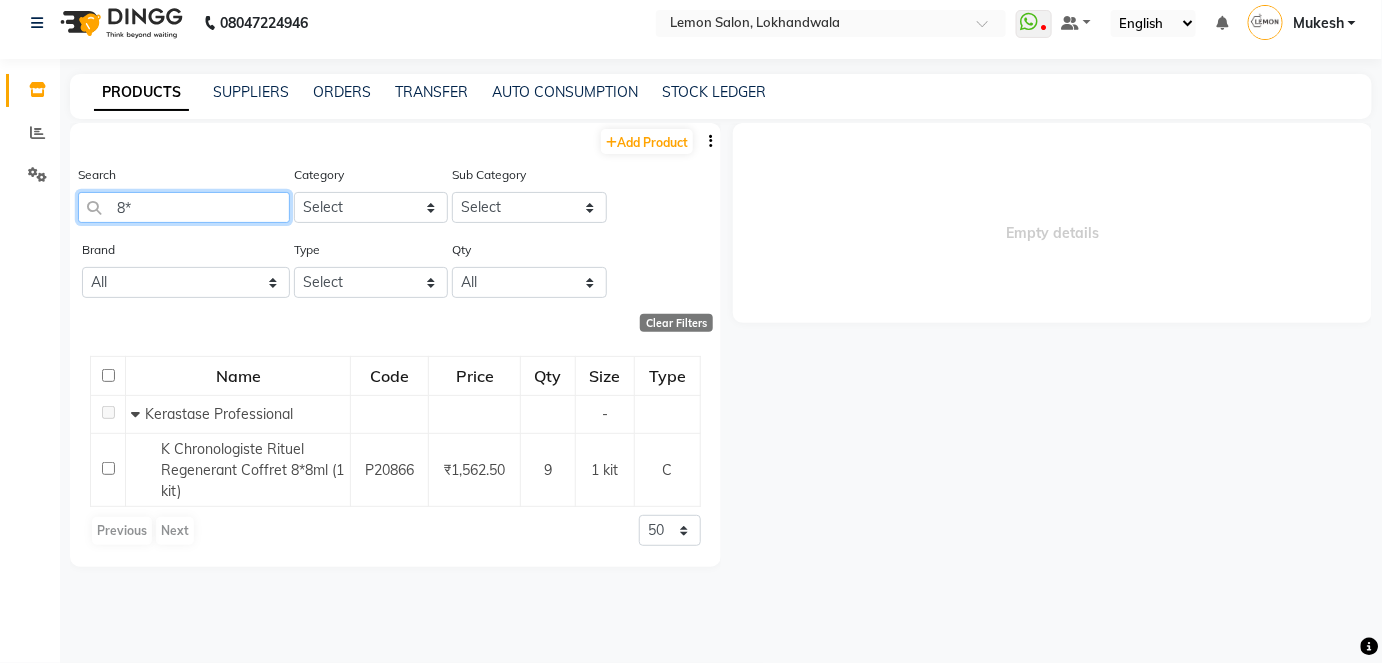 type on "8" 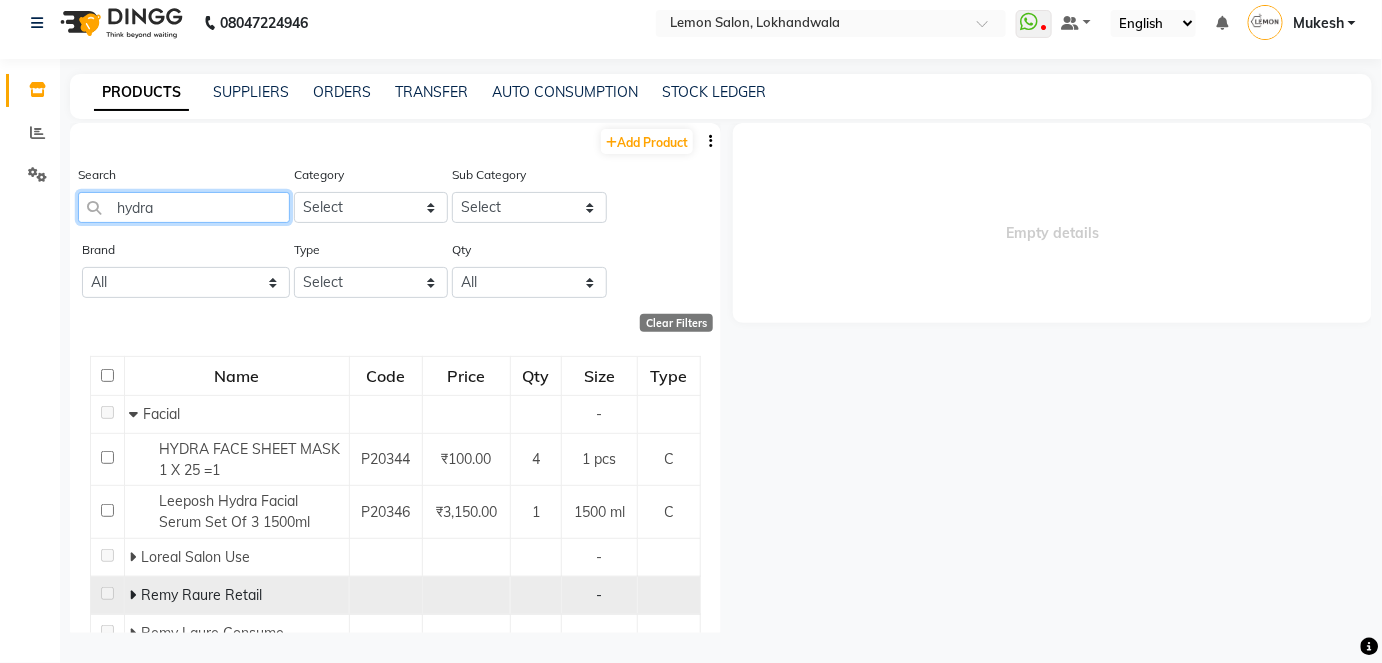 type on "hydra" 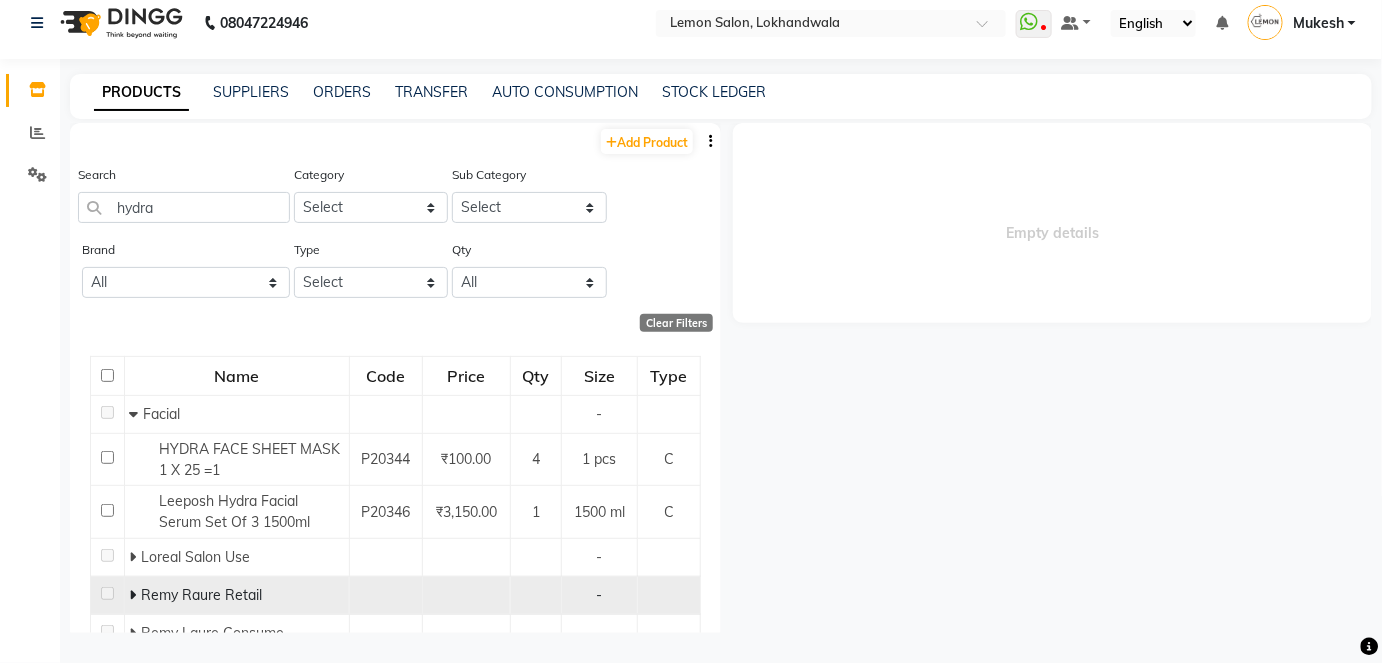 click 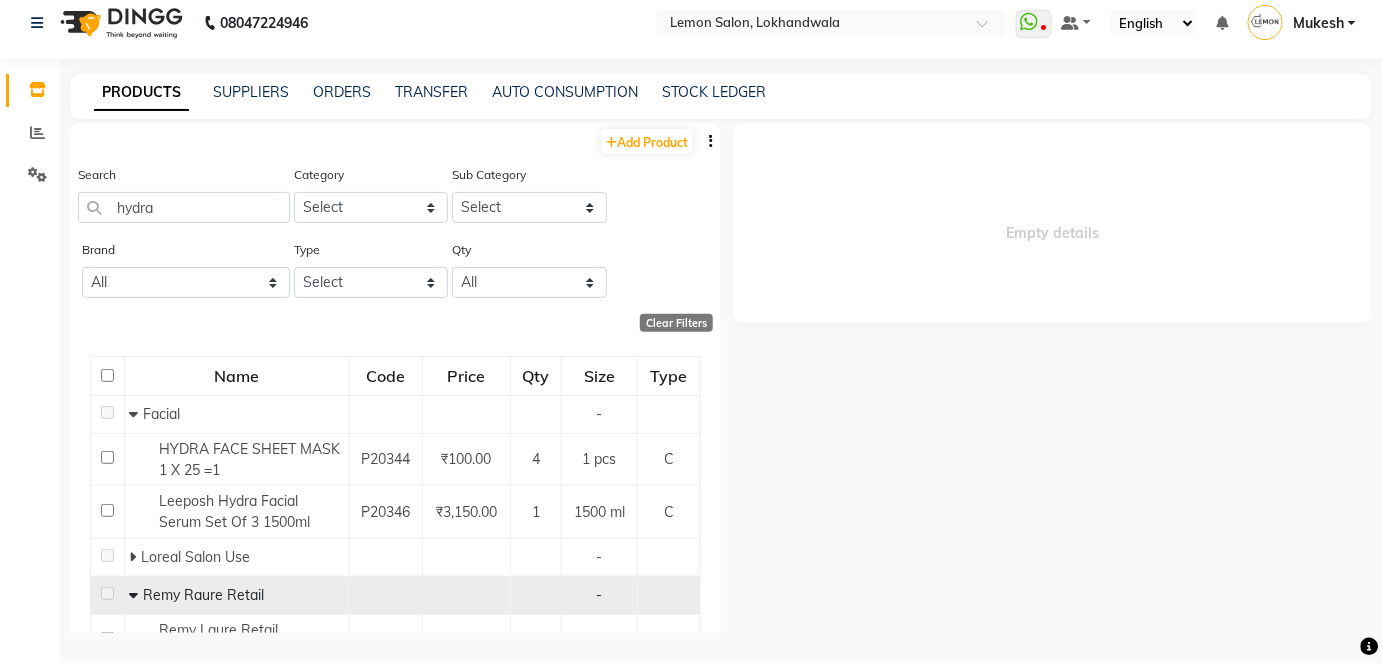 click 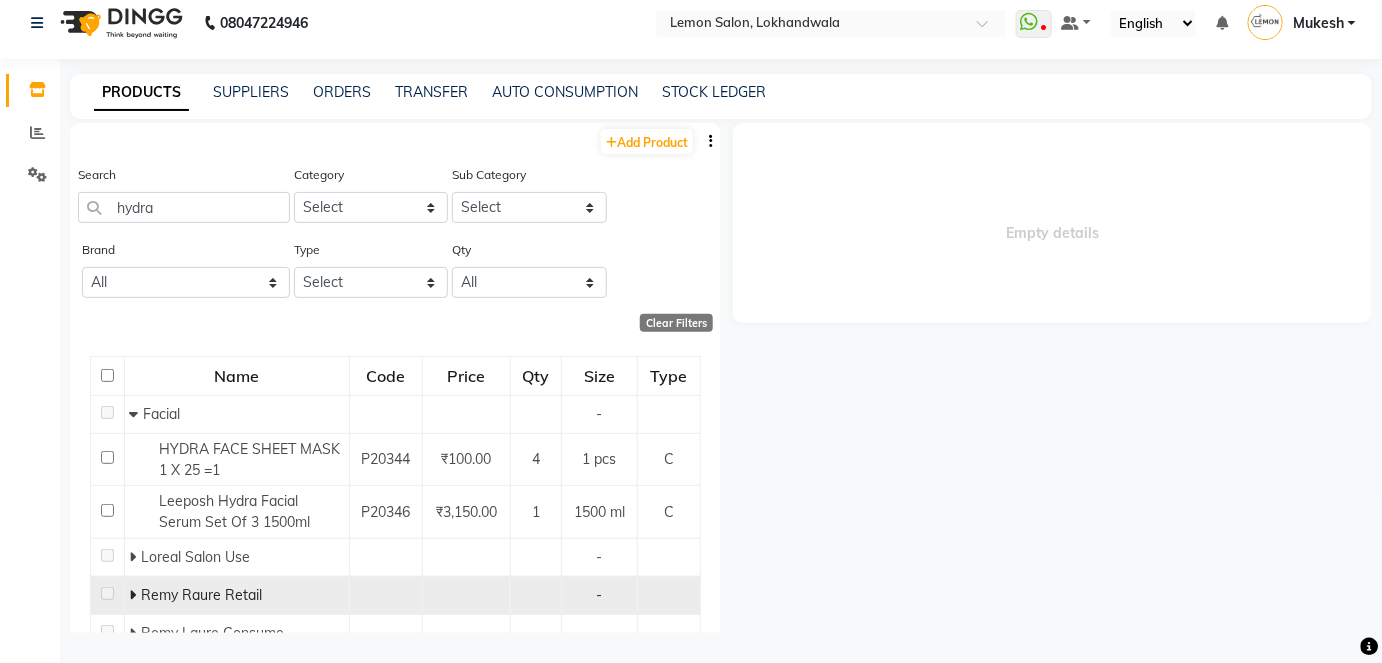 scroll, scrollTop: 90, scrollLeft: 0, axis: vertical 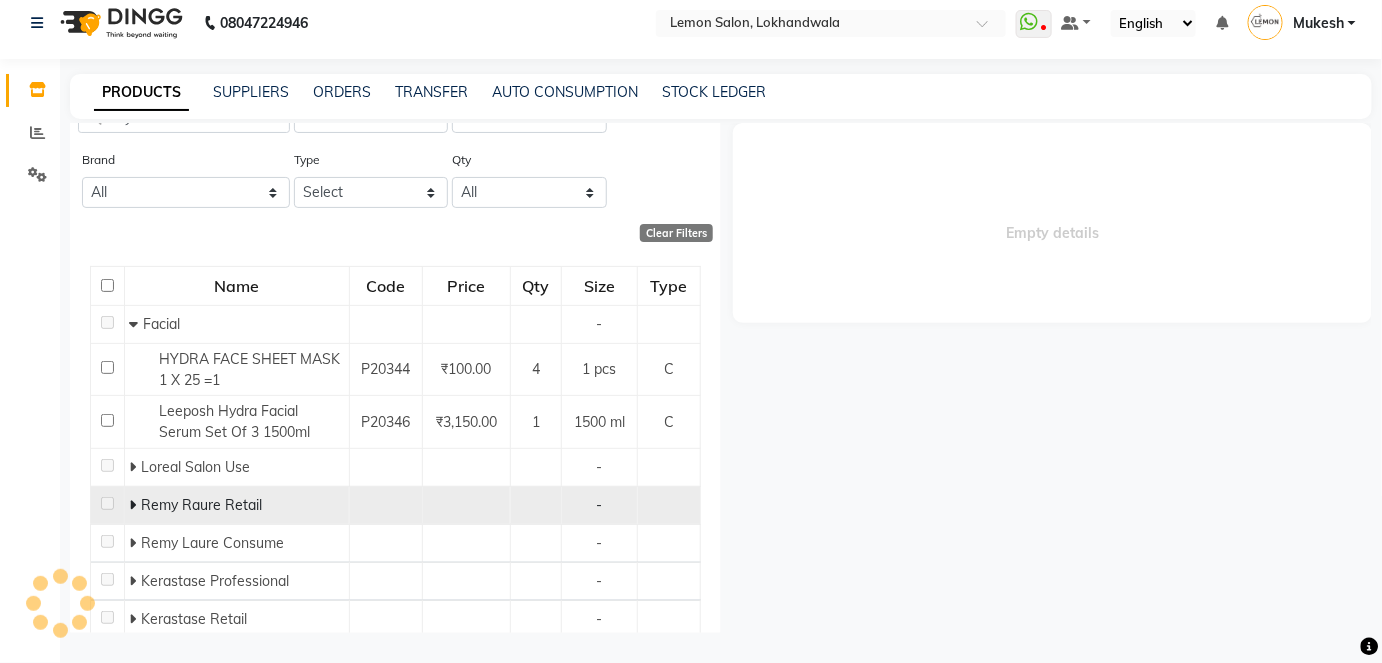 click 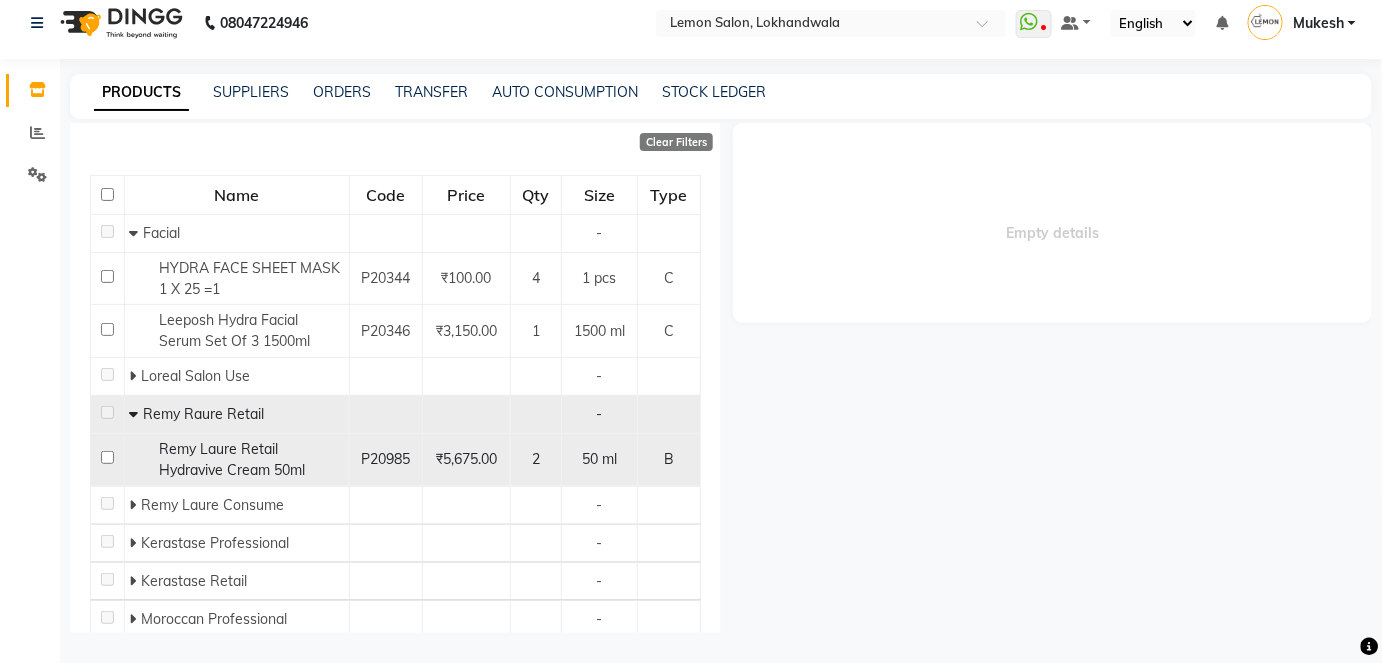 scroll, scrollTop: 0, scrollLeft: 0, axis: both 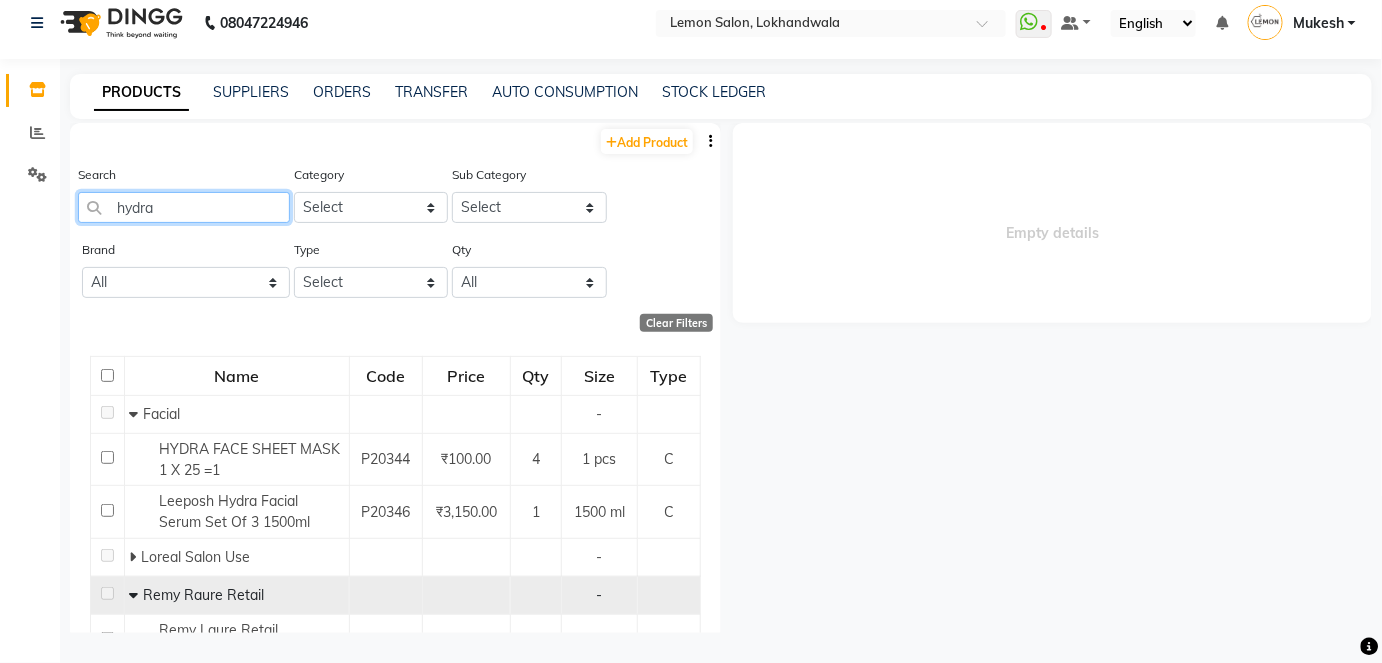 drag, startPoint x: 173, startPoint y: 212, endPoint x: 112, endPoint y: 215, distance: 61.073727 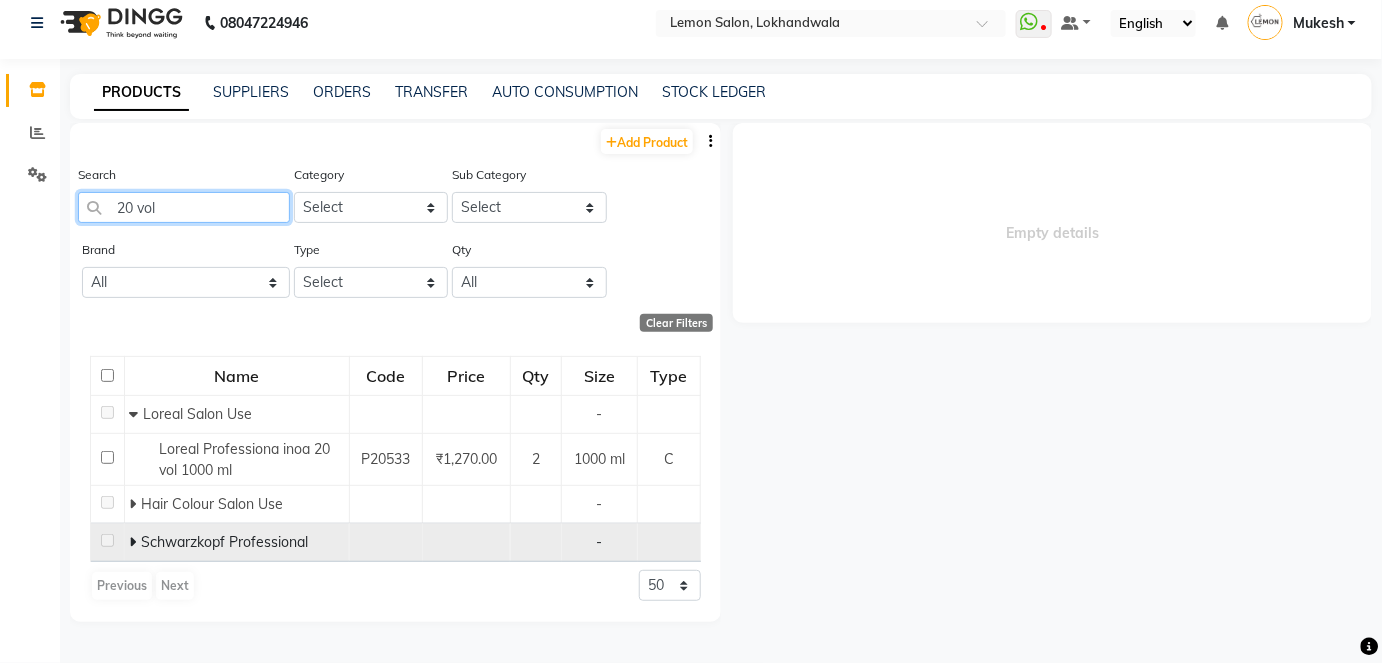 type on "20 vol" 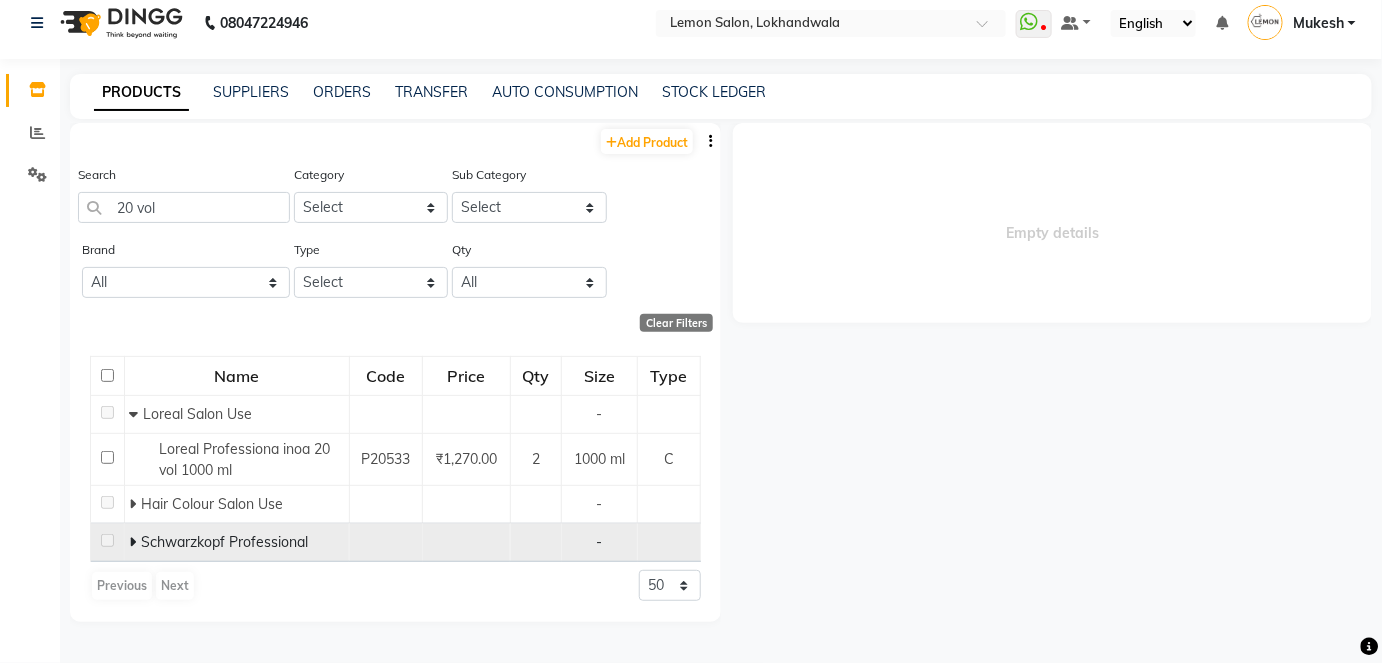 click 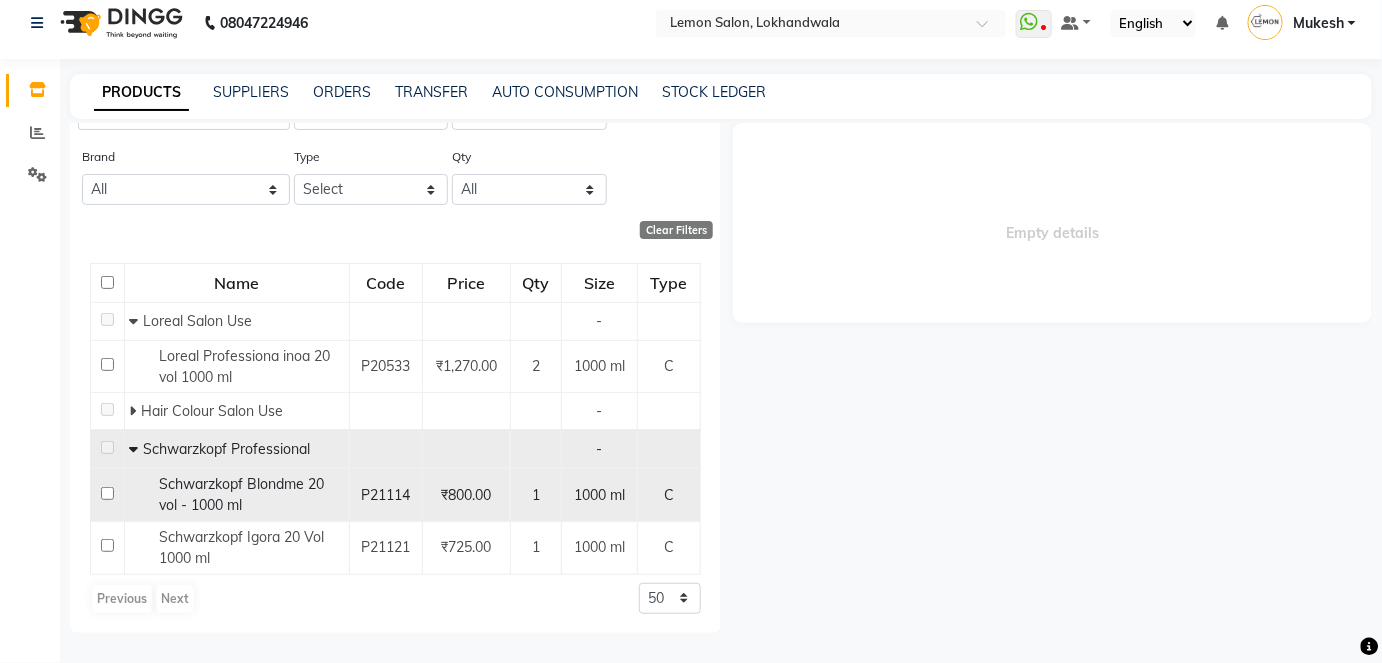 scroll, scrollTop: 0, scrollLeft: 0, axis: both 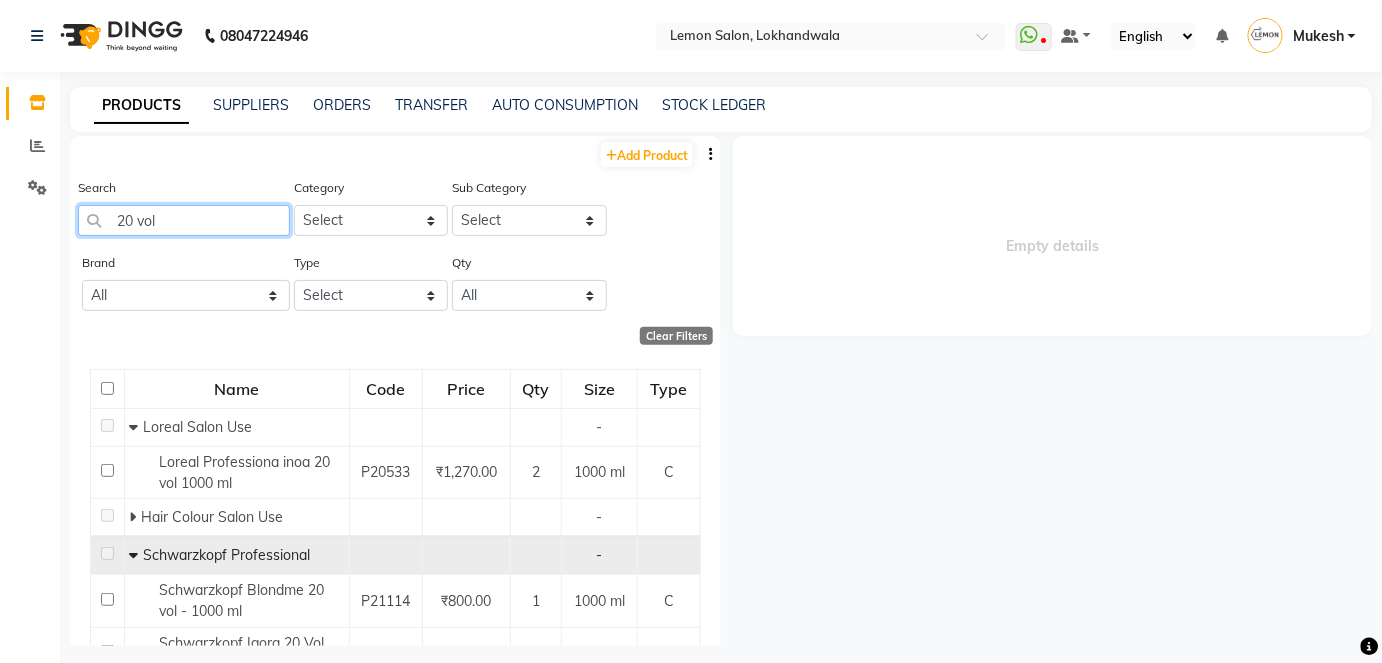 drag, startPoint x: 163, startPoint y: 219, endPoint x: 72, endPoint y: 222, distance: 91.04944 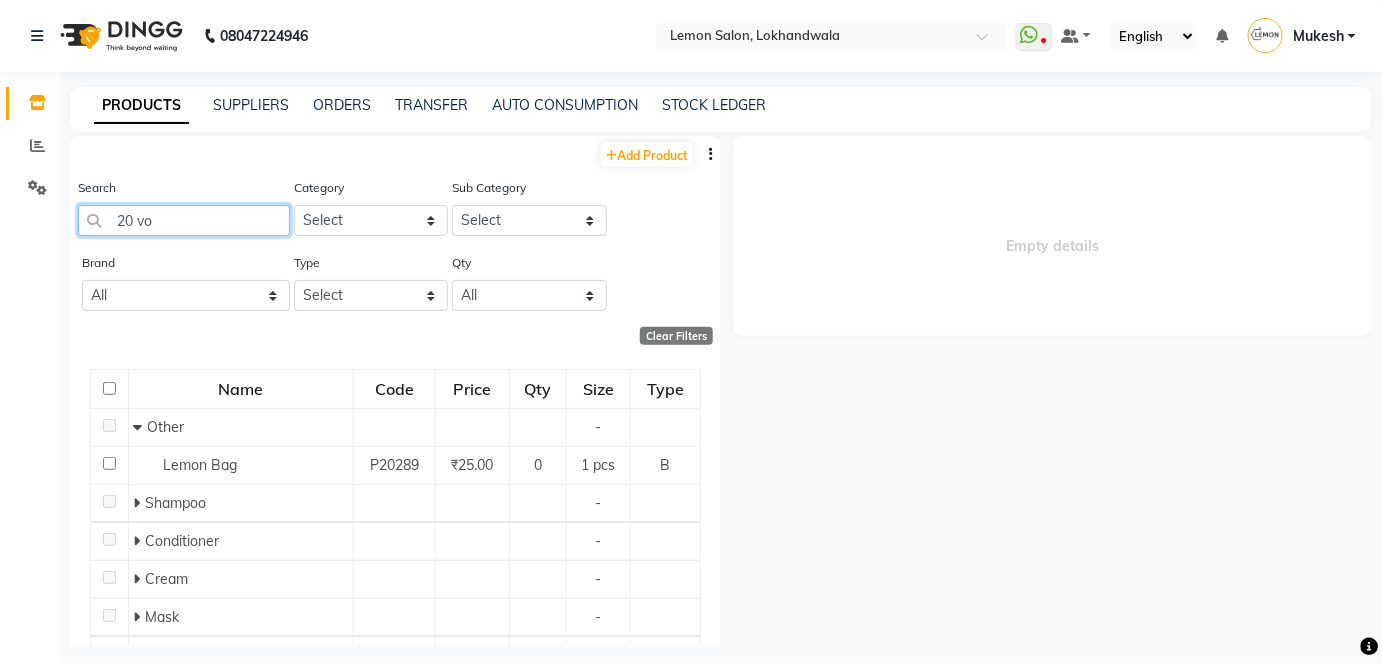 type on "20 vol" 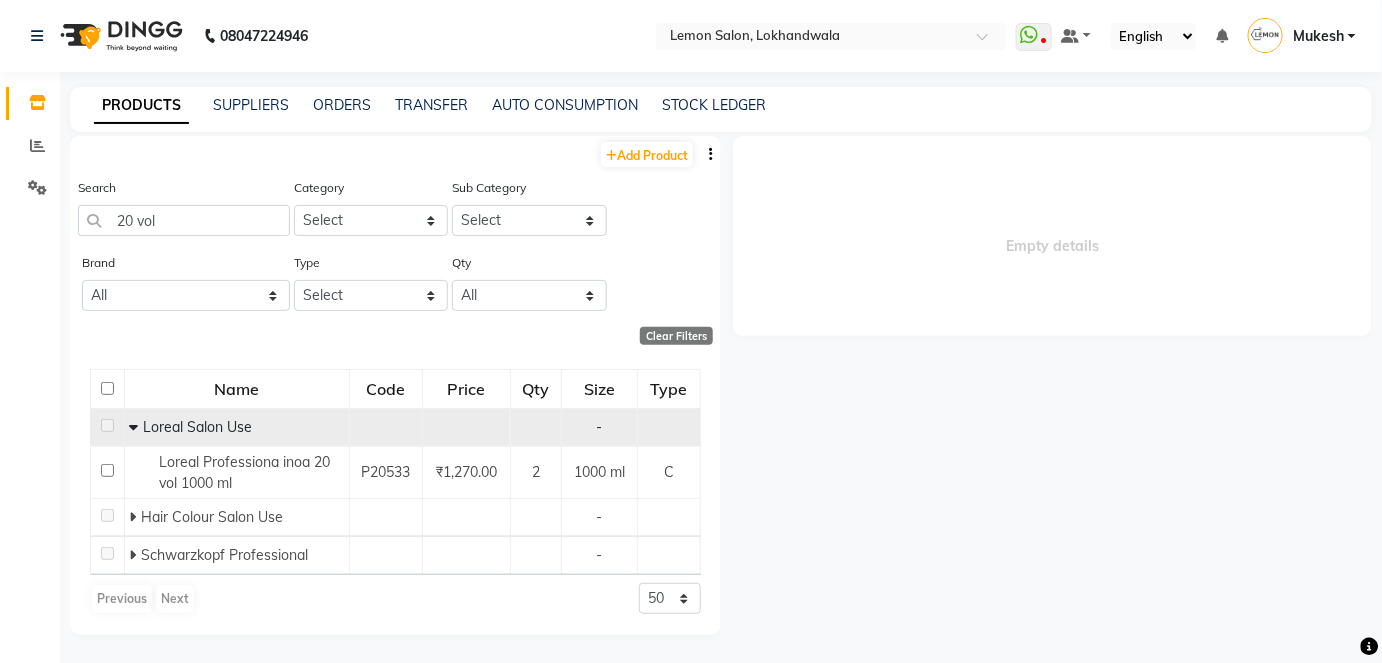 click 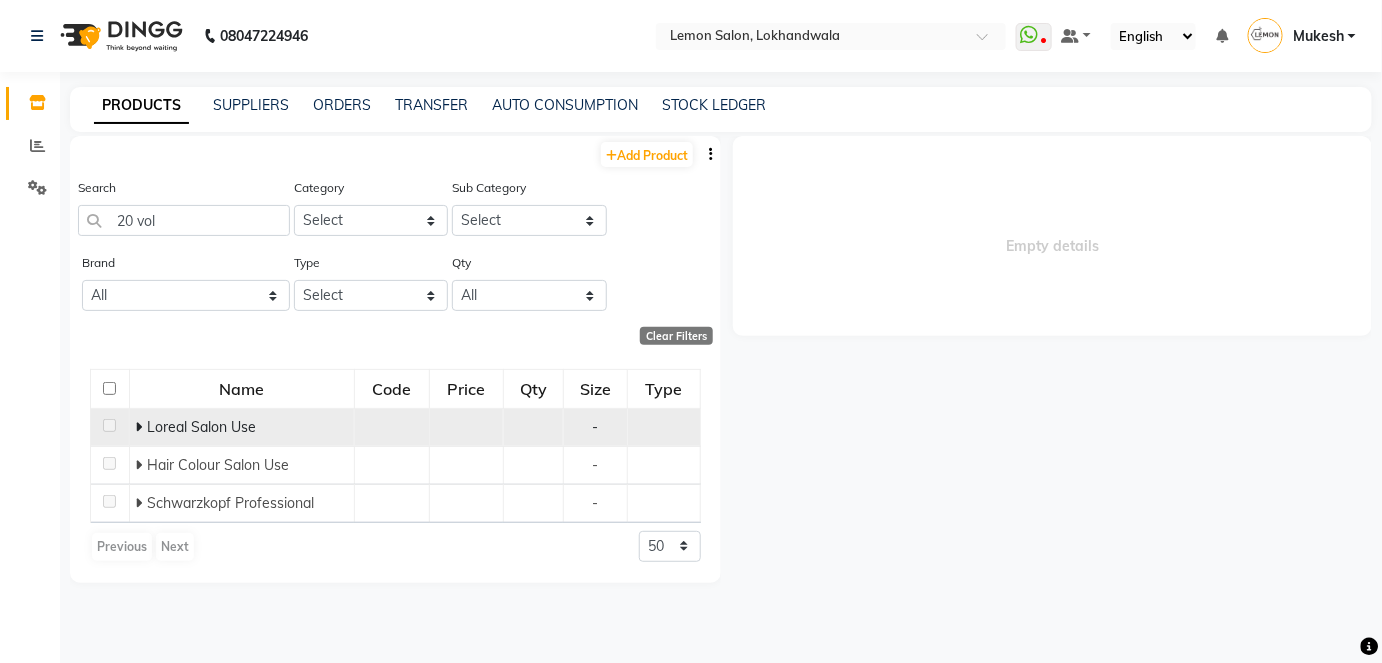 click 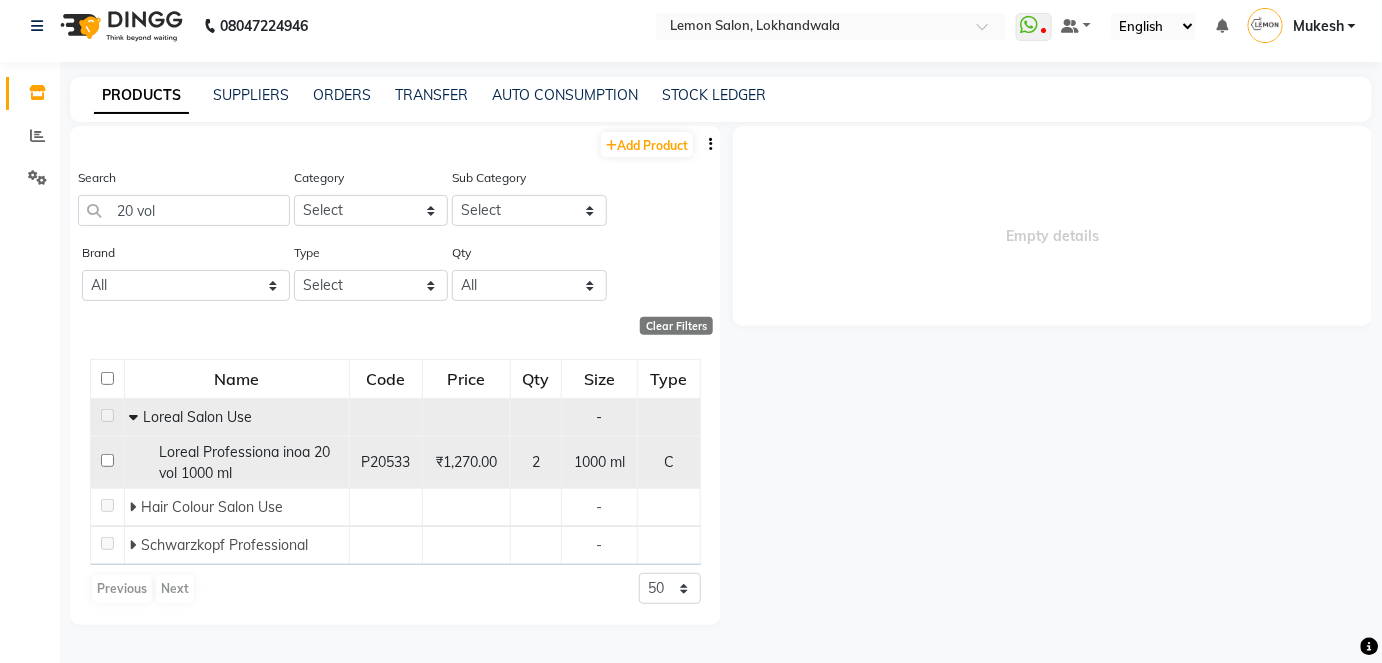 scroll, scrollTop: 13, scrollLeft: 0, axis: vertical 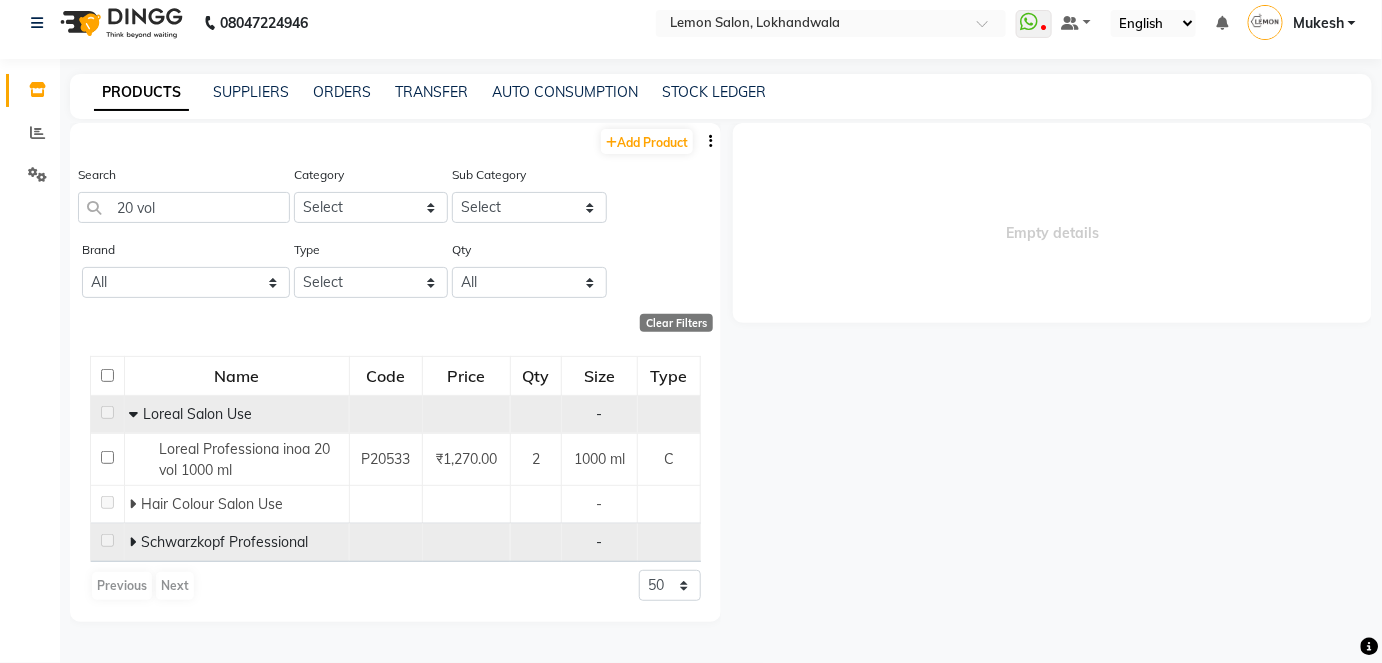 click 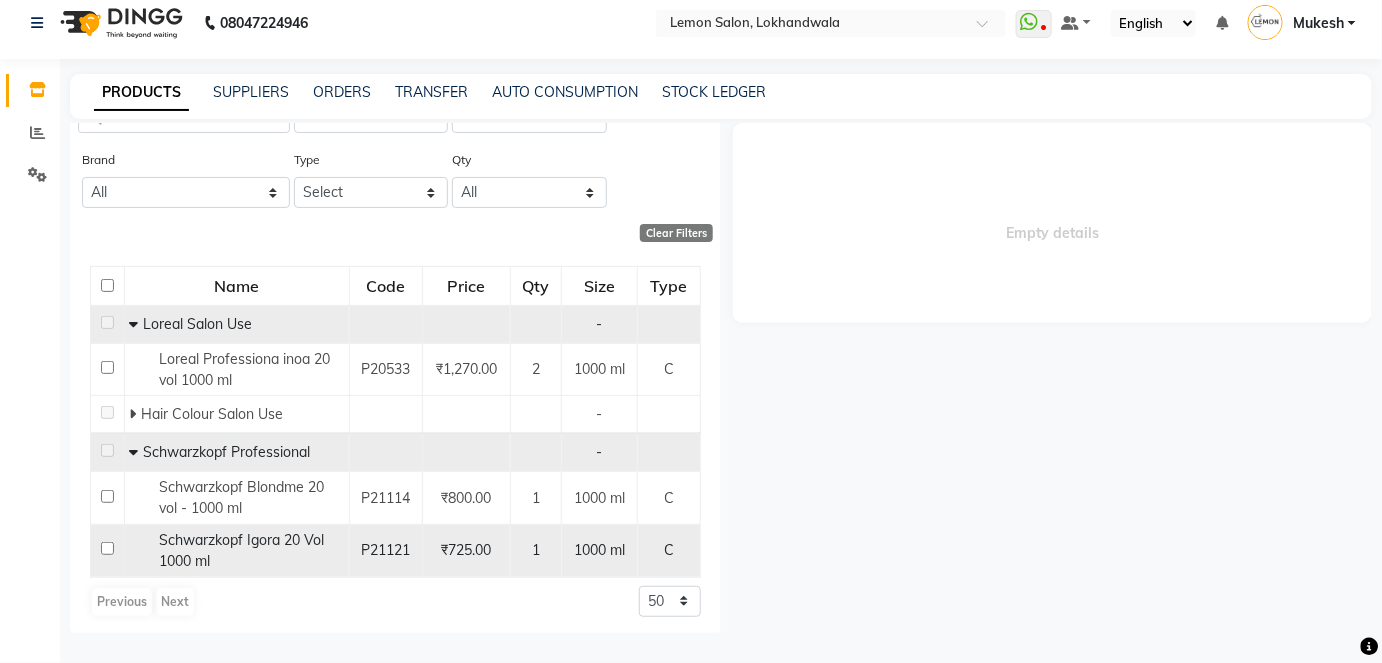 scroll, scrollTop: 0, scrollLeft: 0, axis: both 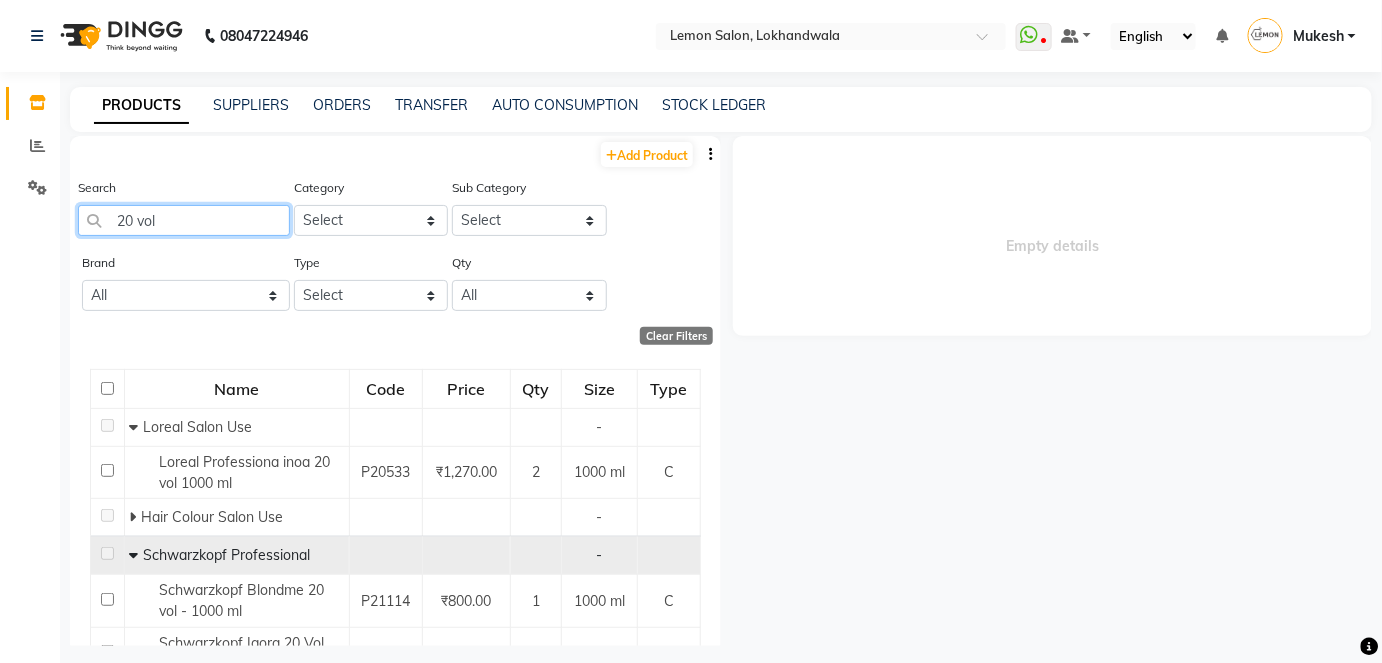 drag, startPoint x: 157, startPoint y: 216, endPoint x: 110, endPoint y: 218, distance: 47.042534 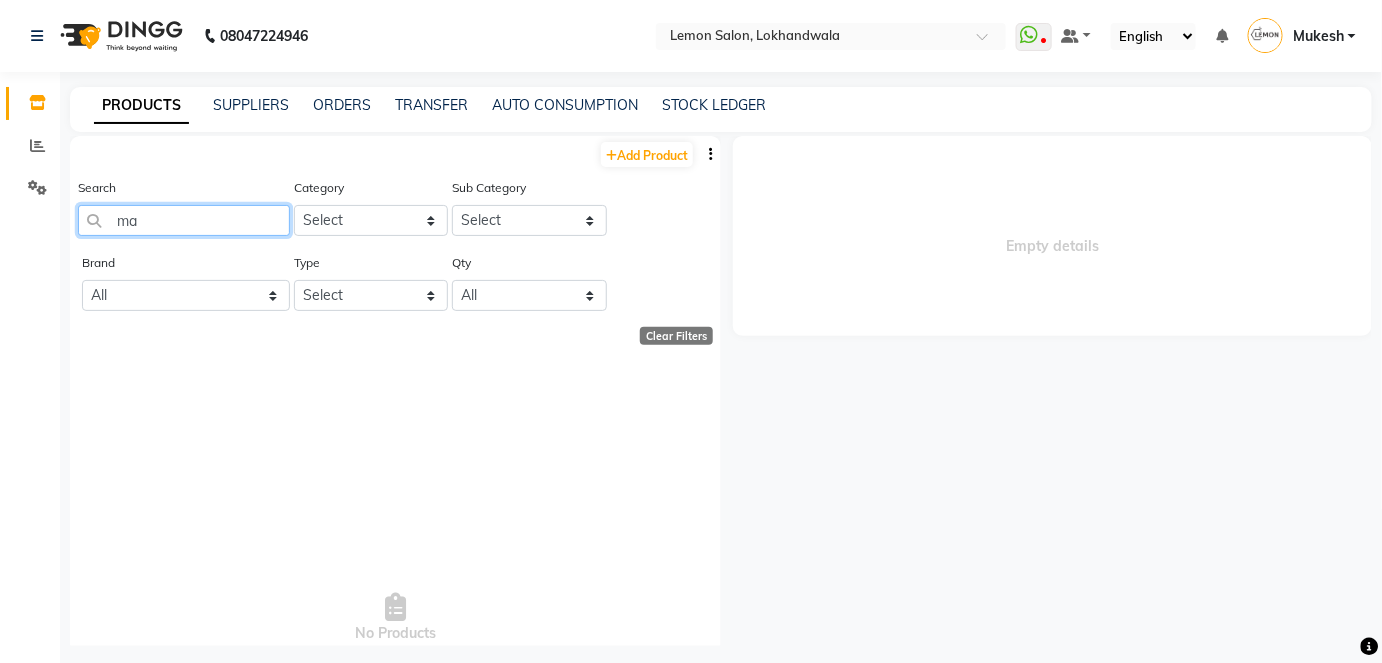 type on "m" 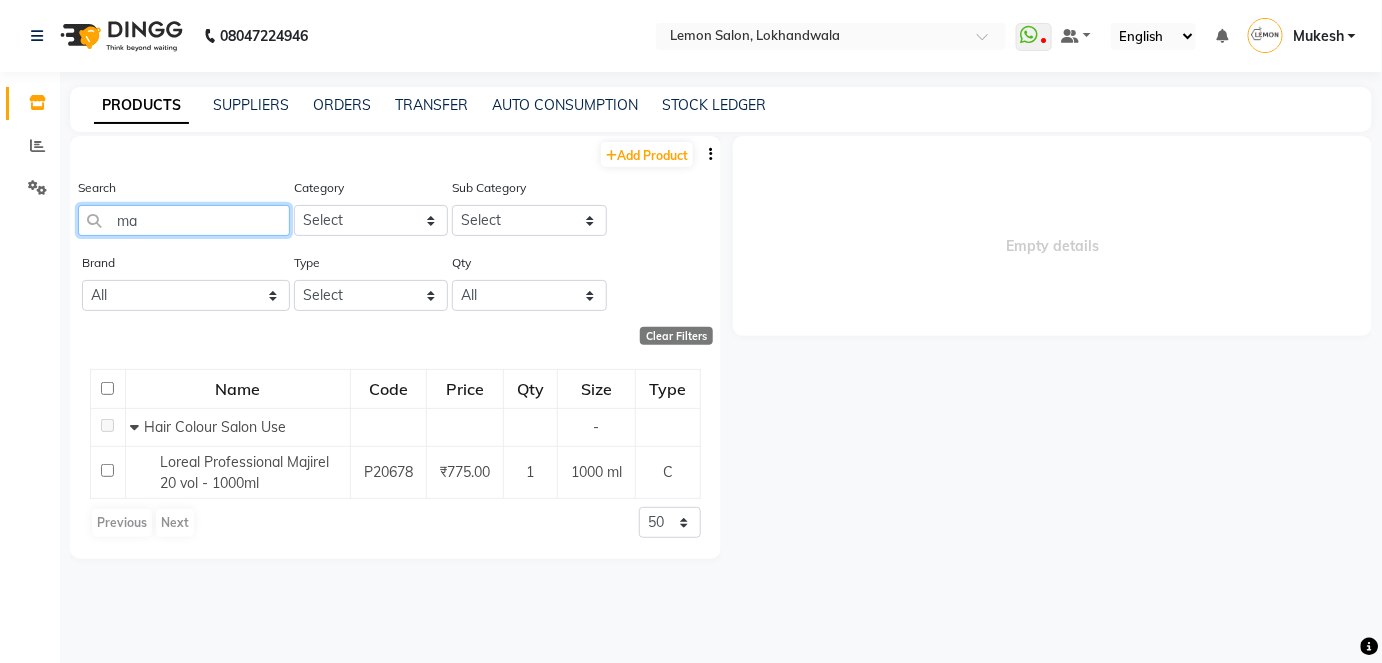 type on "m" 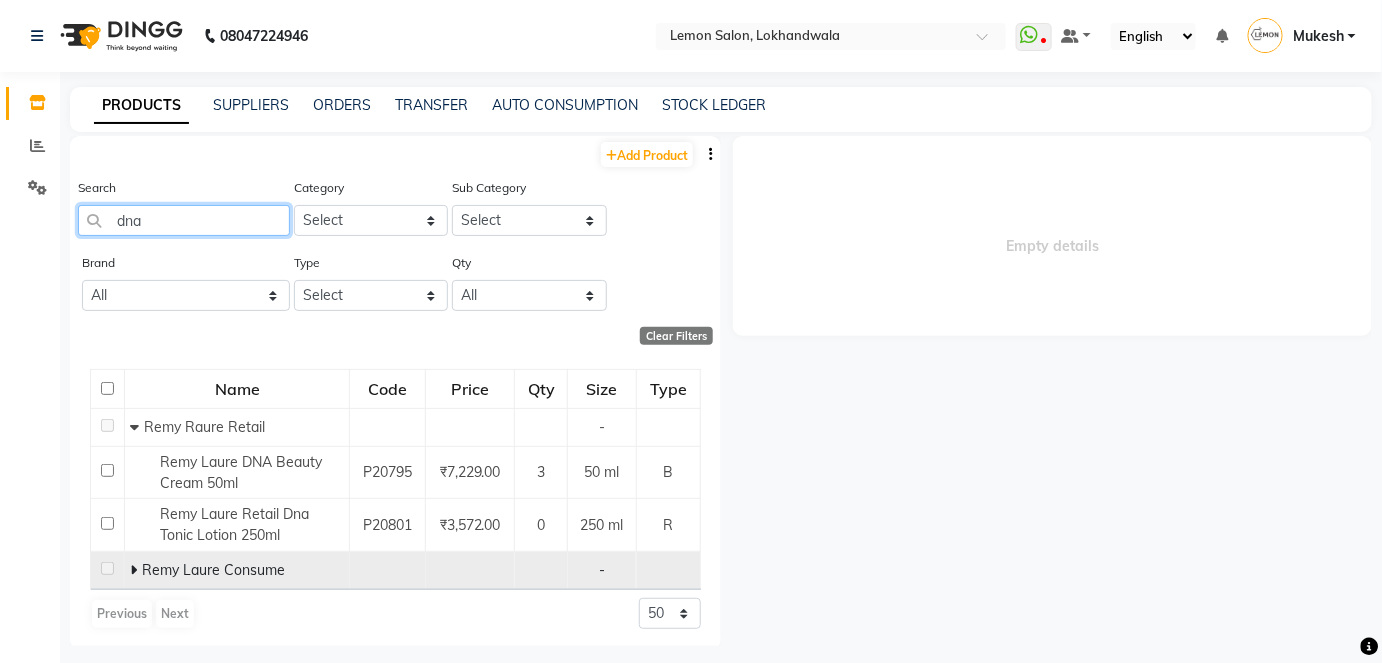type on "dna" 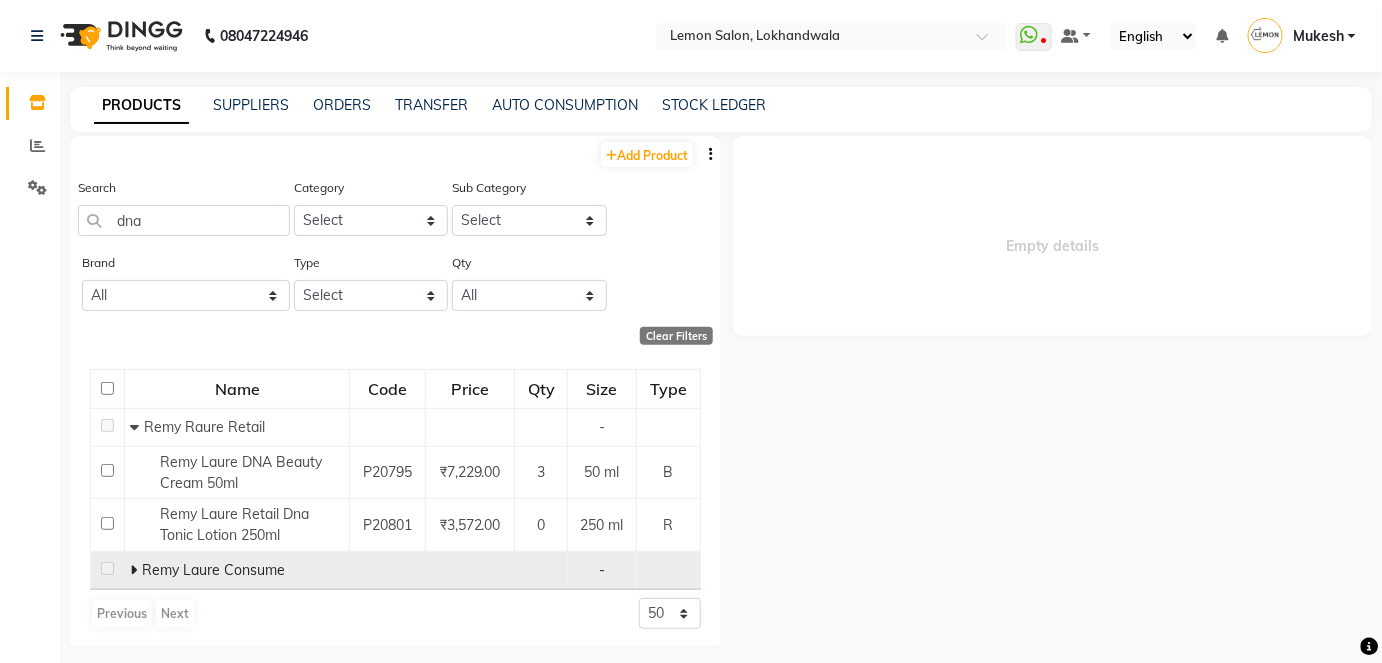 click 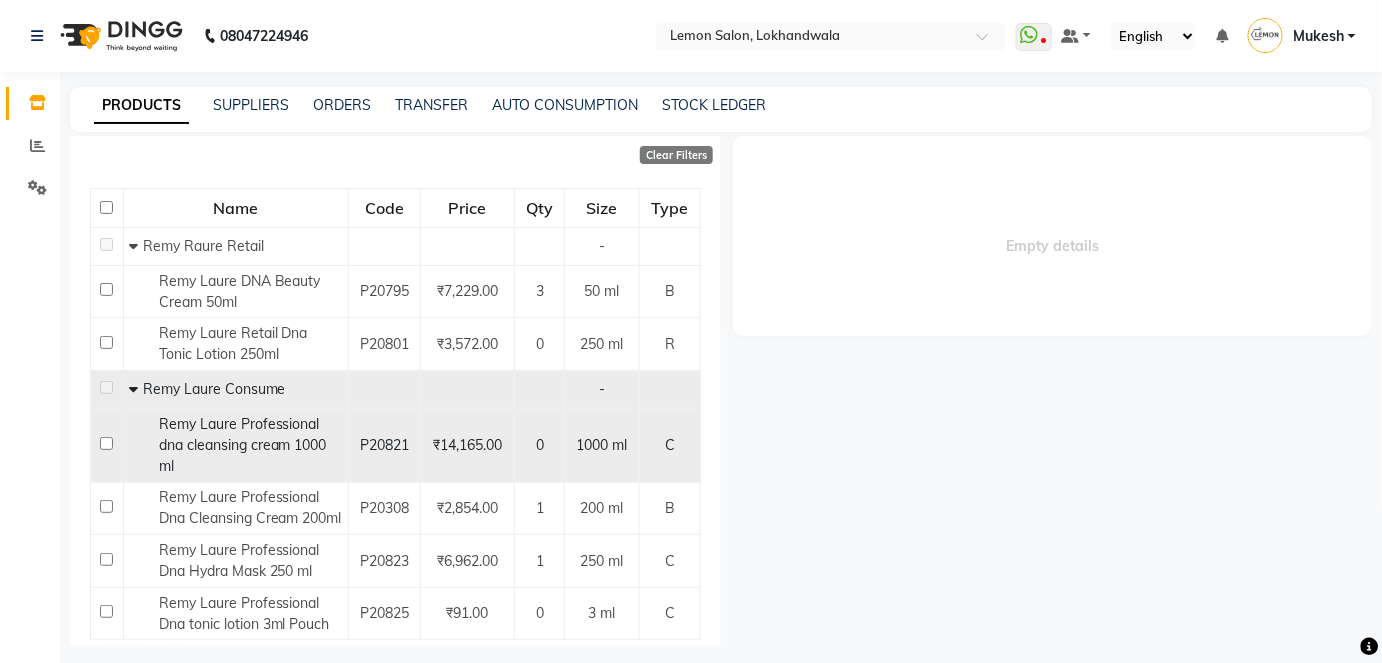 scroll, scrollTop: 254, scrollLeft: 0, axis: vertical 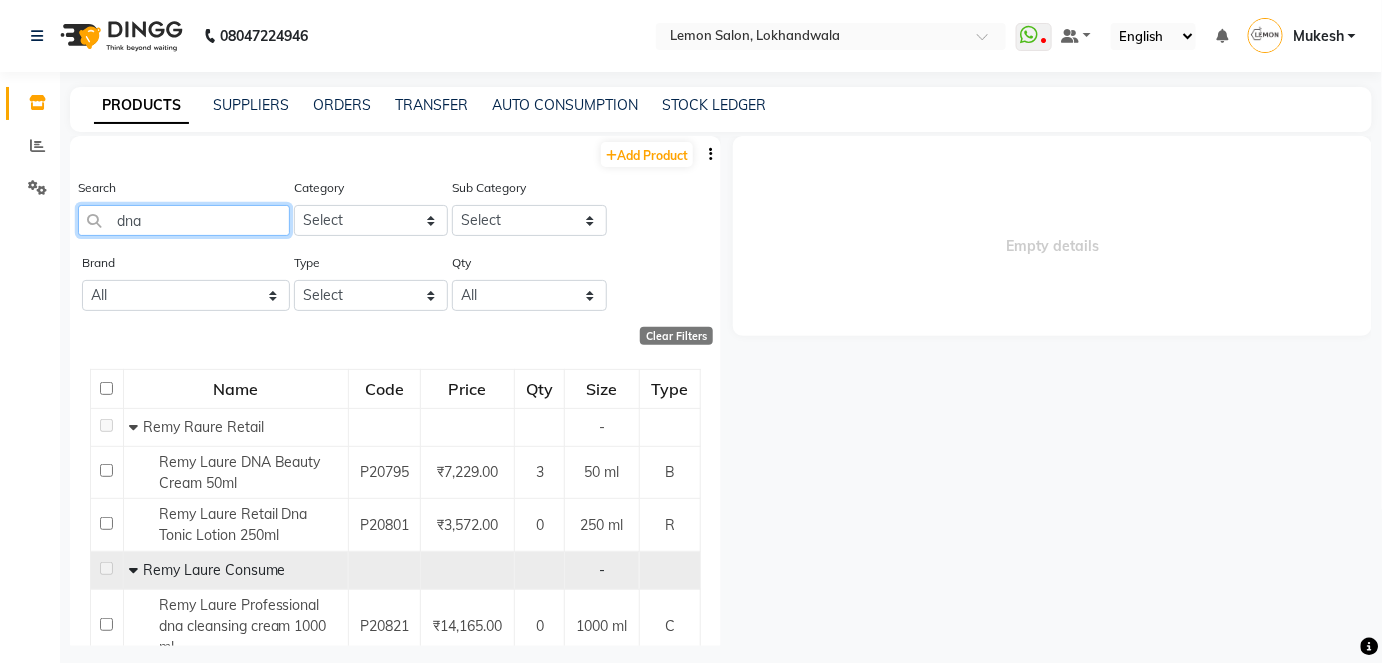 drag, startPoint x: 148, startPoint y: 219, endPoint x: 106, endPoint y: 218, distance: 42.0119 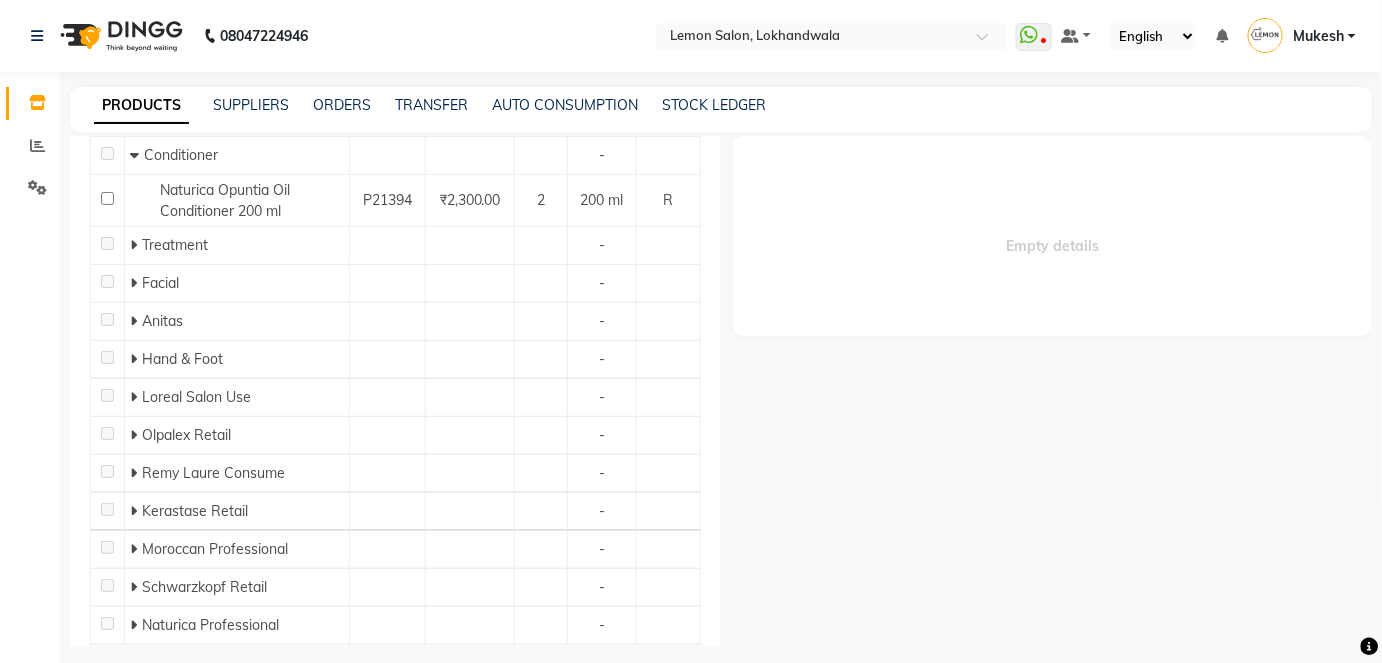 scroll, scrollTop: 272, scrollLeft: 0, axis: vertical 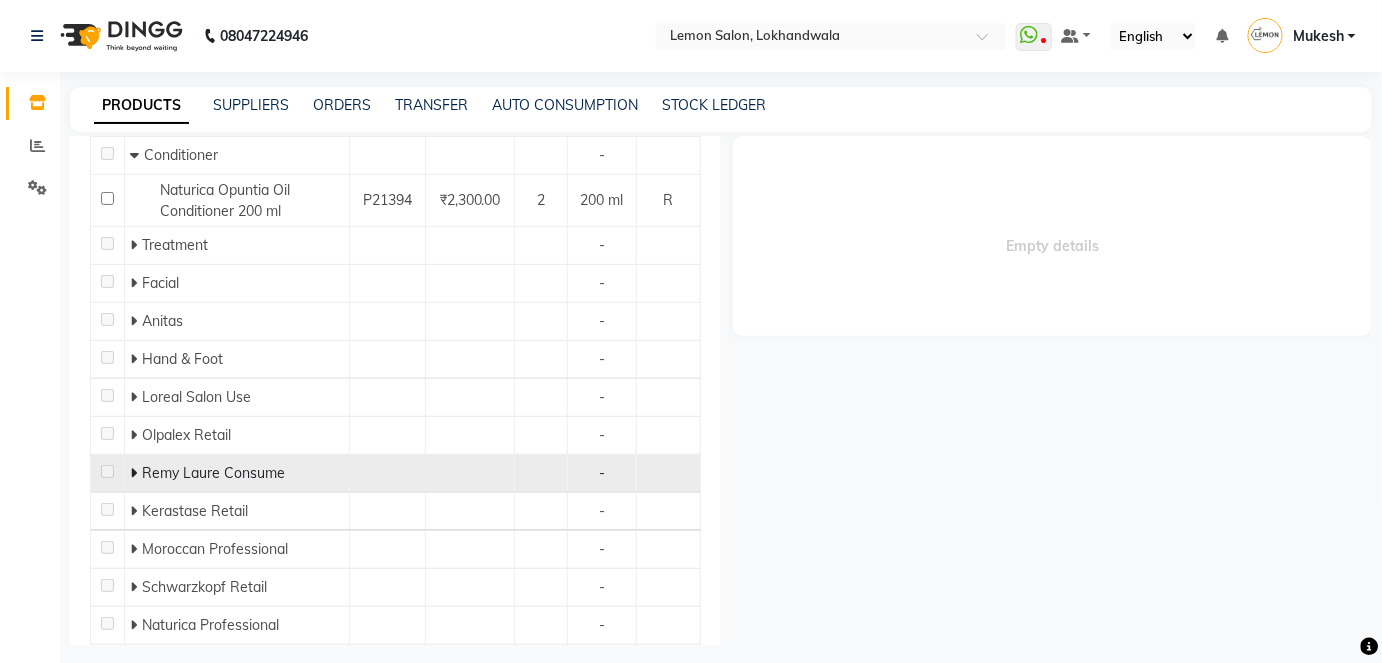type on "200" 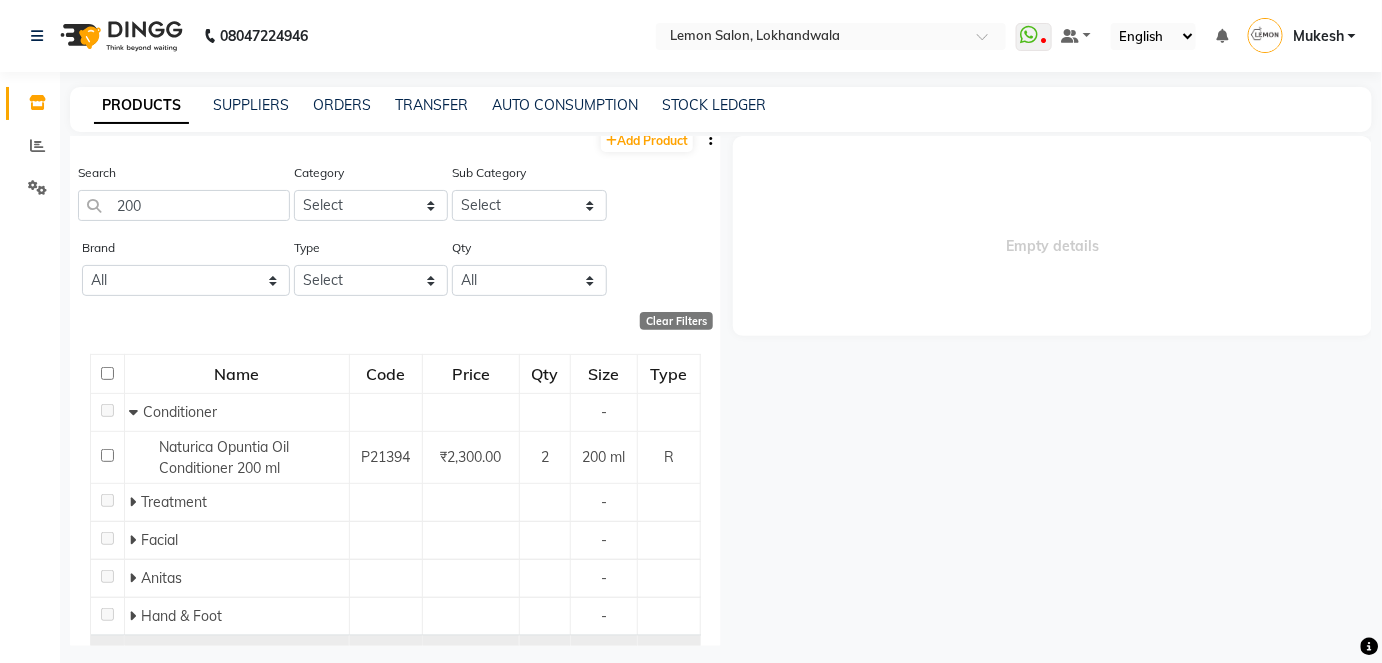 scroll, scrollTop: 0, scrollLeft: 0, axis: both 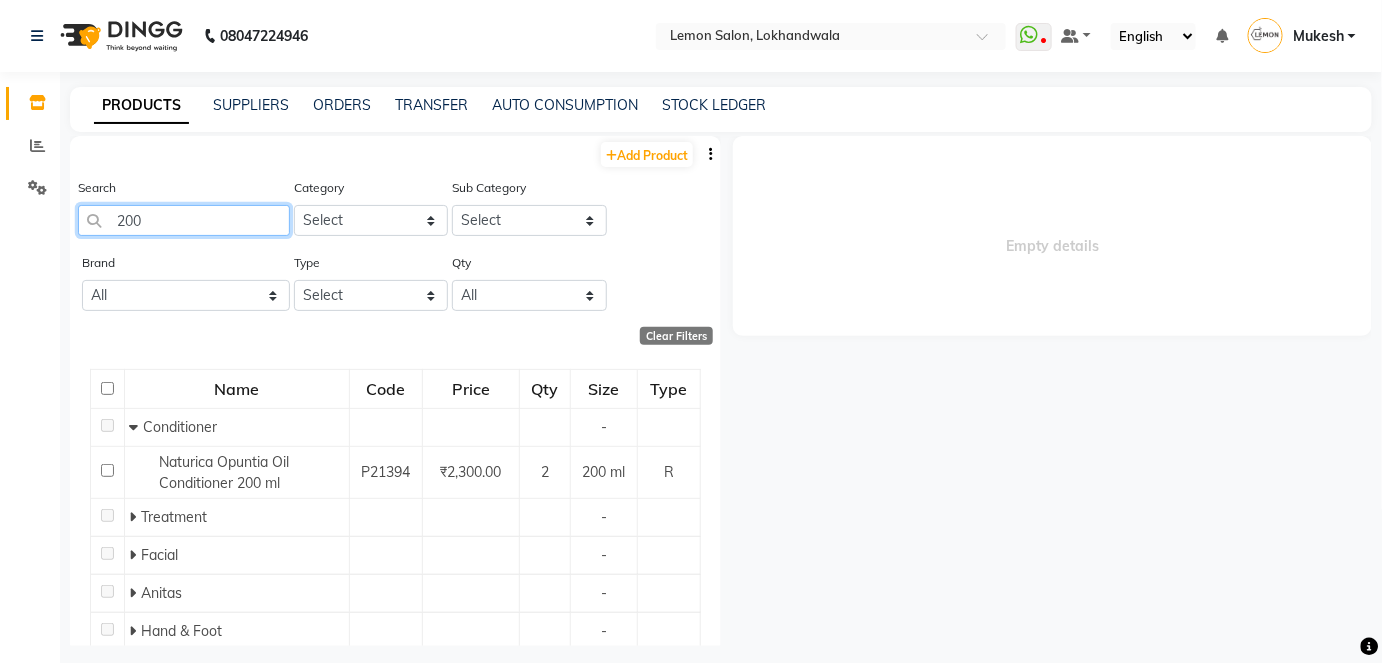 drag, startPoint x: 146, startPoint y: 225, endPoint x: 114, endPoint y: 225, distance: 32 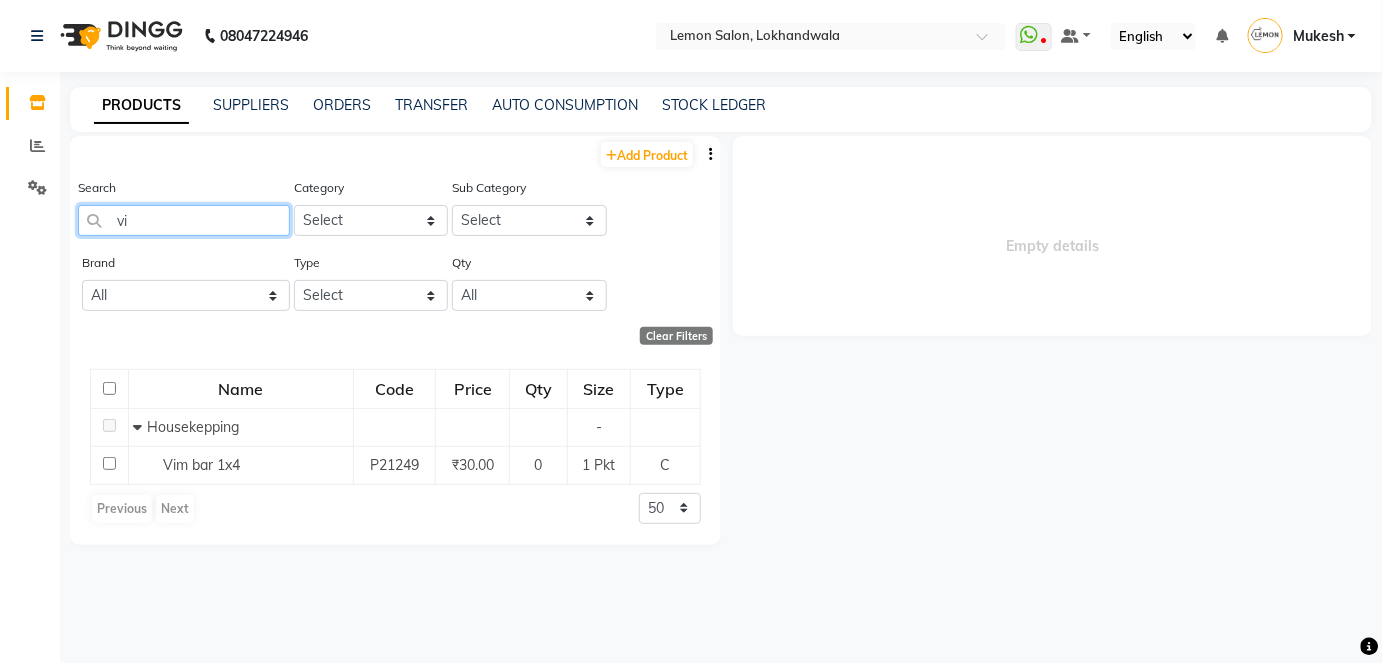 type on "v" 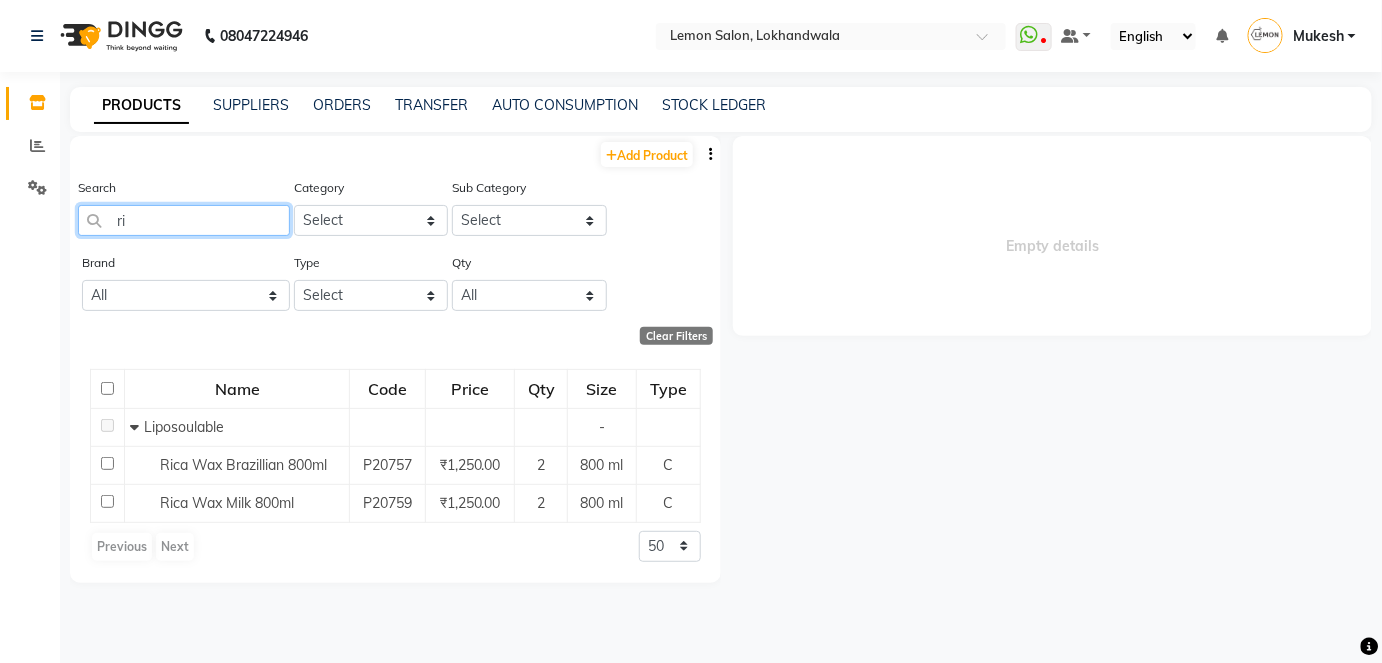 type on "r" 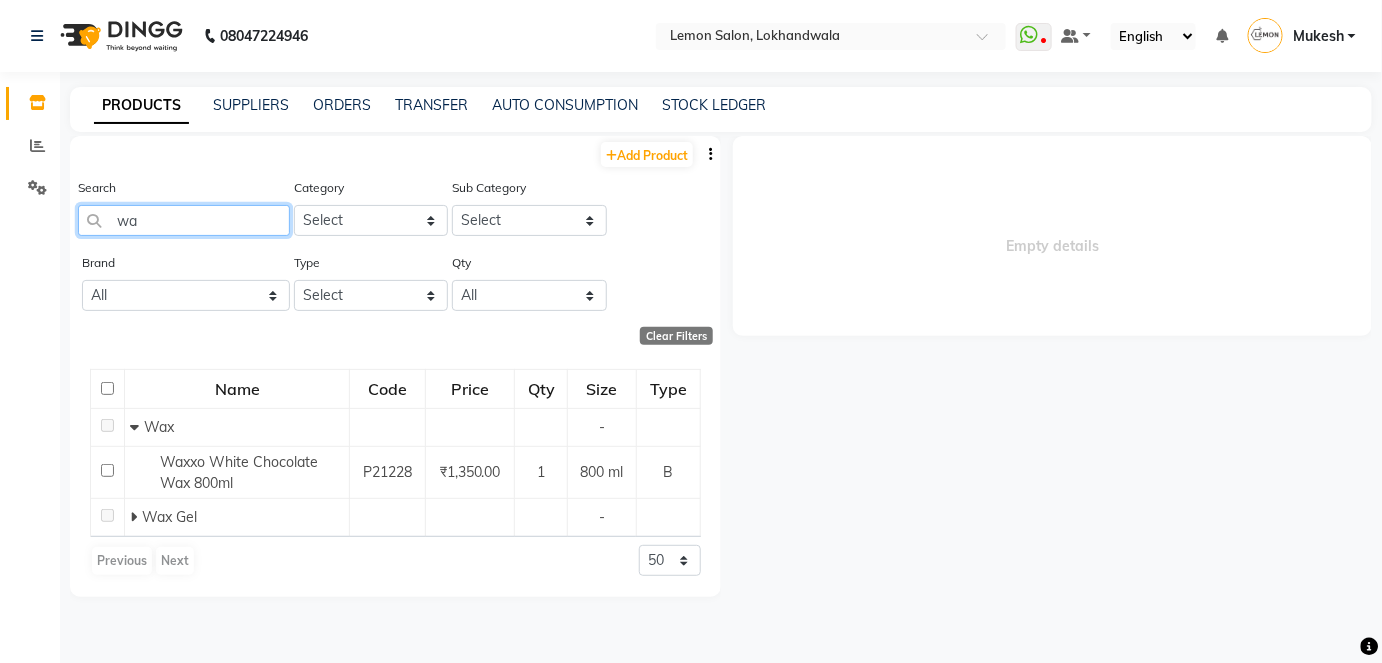 type on "w" 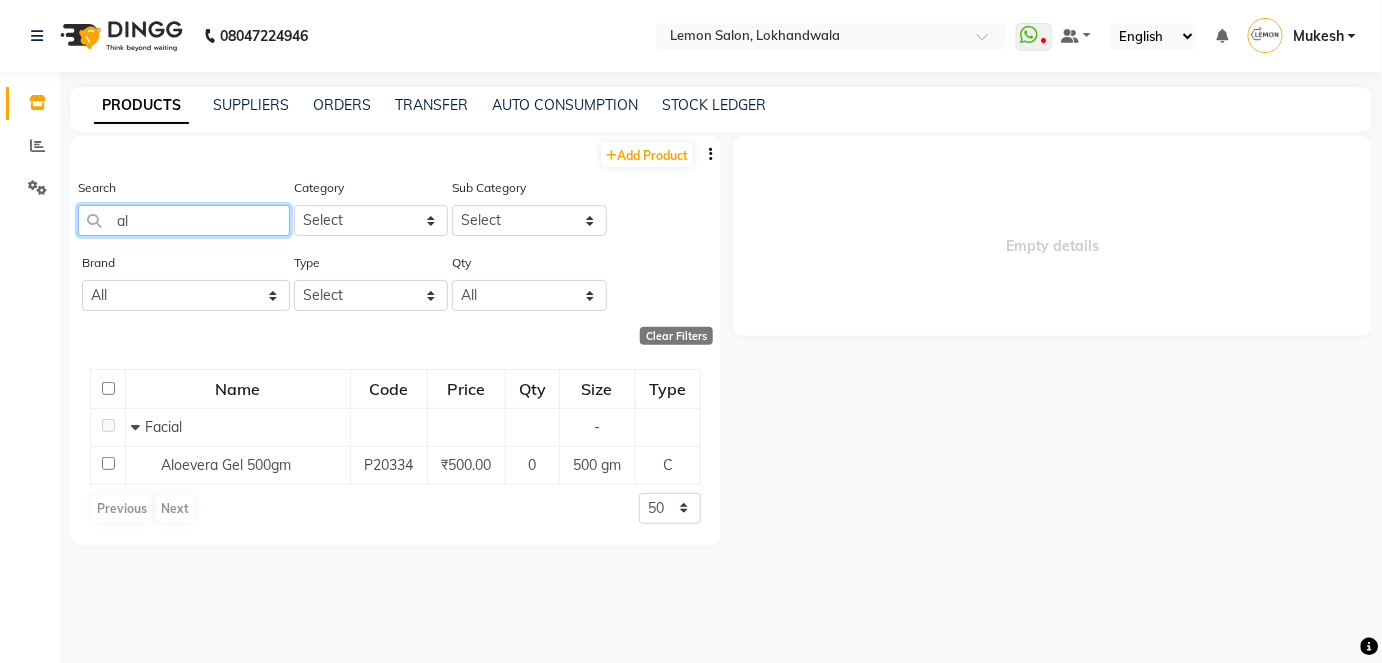 type on "a" 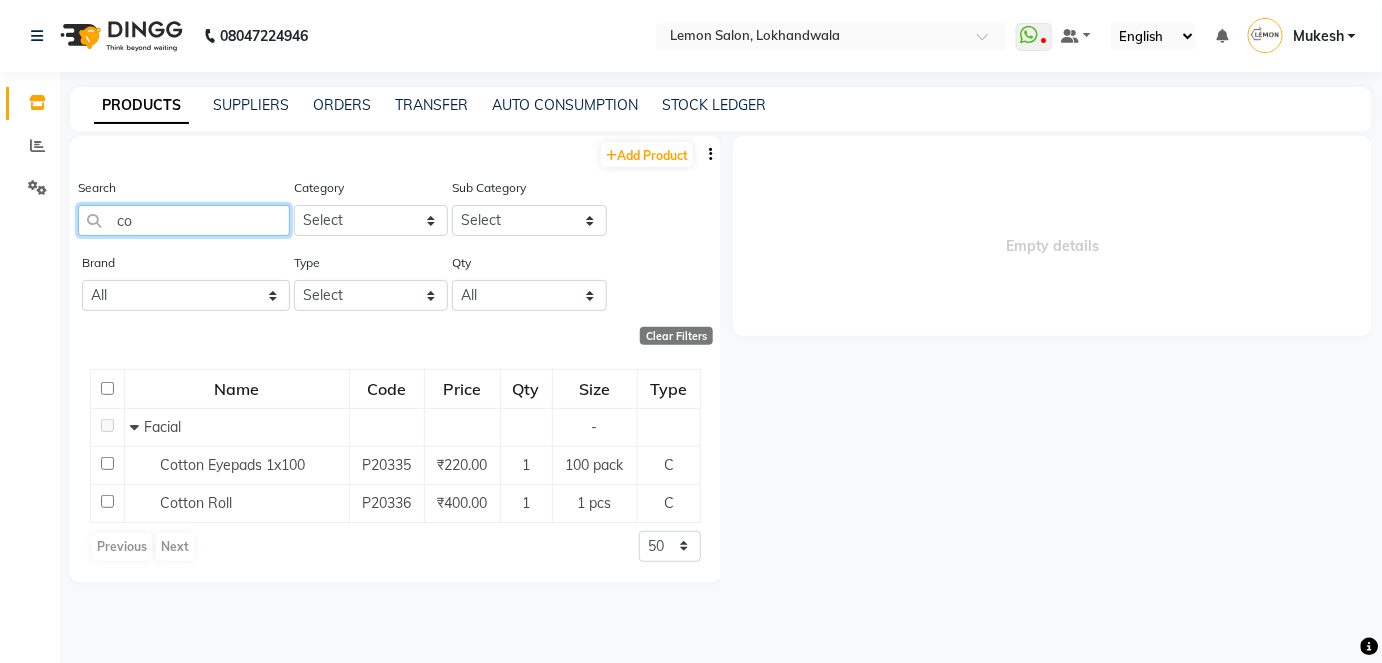 type on "c" 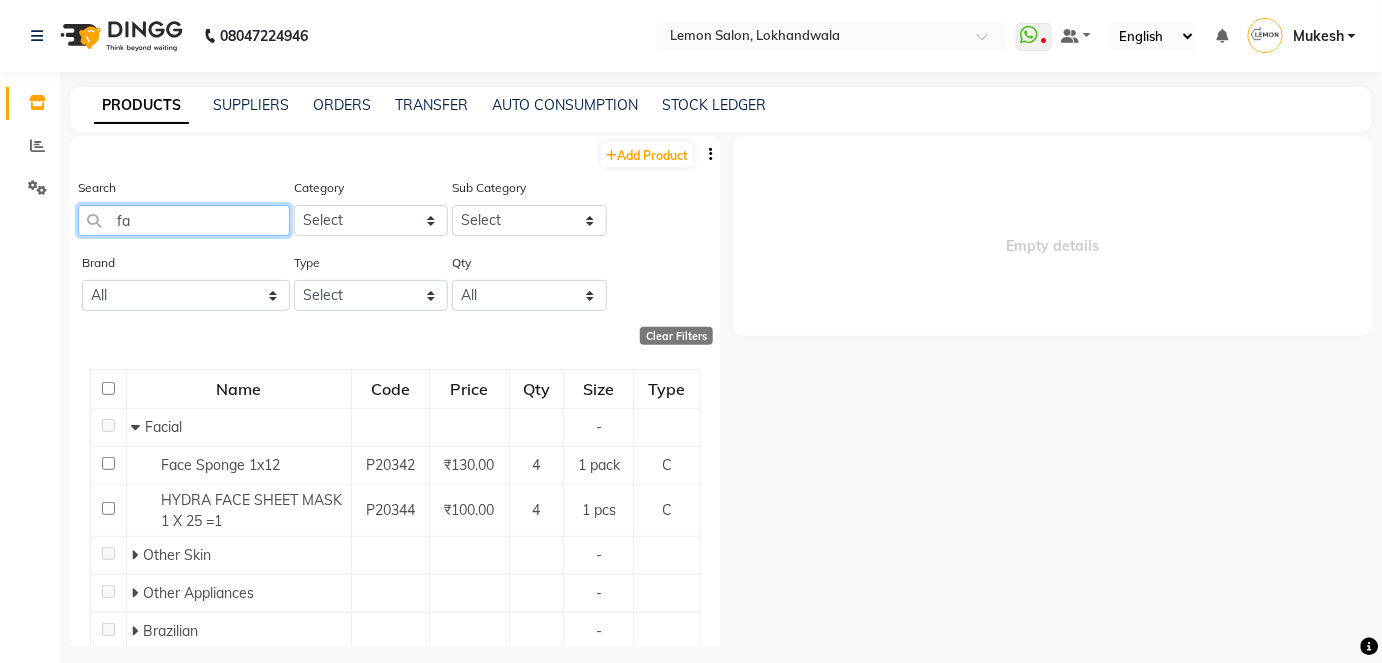 type on "f" 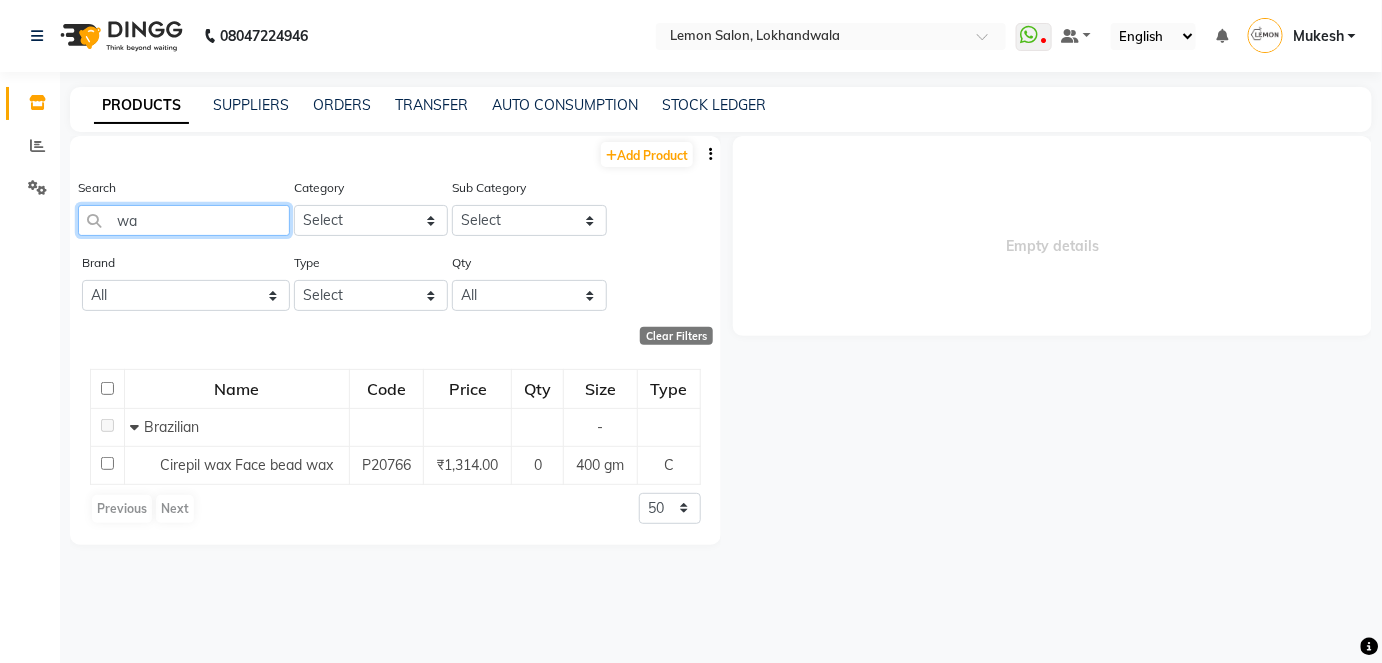 type on "w" 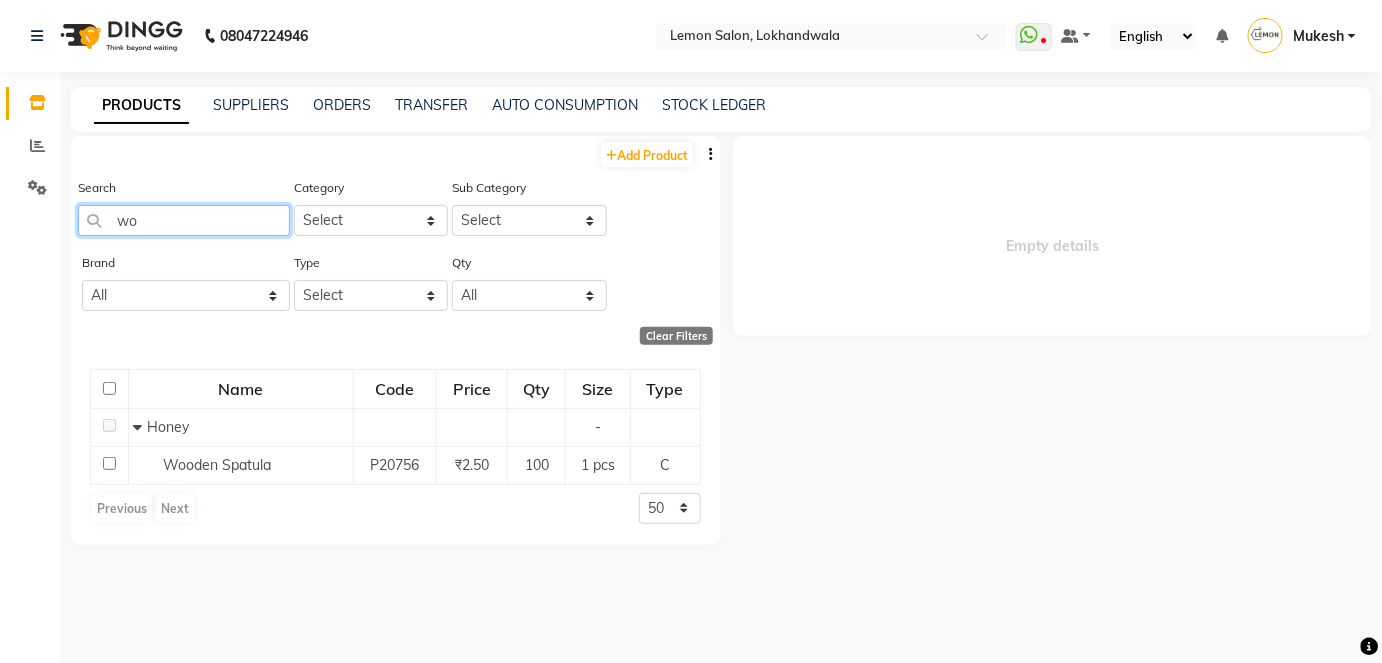 type on "w" 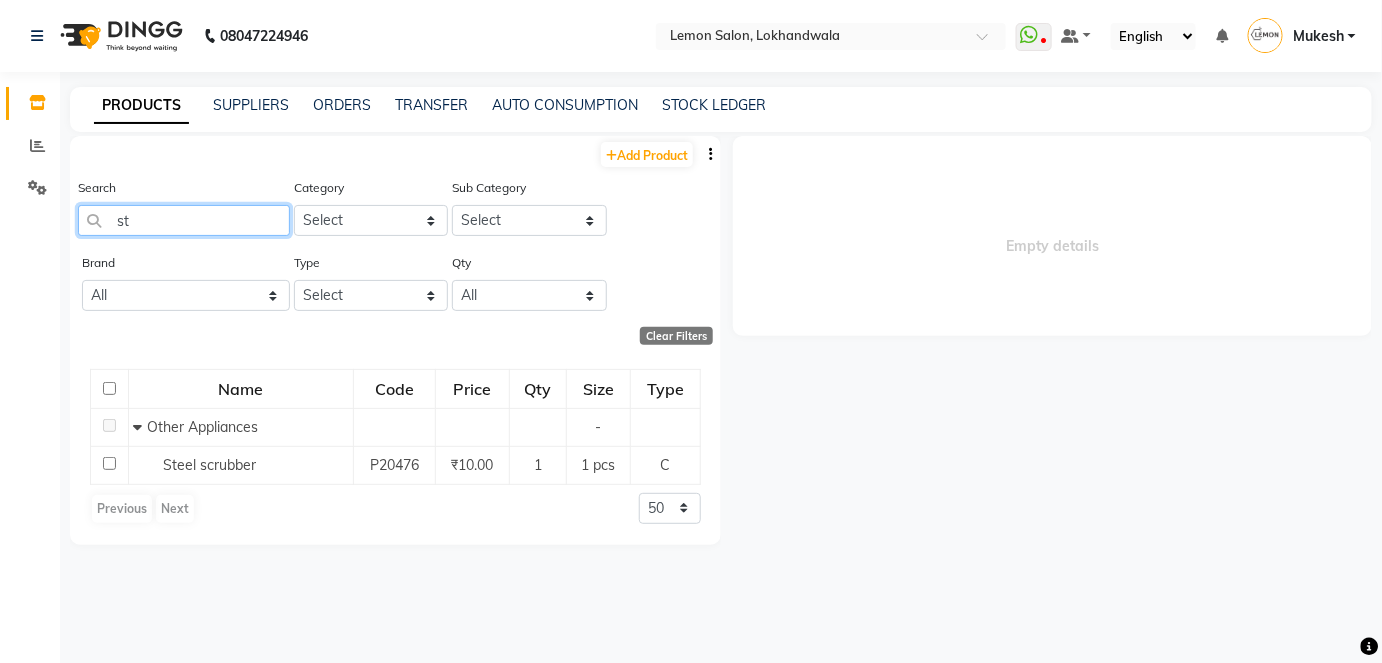 type on "s" 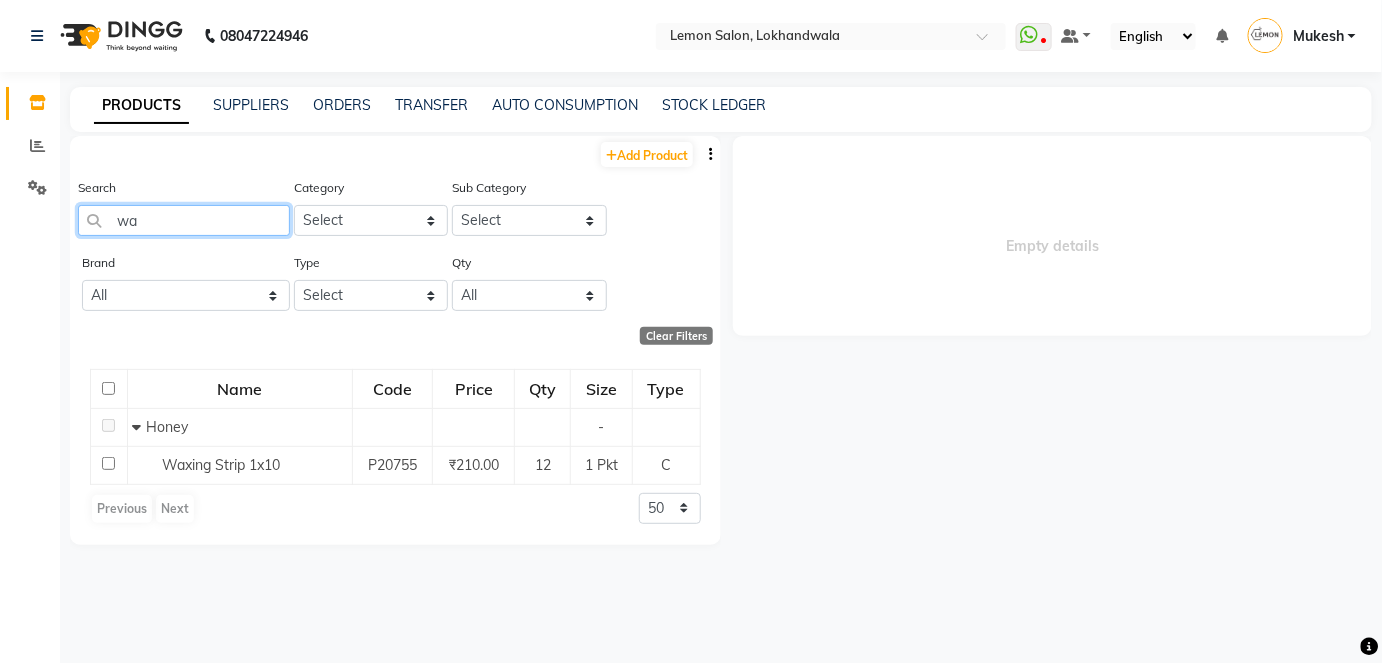 type on "w" 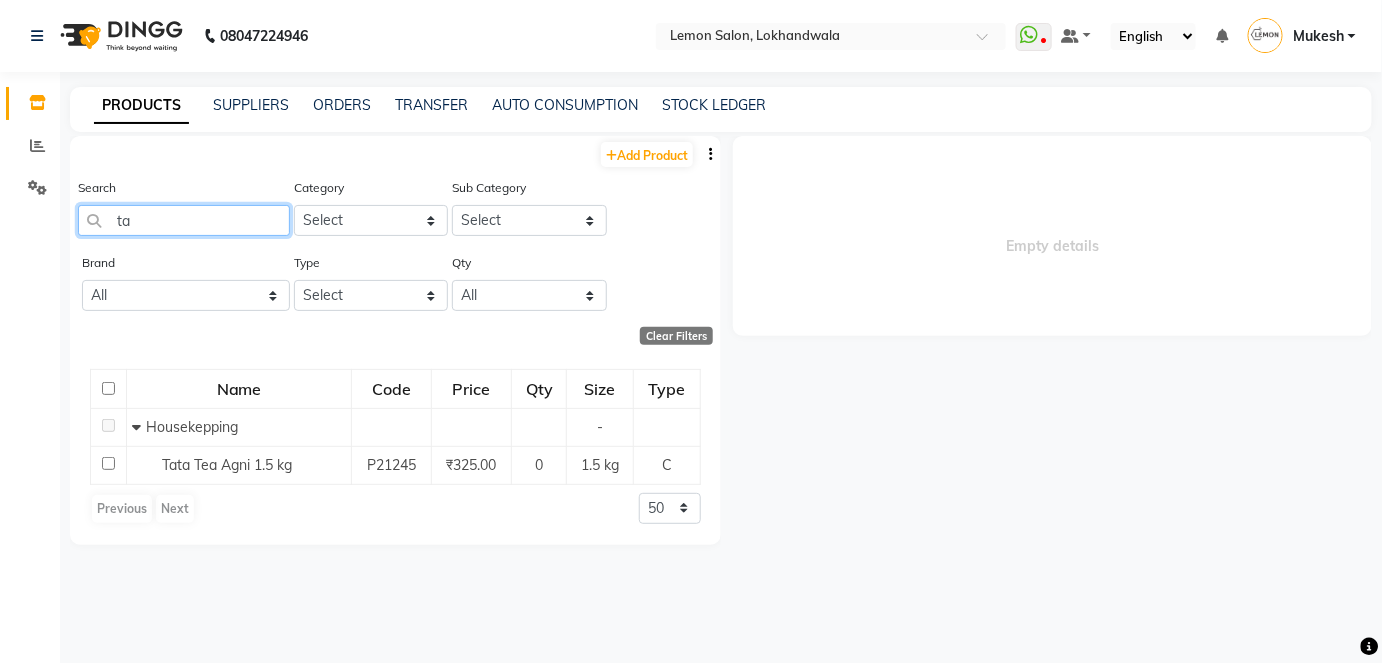 type on "t" 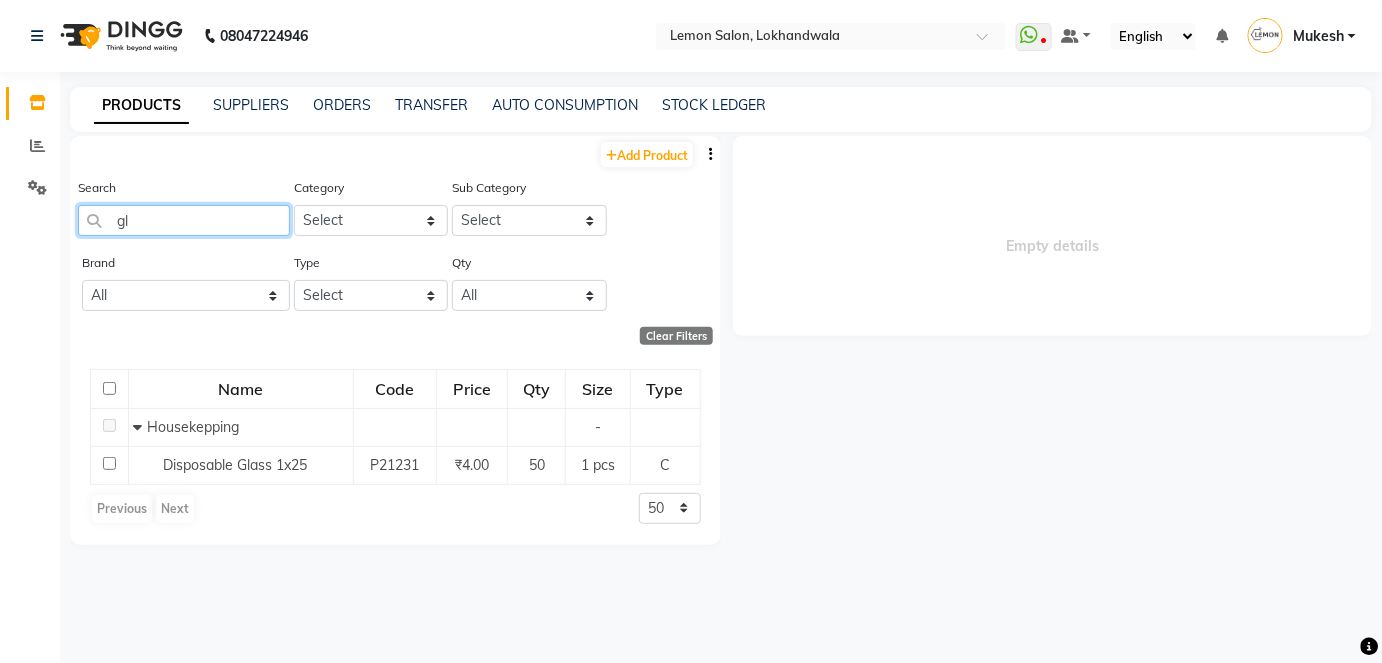 type on "g" 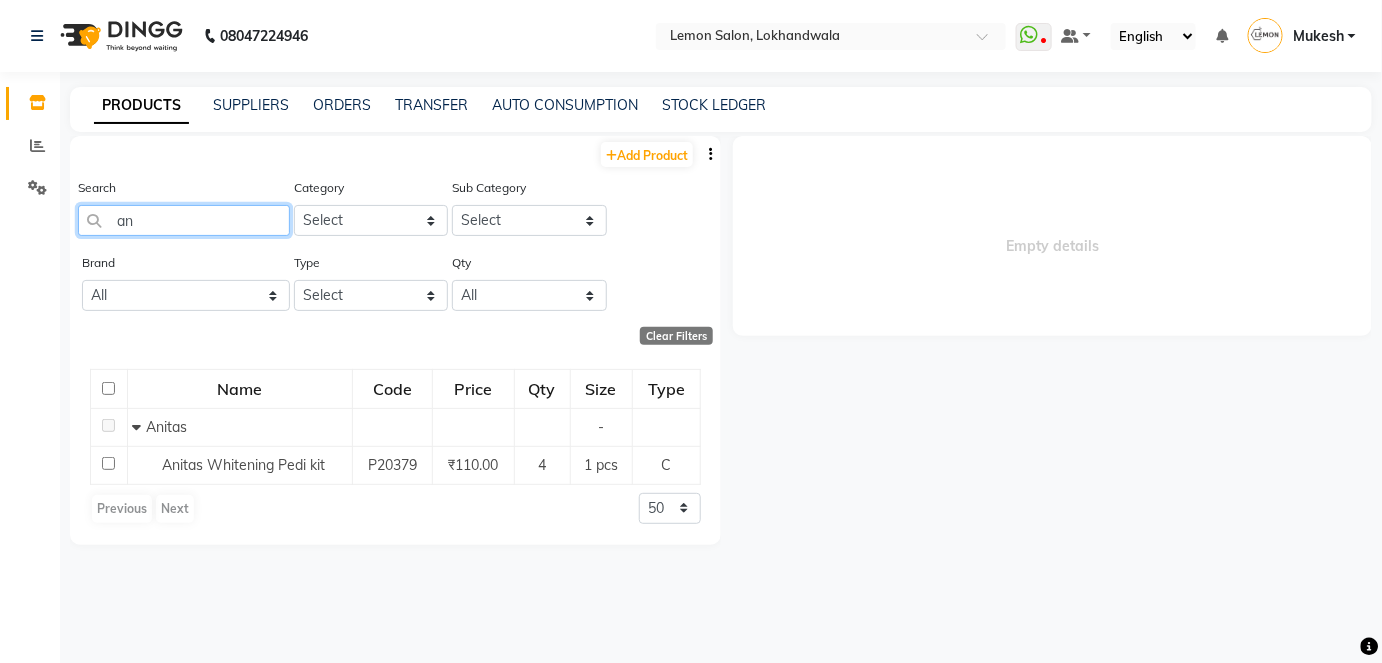 type on "a" 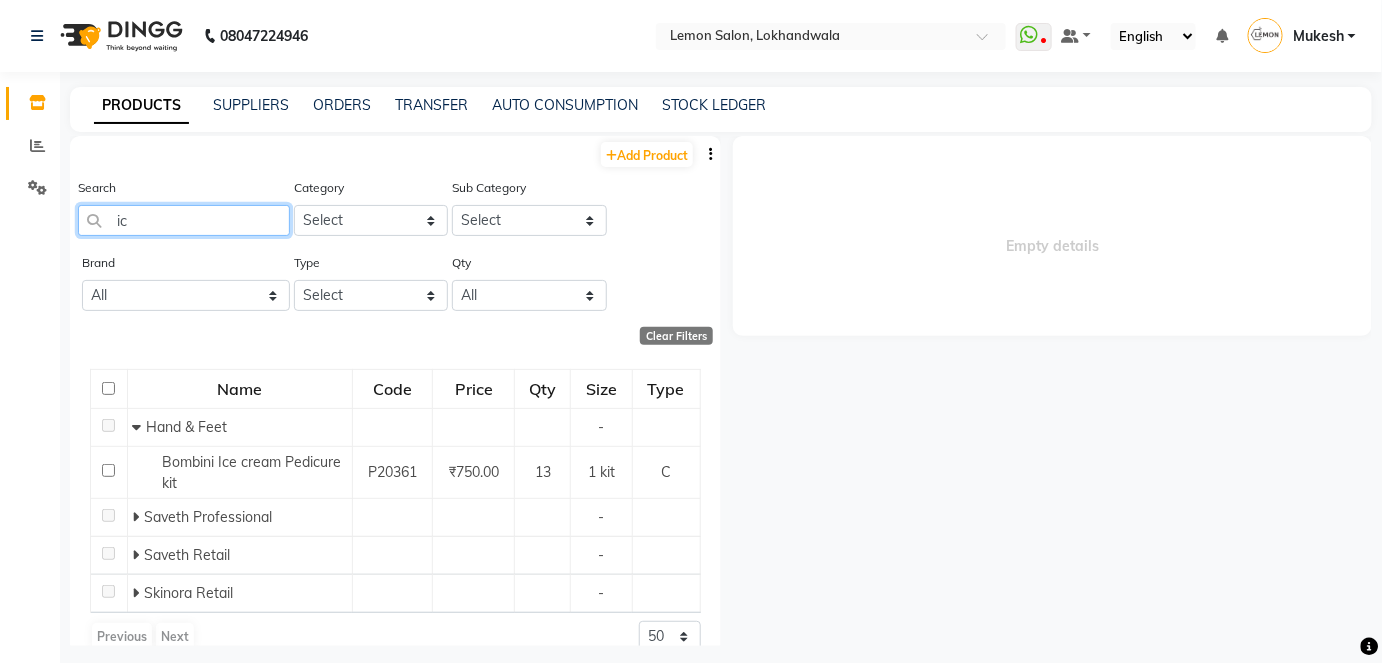 type on "i" 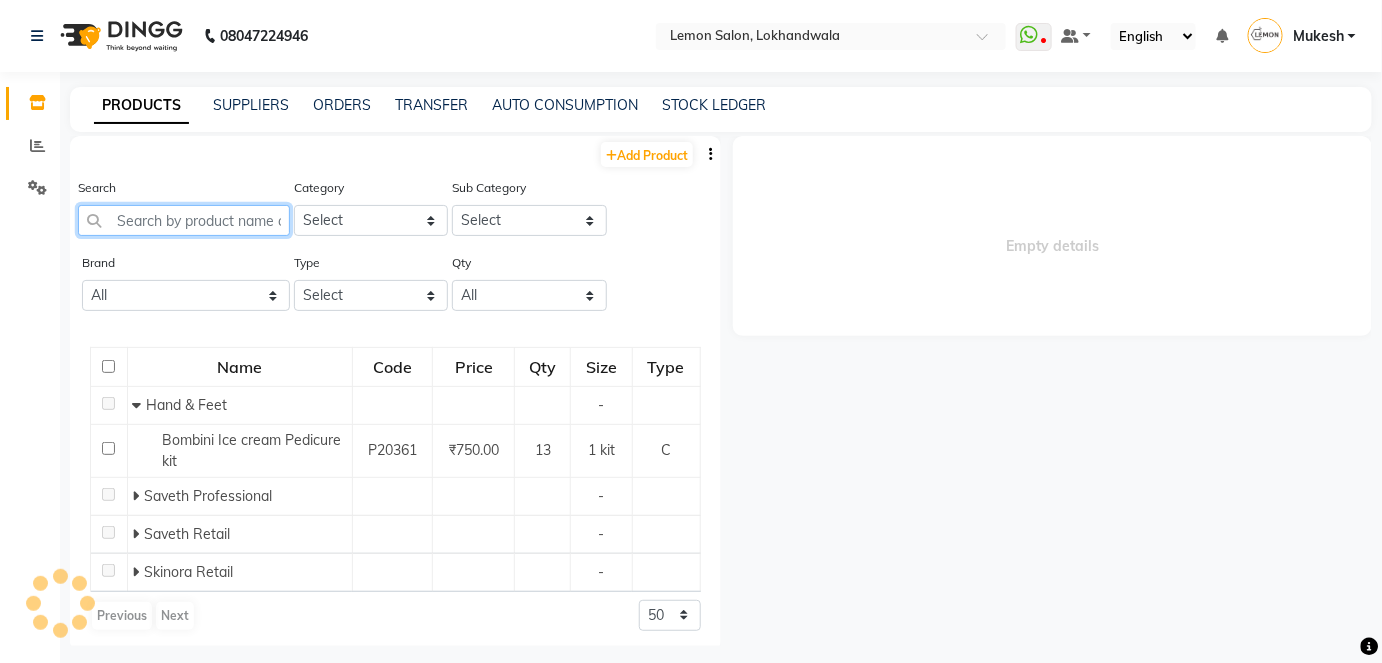 type on "s" 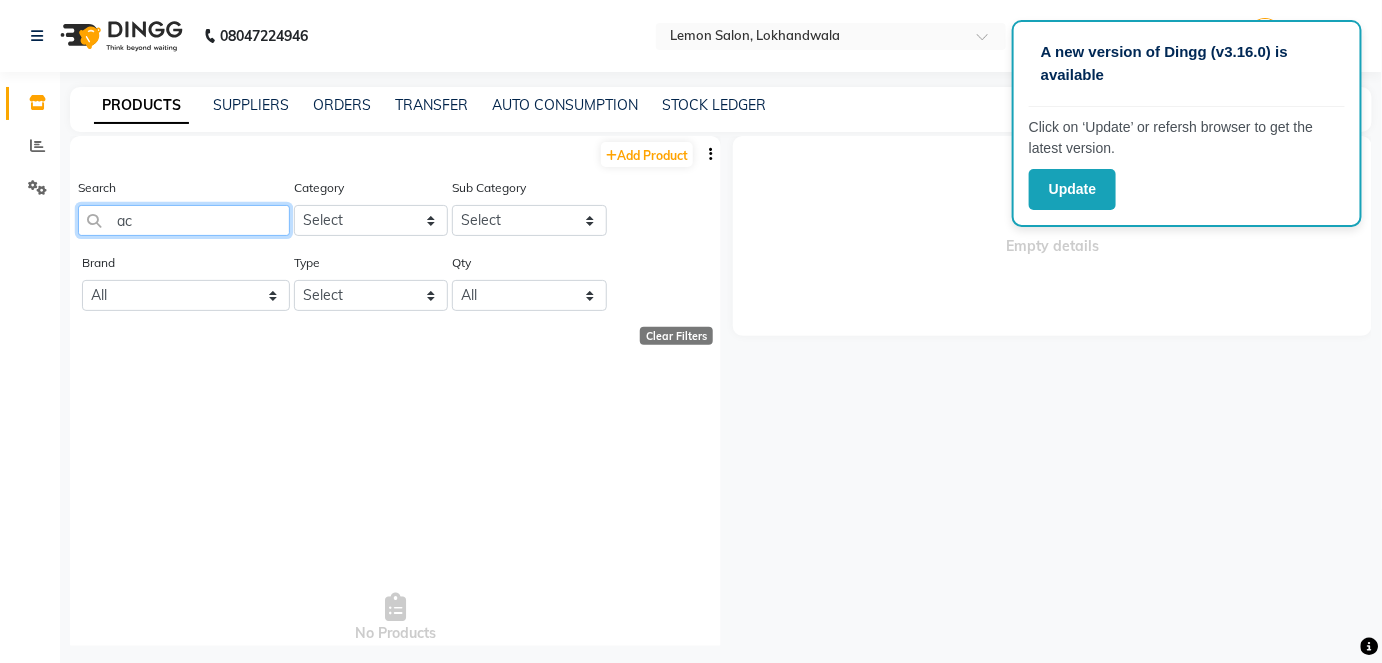 type on "a" 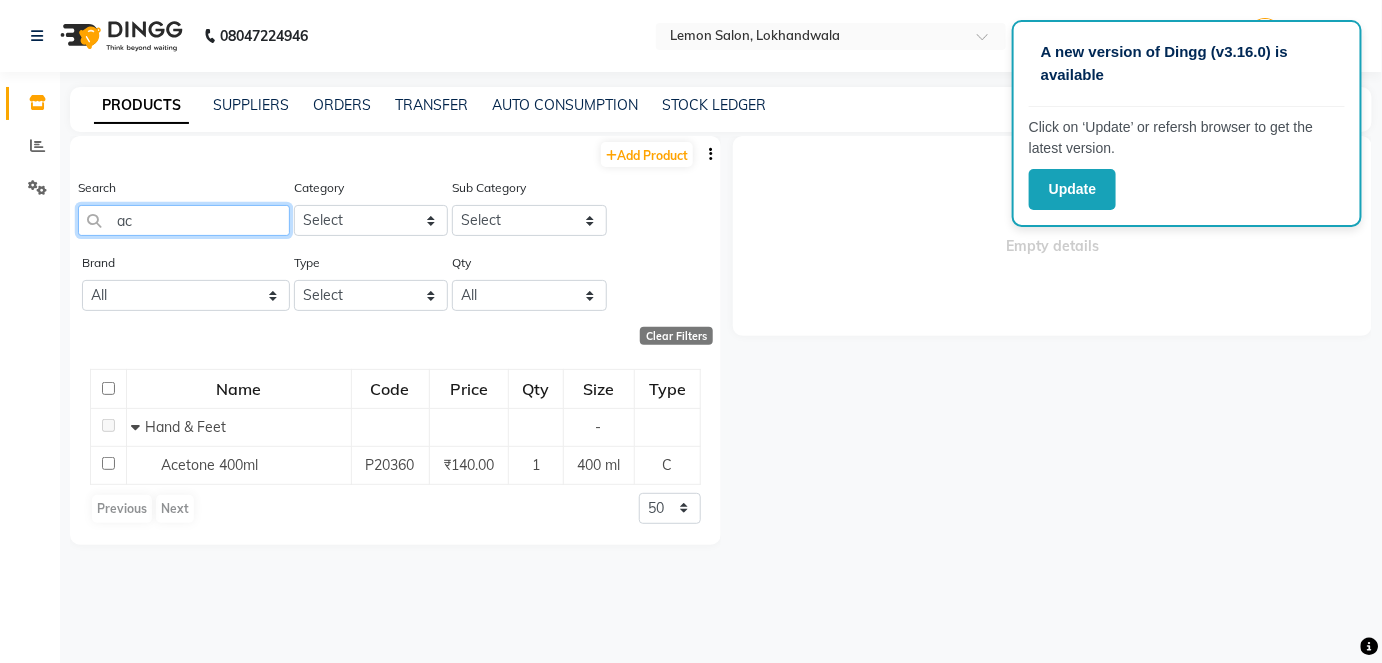 type on "a" 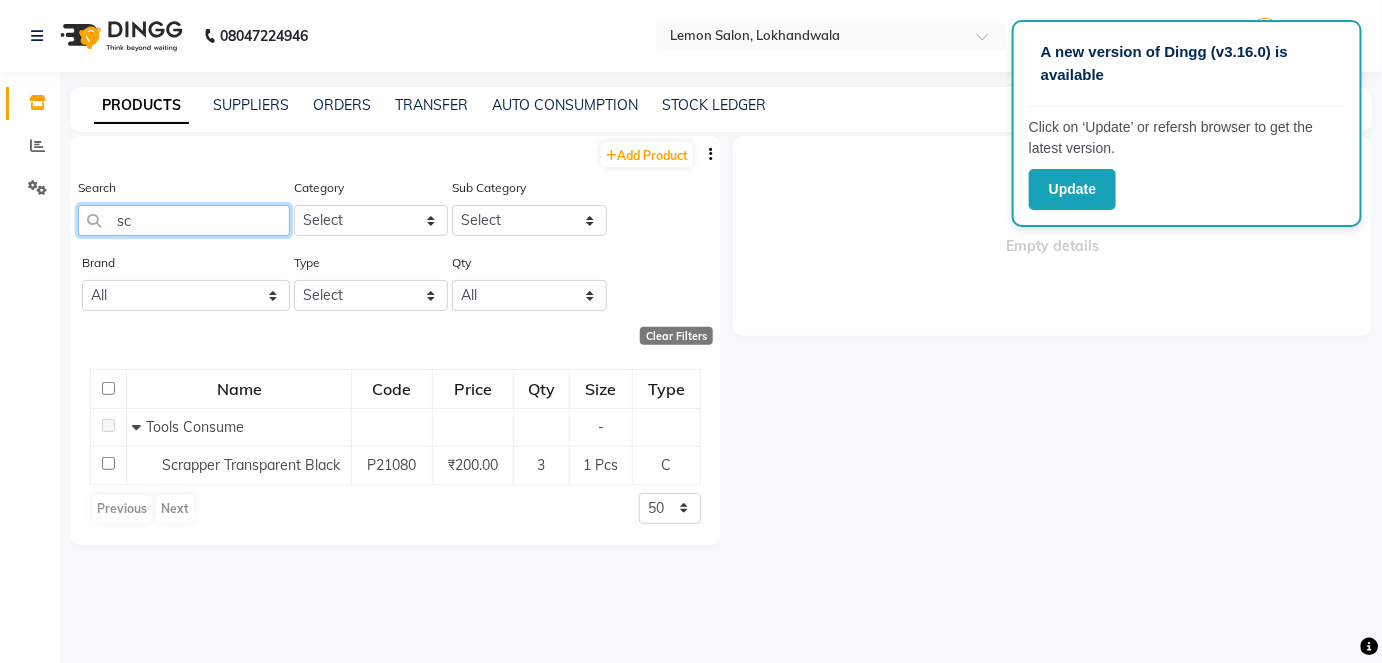 type on "s" 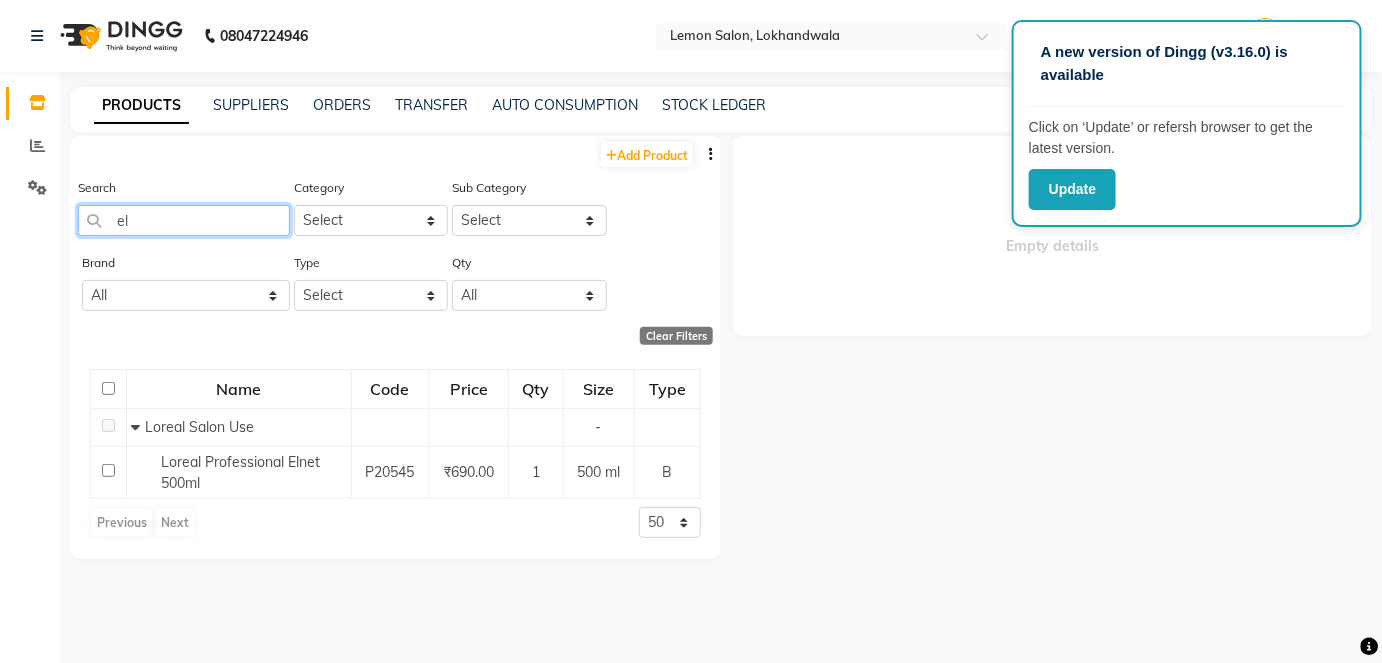 type on "e" 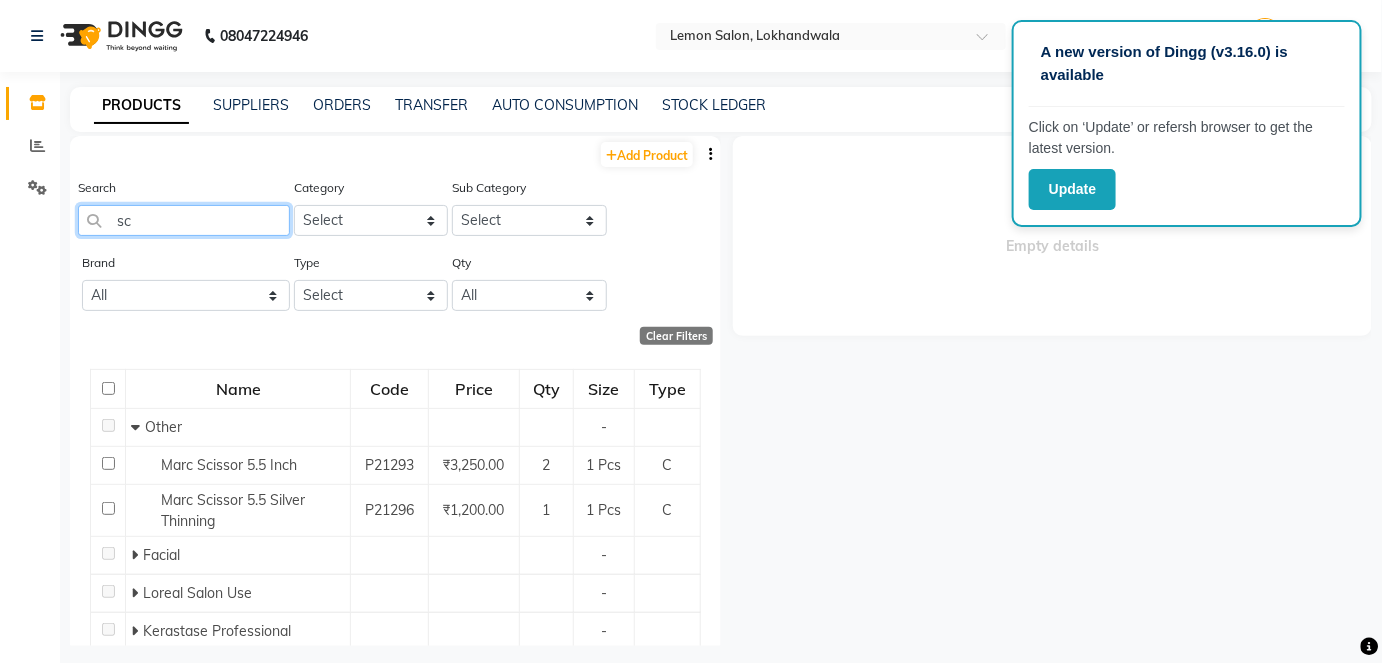 type on "s" 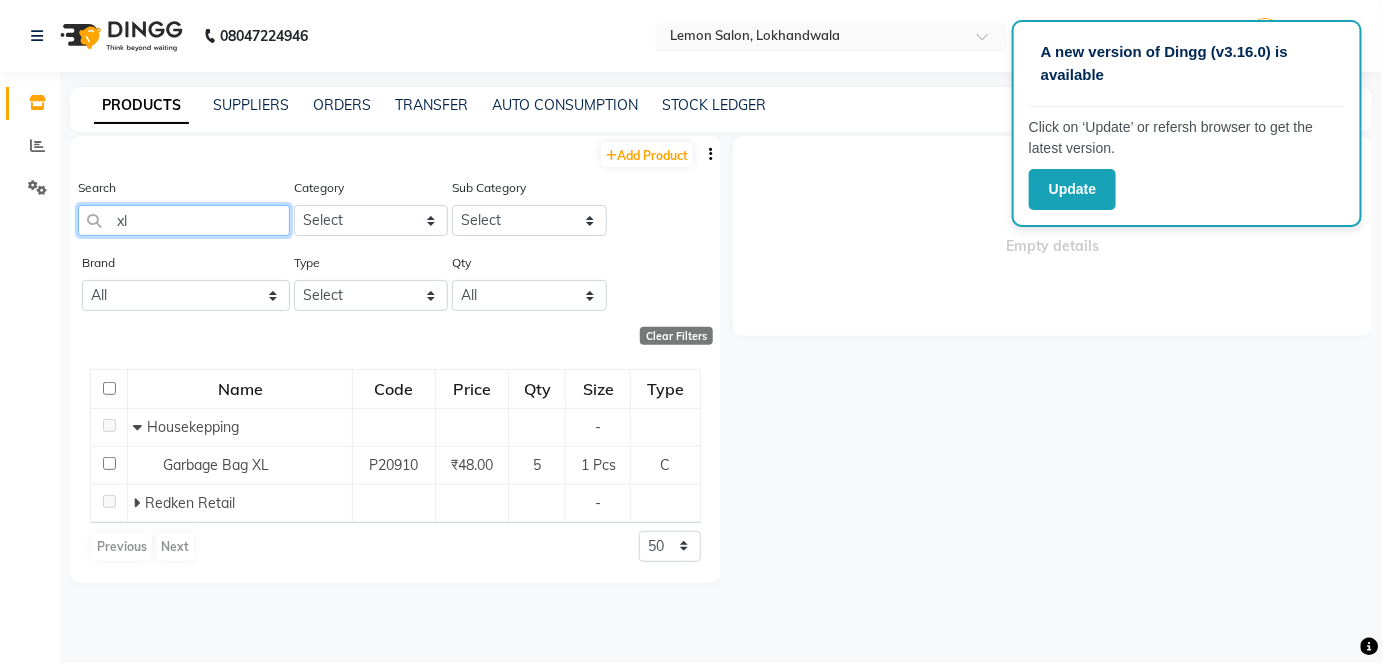 type on "xl" 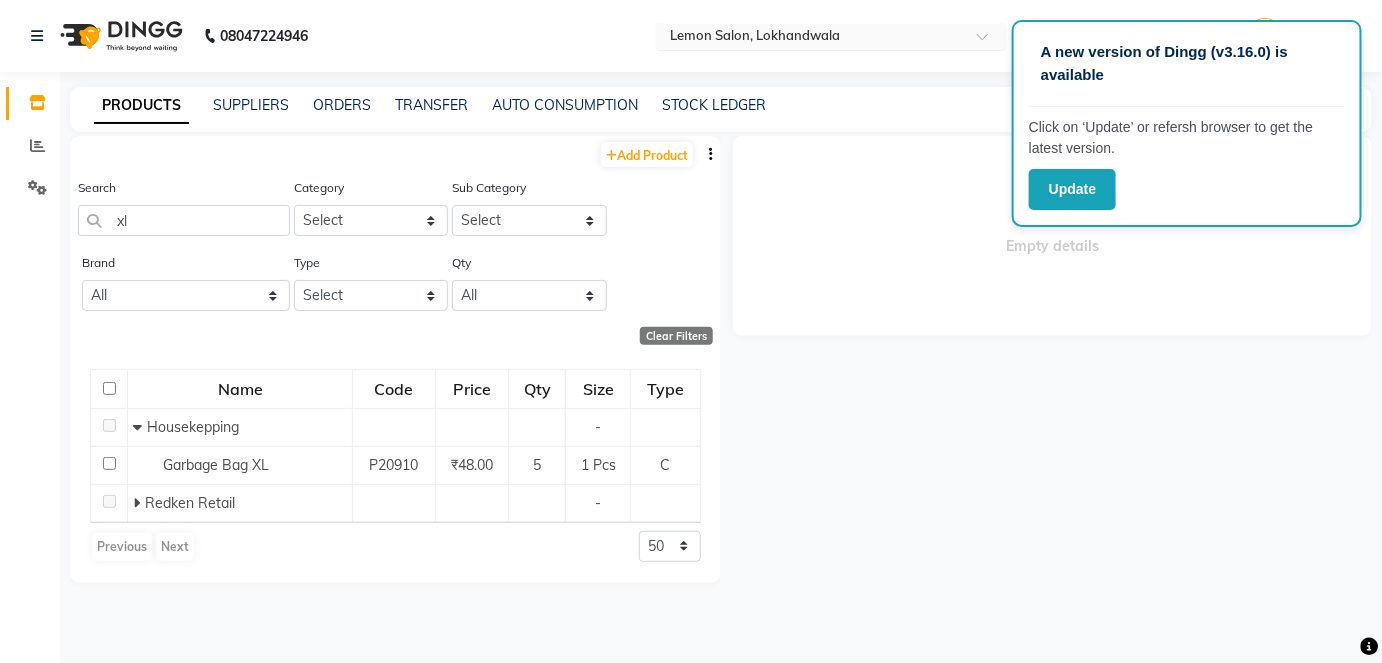 click at bounding box center (989, 42) 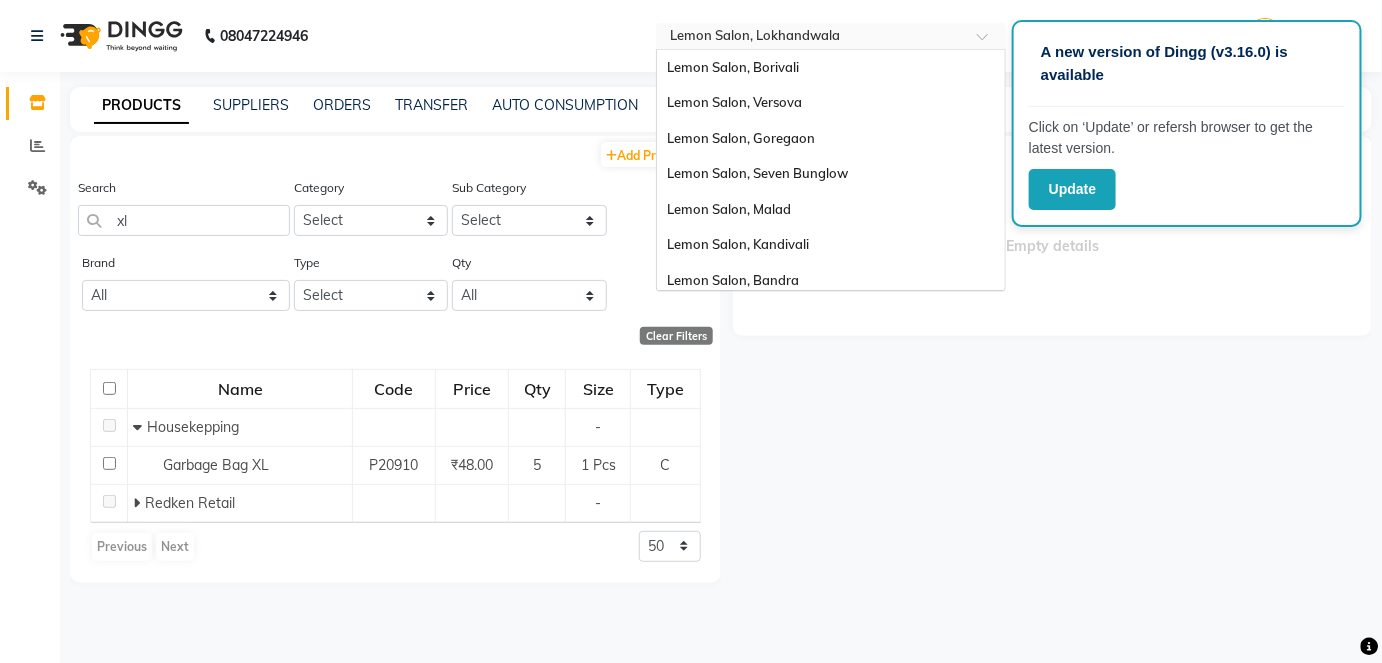 scroll, scrollTop: 186, scrollLeft: 0, axis: vertical 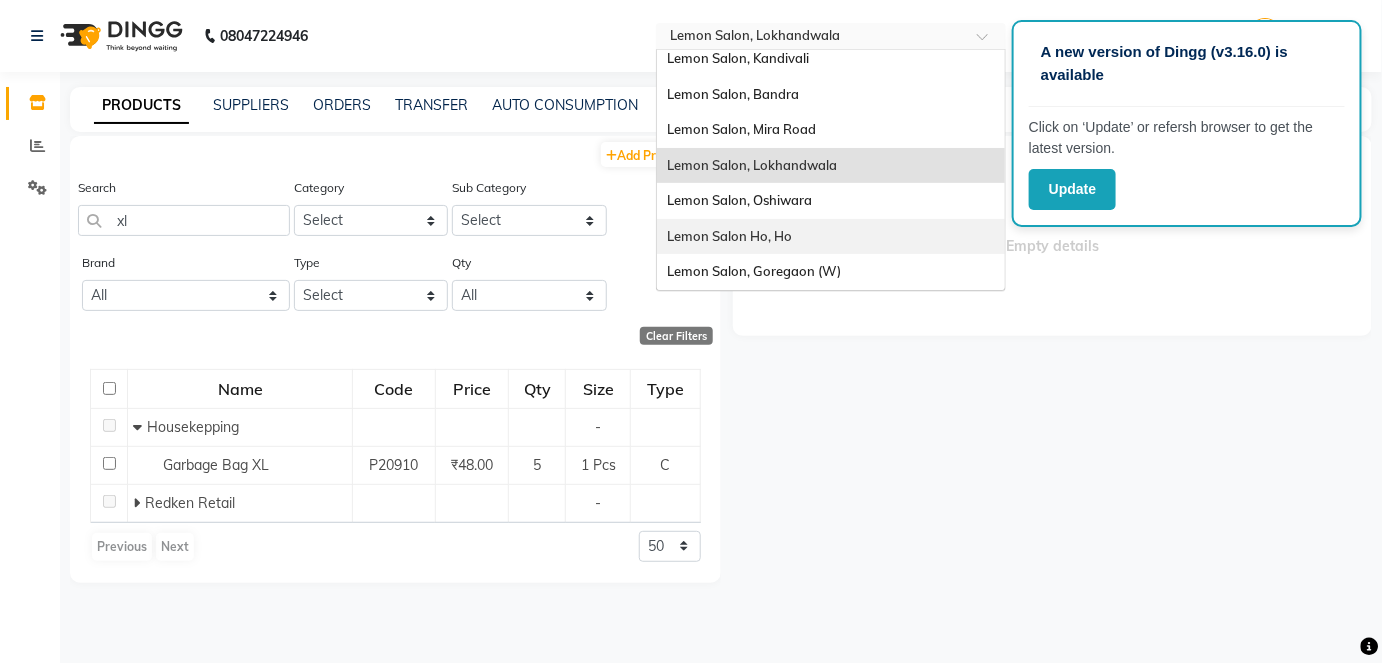 click on "Lemon Salon Ho, Ho" at bounding box center (831, 237) 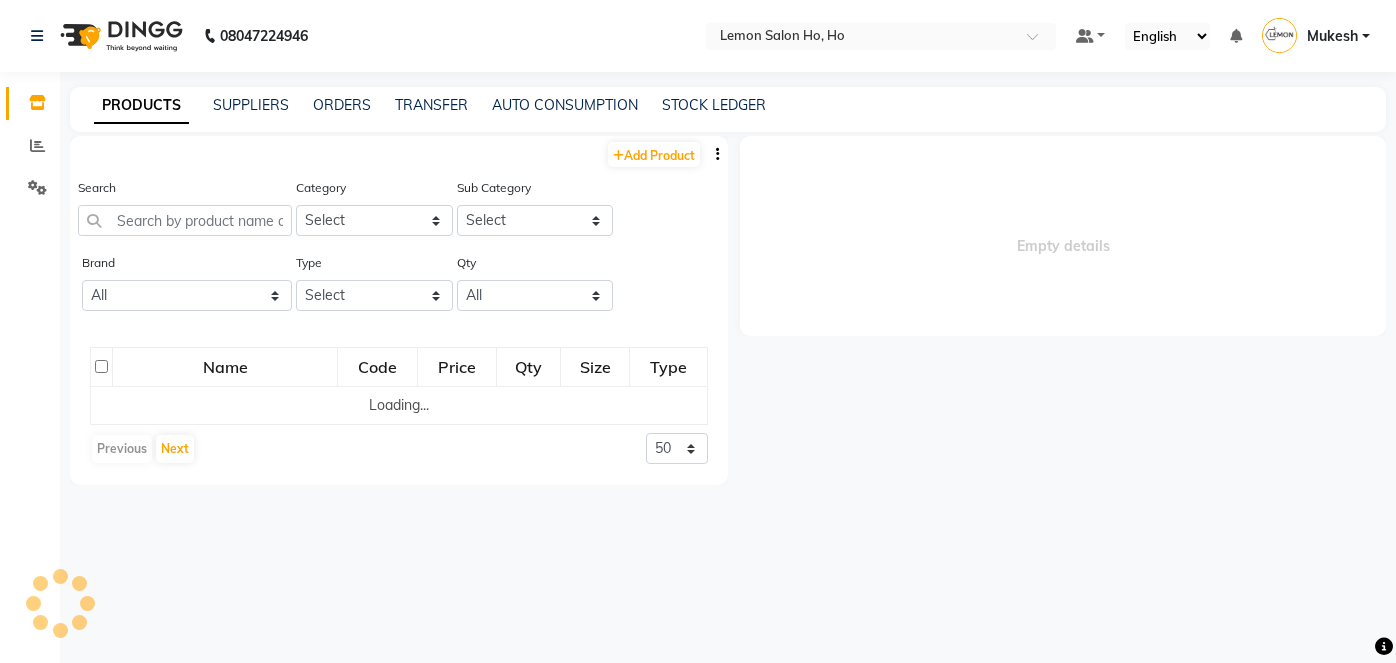 scroll, scrollTop: 0, scrollLeft: 0, axis: both 